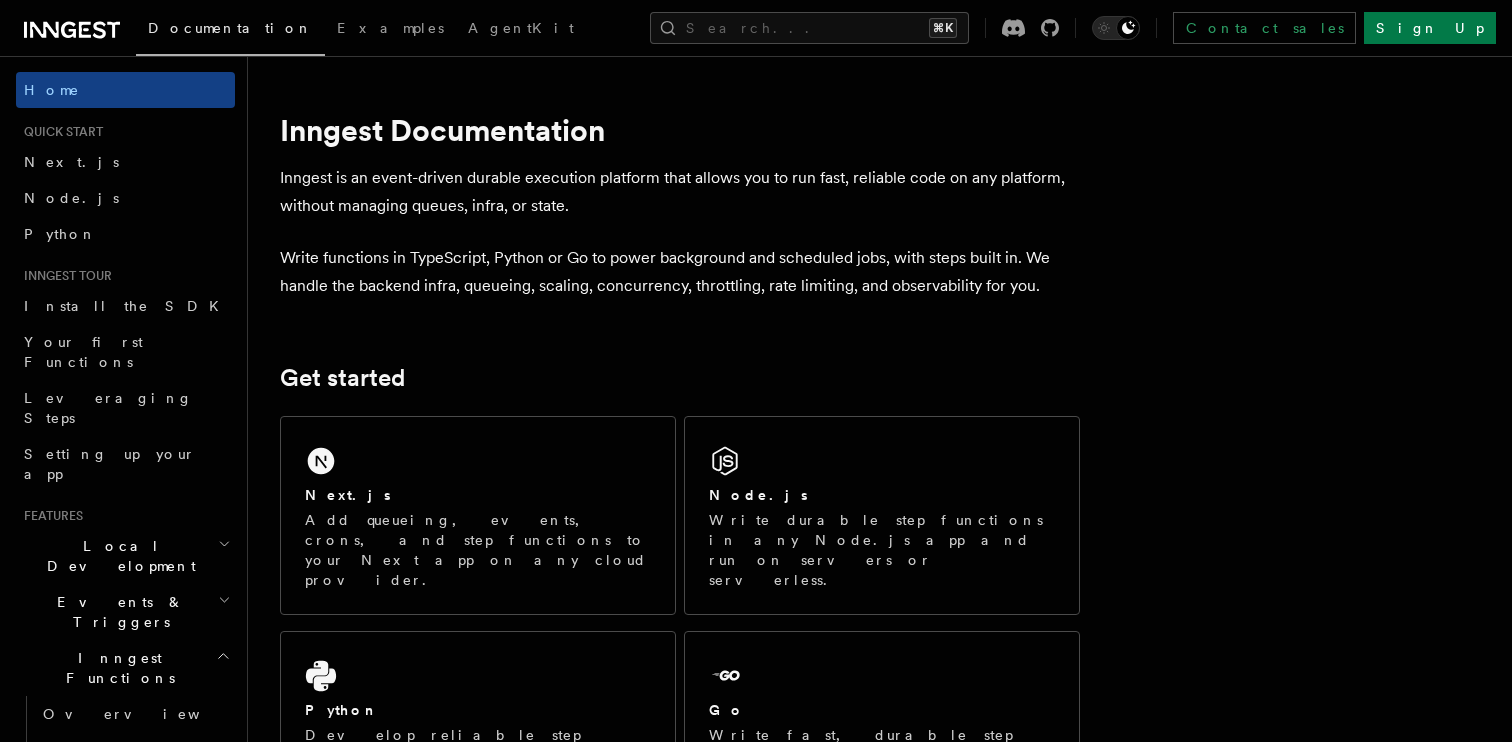 scroll, scrollTop: 0, scrollLeft: 0, axis: both 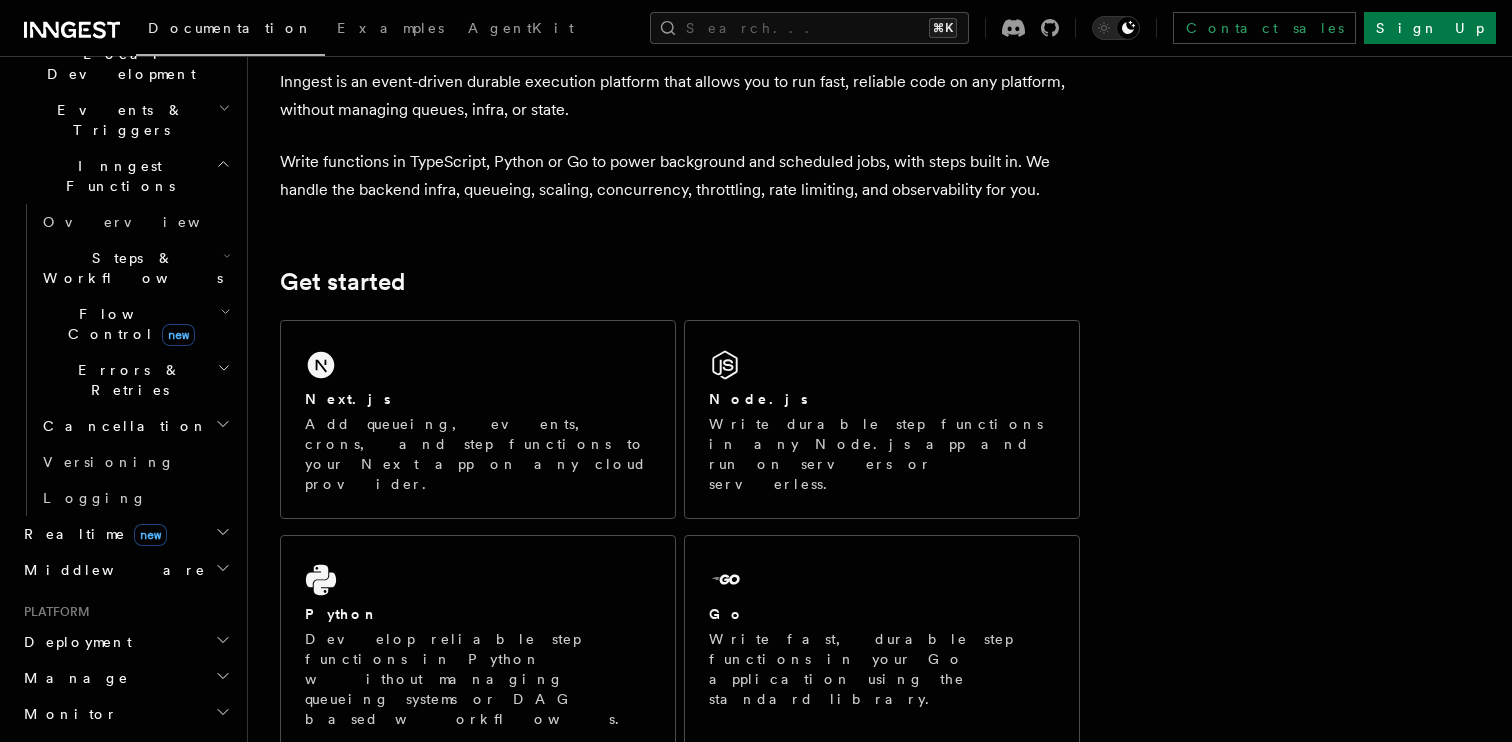 click 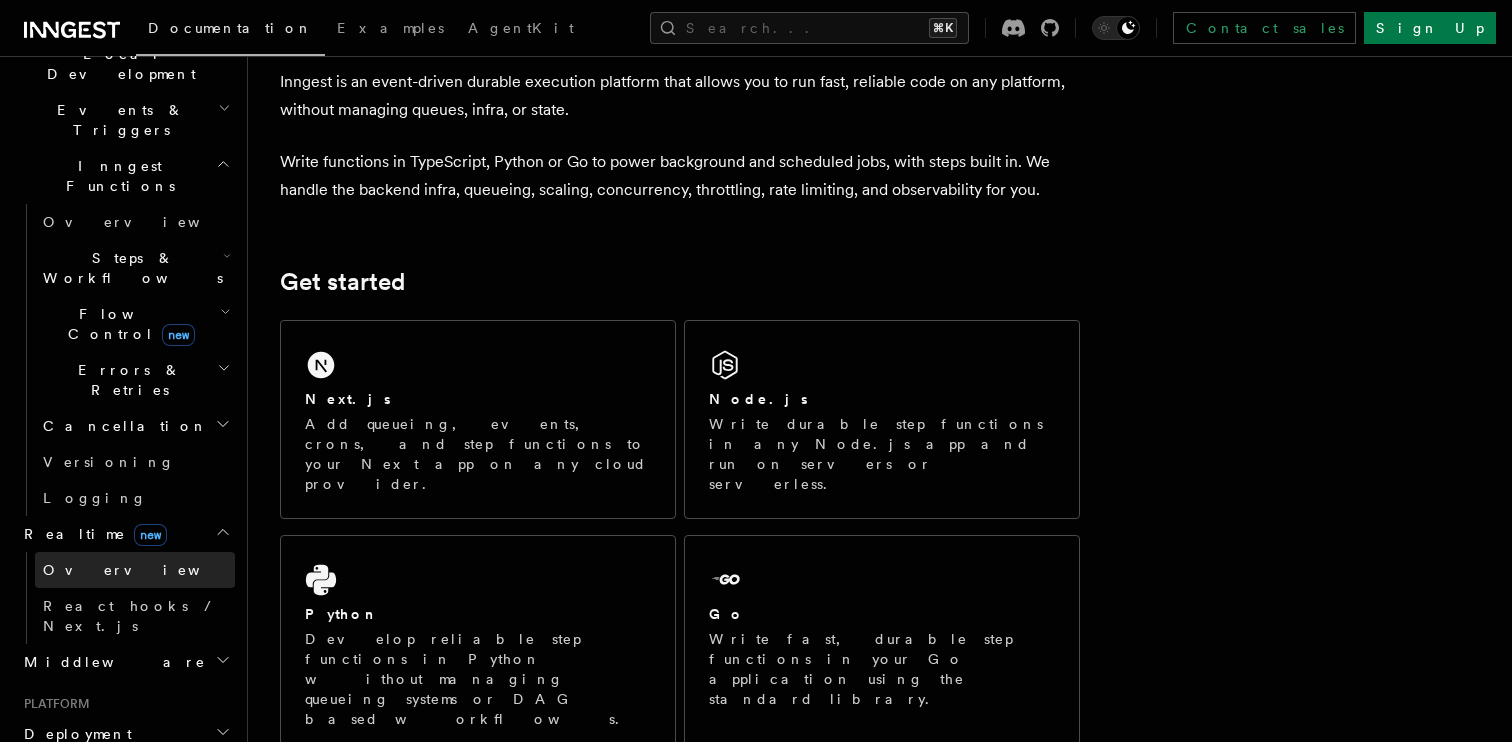 click on "Overview" at bounding box center [135, 570] 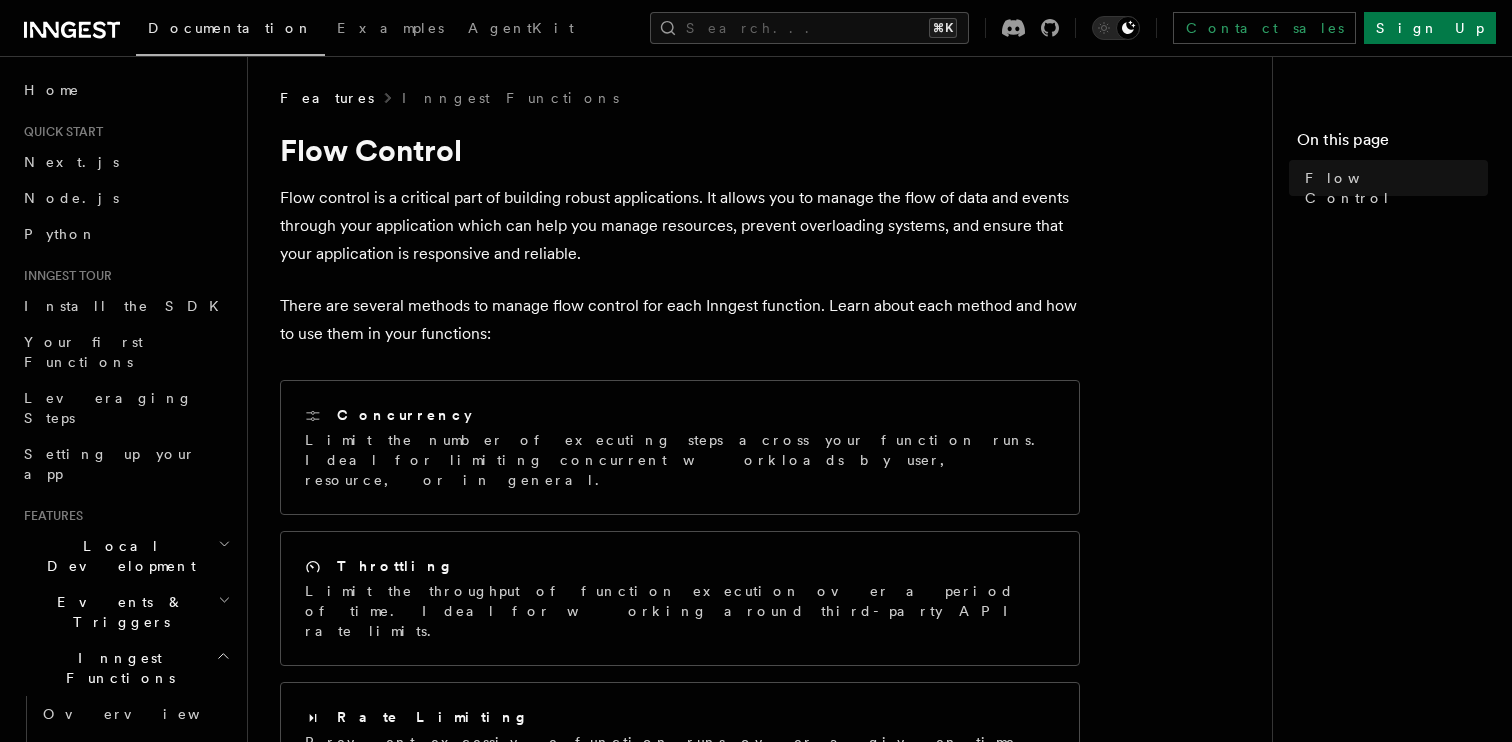 scroll, scrollTop: 0, scrollLeft: 0, axis: both 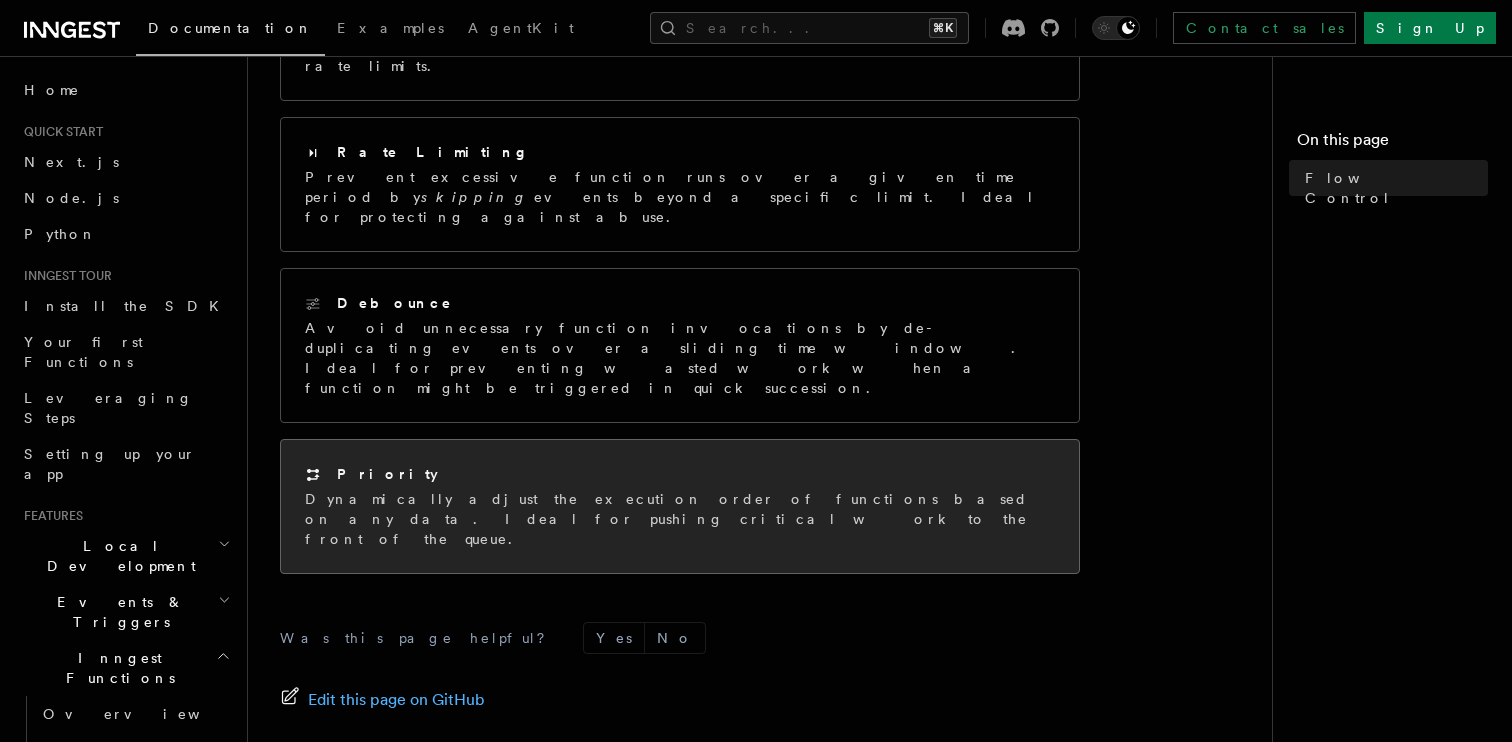 click on "Priority" at bounding box center (680, 474) 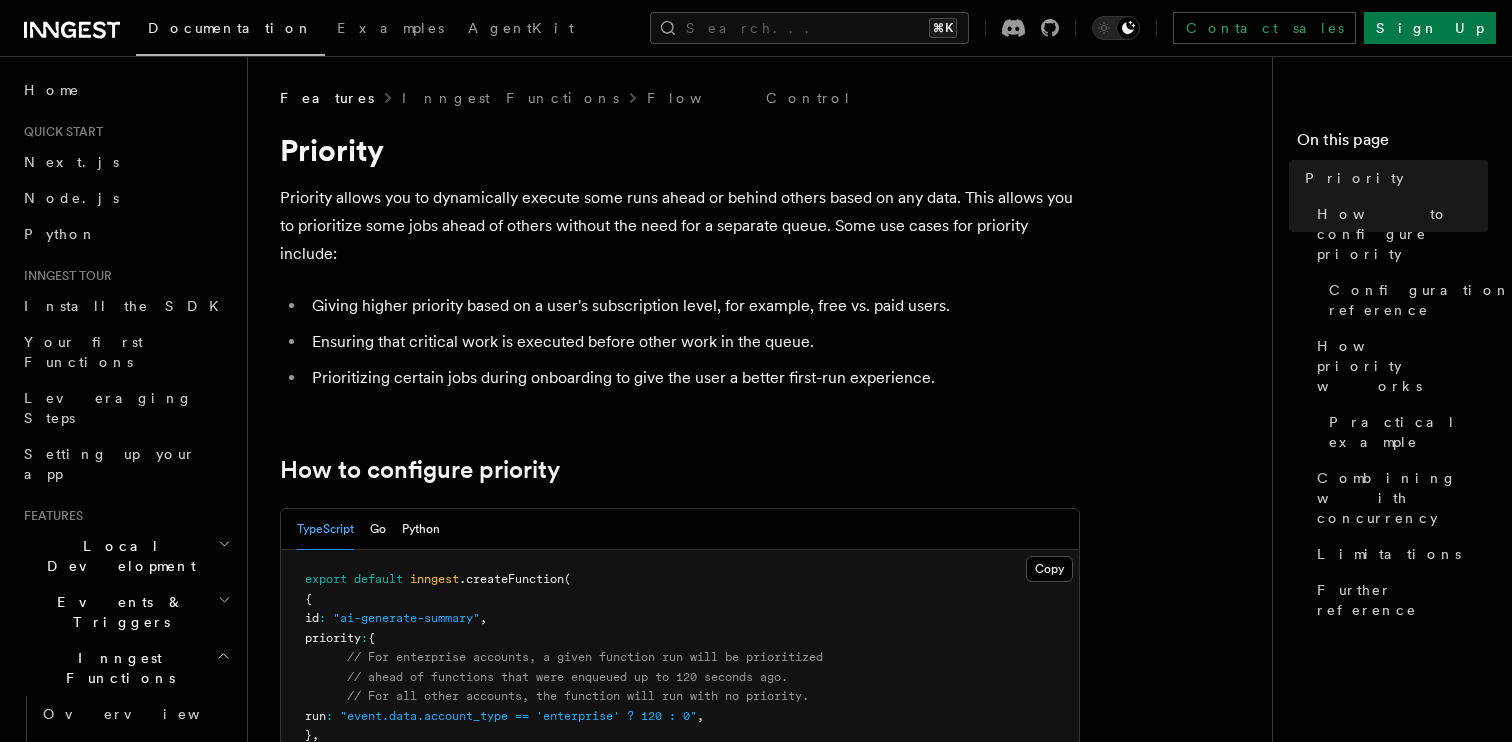scroll, scrollTop: 19, scrollLeft: 0, axis: vertical 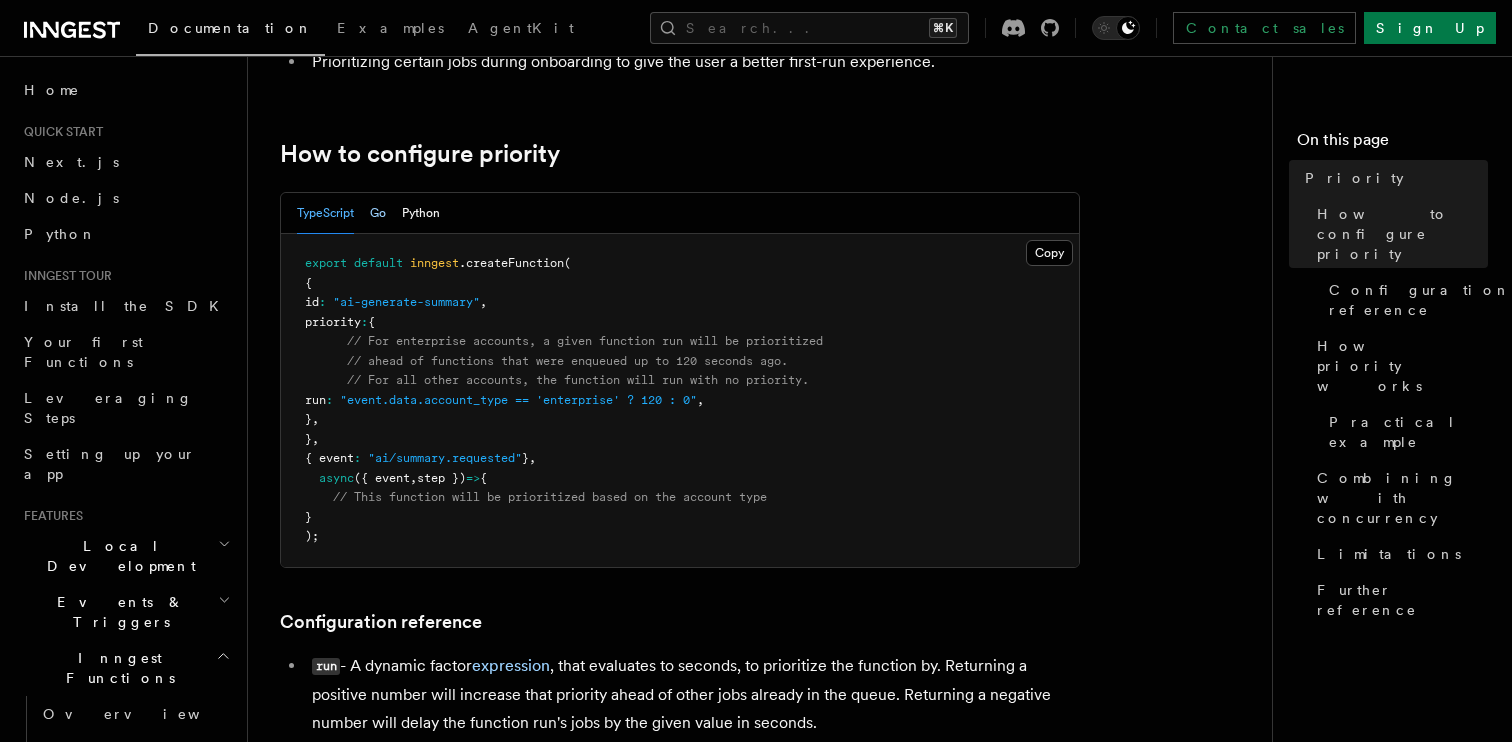 click on "Go" at bounding box center [378, 213] 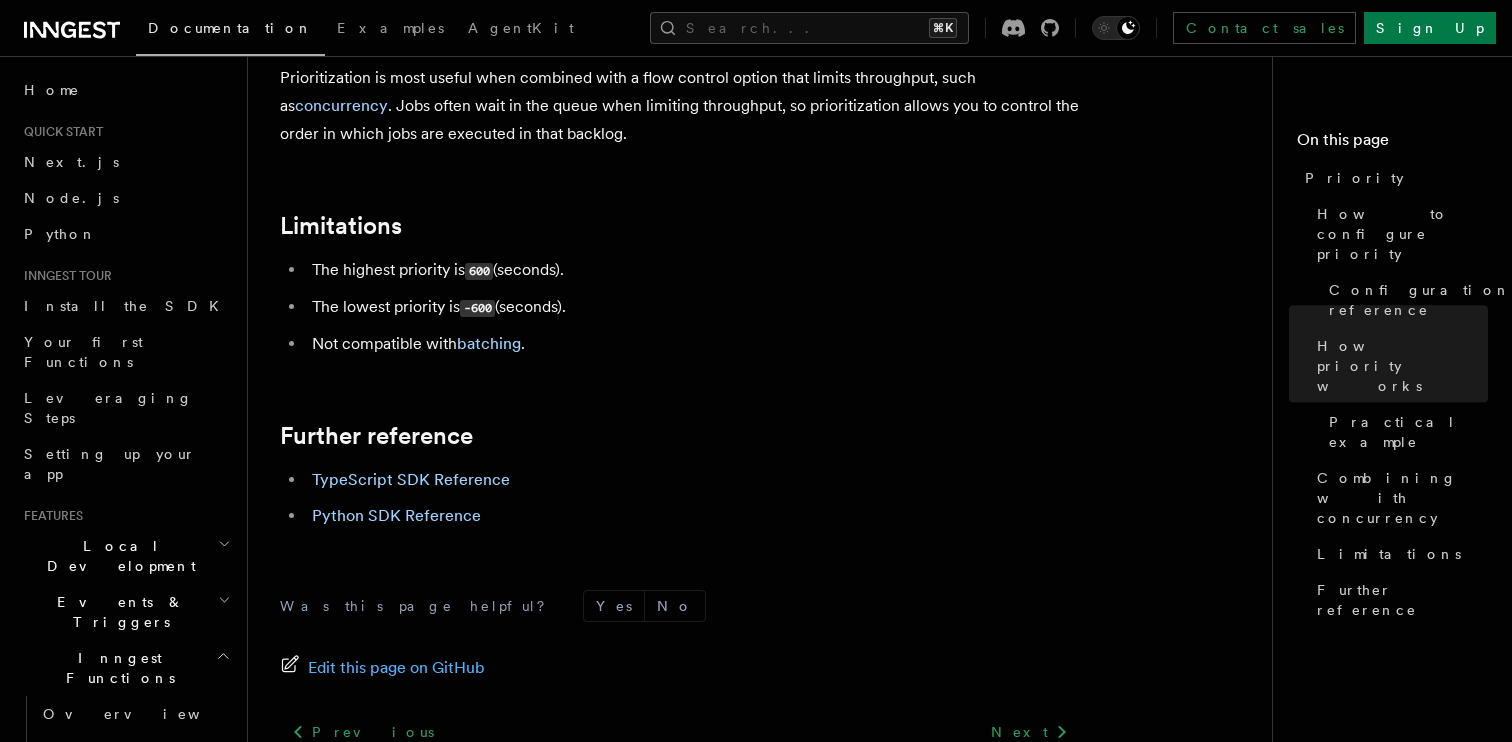 scroll, scrollTop: 2310, scrollLeft: 0, axis: vertical 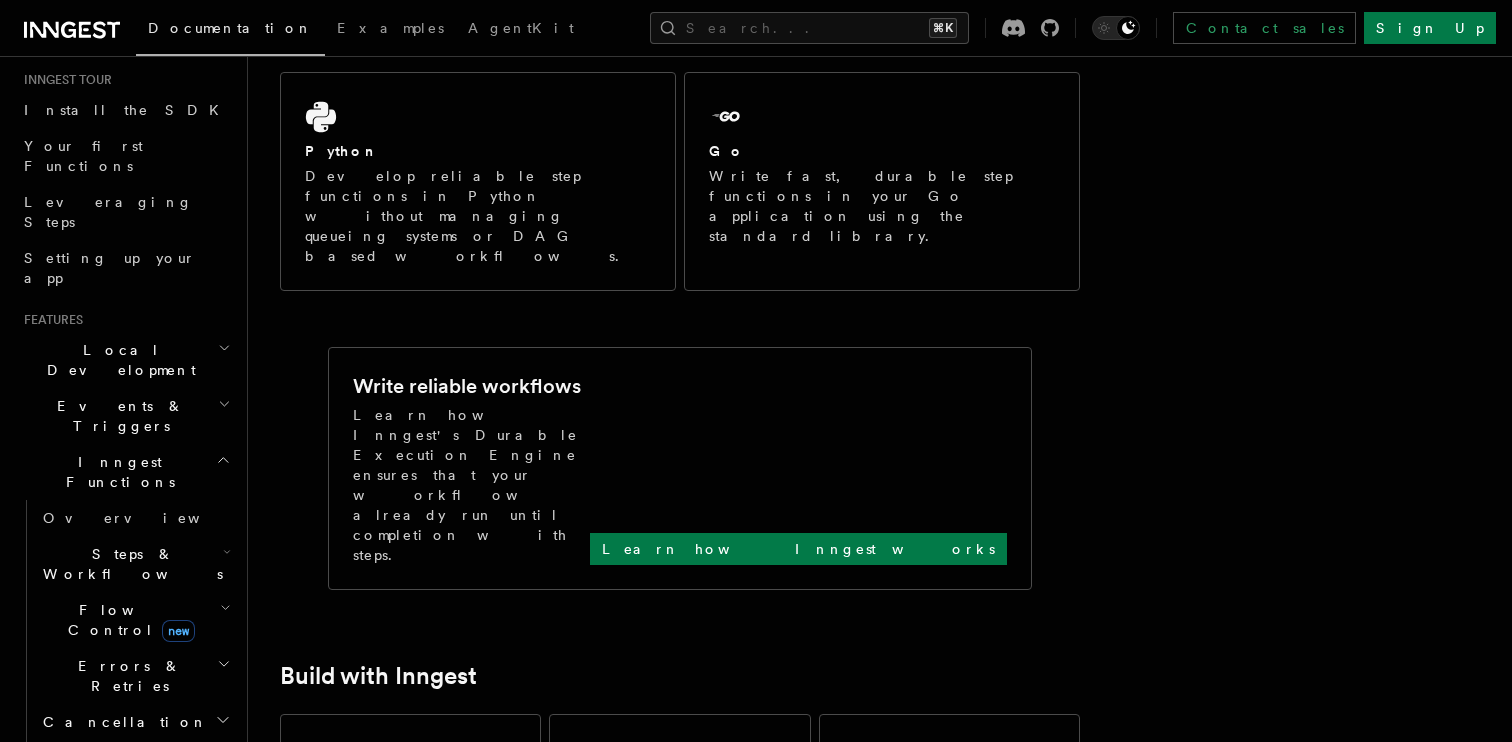click on "Inngest Functions" at bounding box center [125, 472] 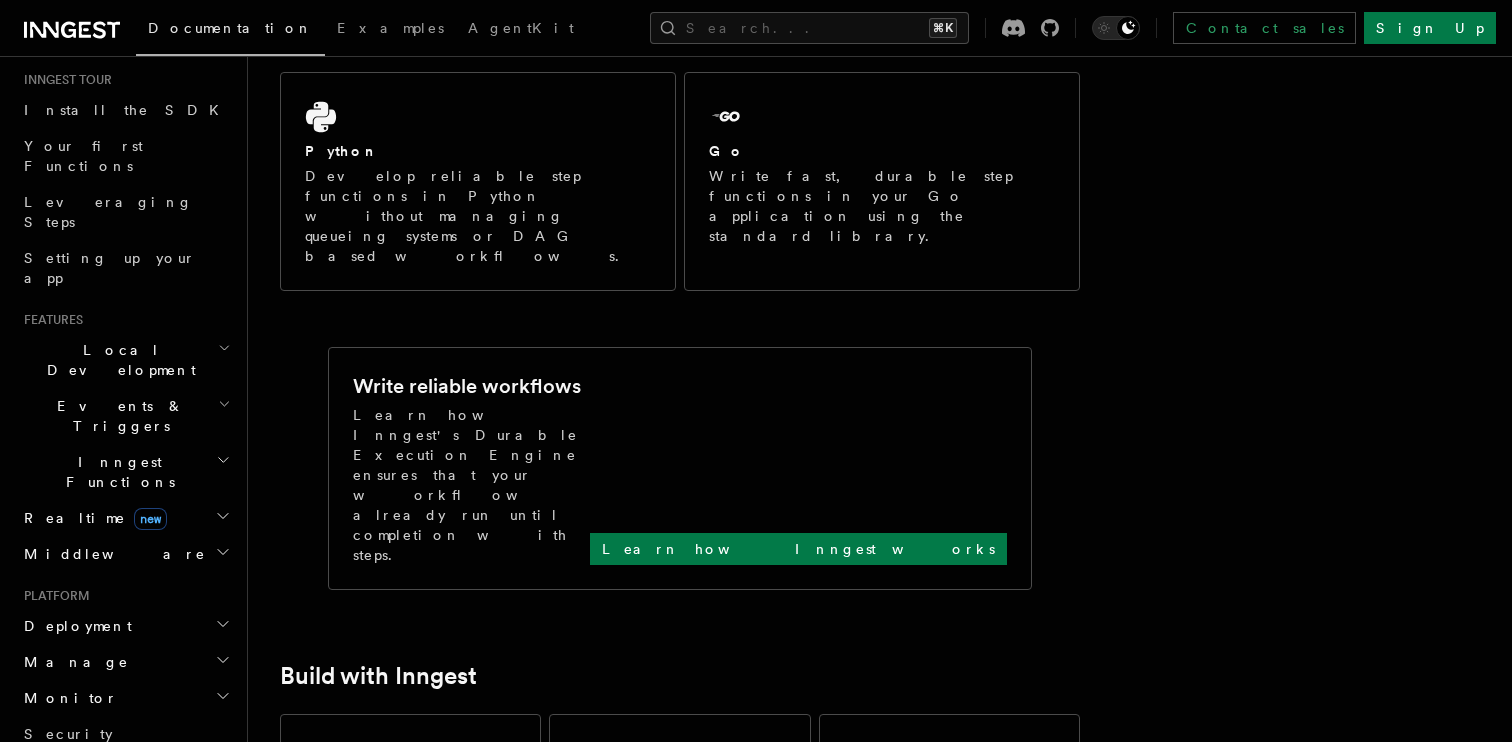 click on "Deployment" at bounding box center (125, 626) 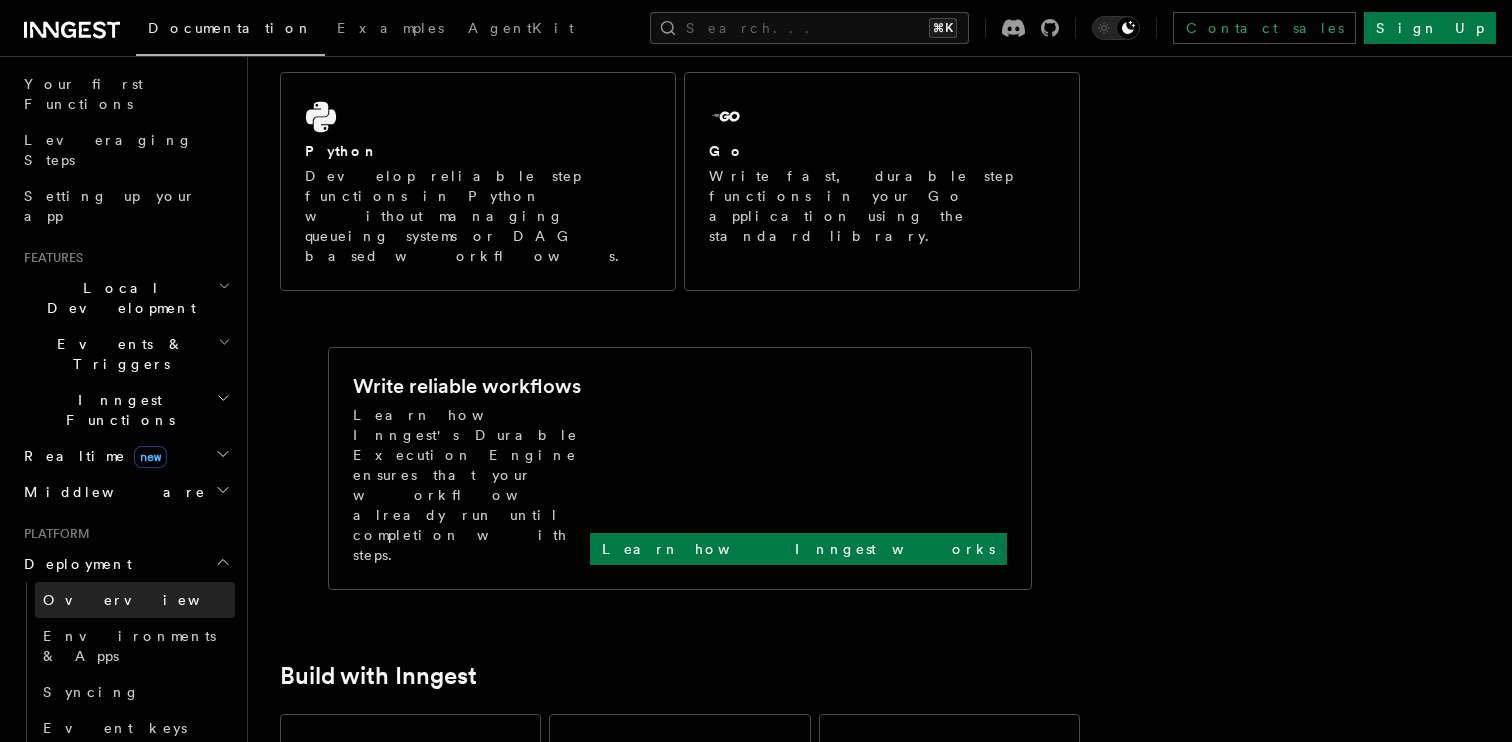 scroll, scrollTop: 294, scrollLeft: 0, axis: vertical 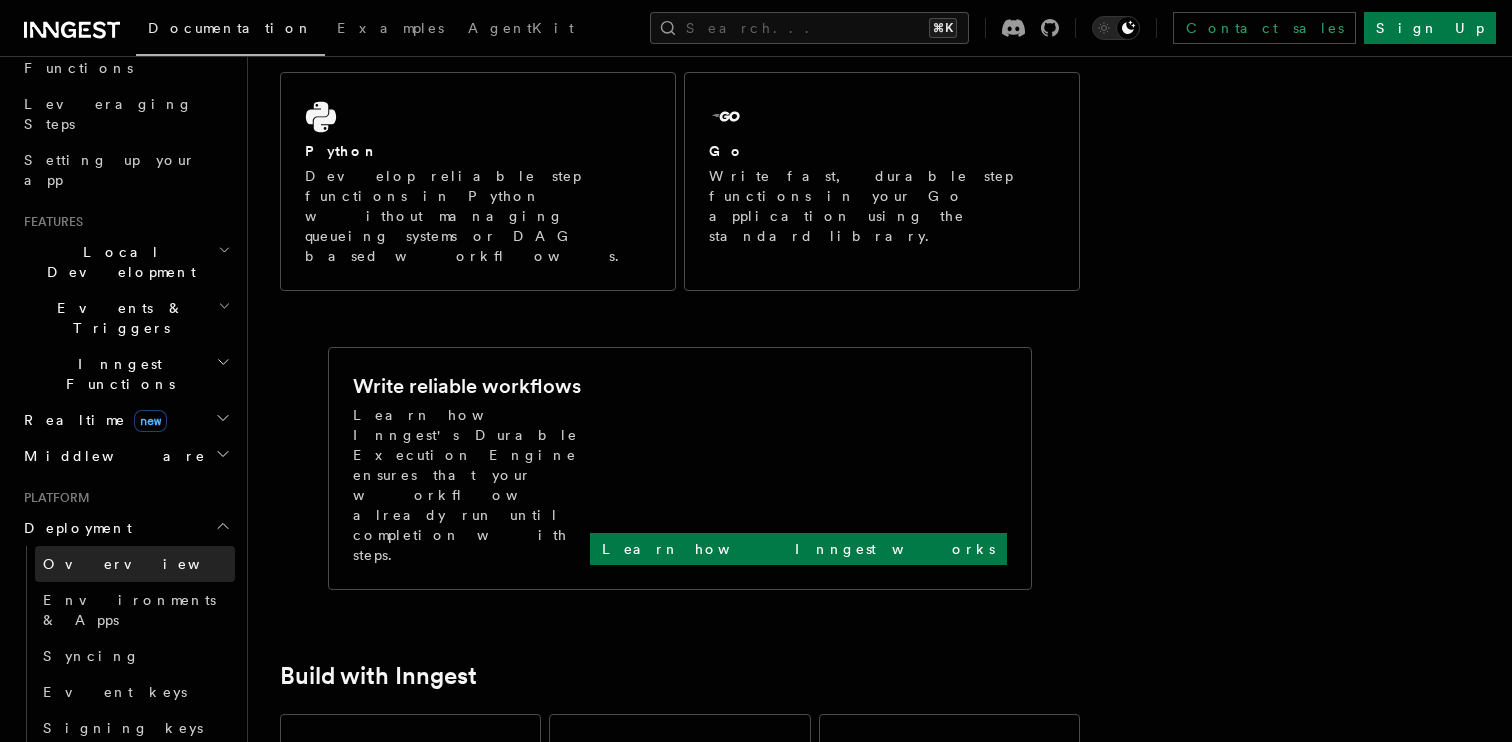 click on "Overview" at bounding box center [135, 564] 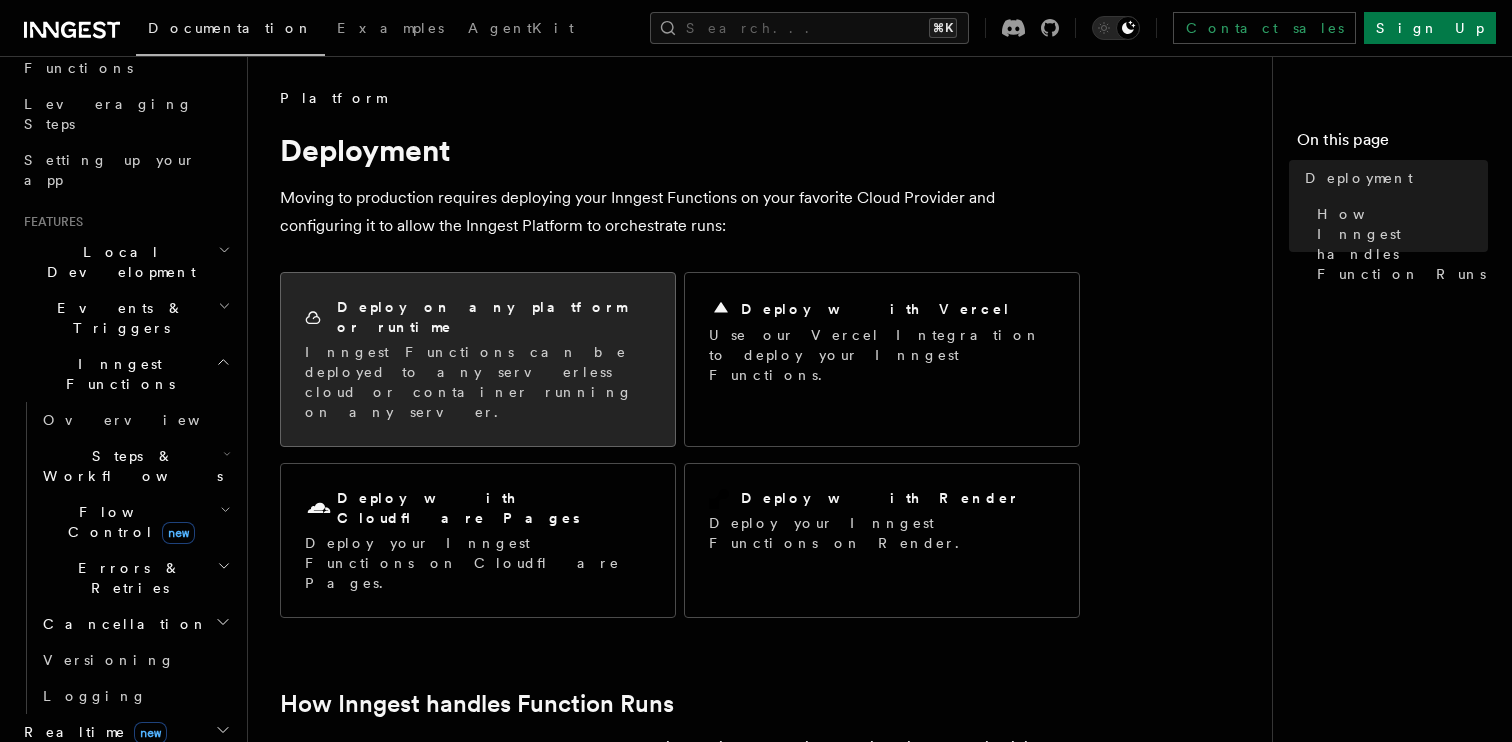 click on "Deploy on any platform or runtime Inngest Functions can be deployed to any serverless cloud or container running on any server." at bounding box center [478, 359] 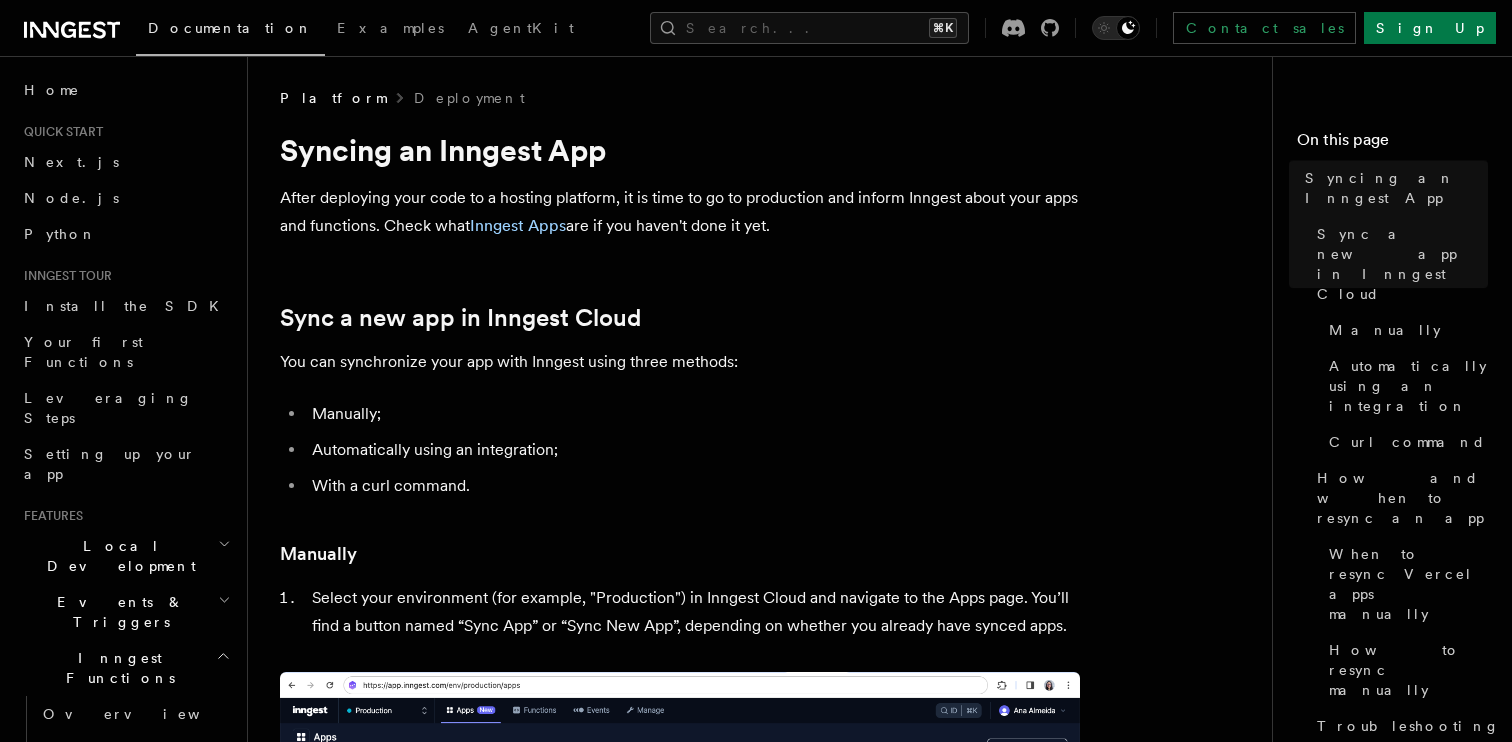 scroll, scrollTop: 208, scrollLeft: 0, axis: vertical 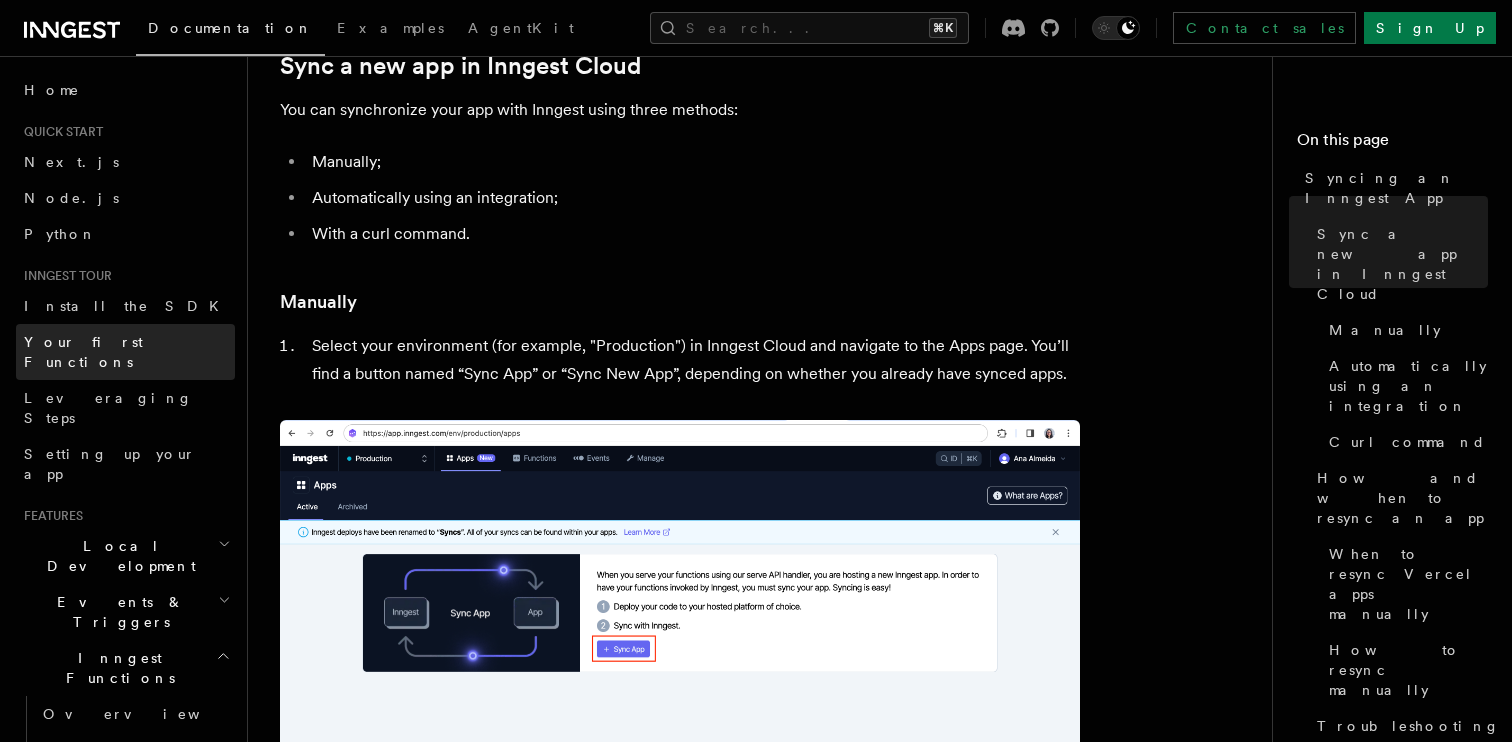 click on "Your first Functions" at bounding box center [83, 352] 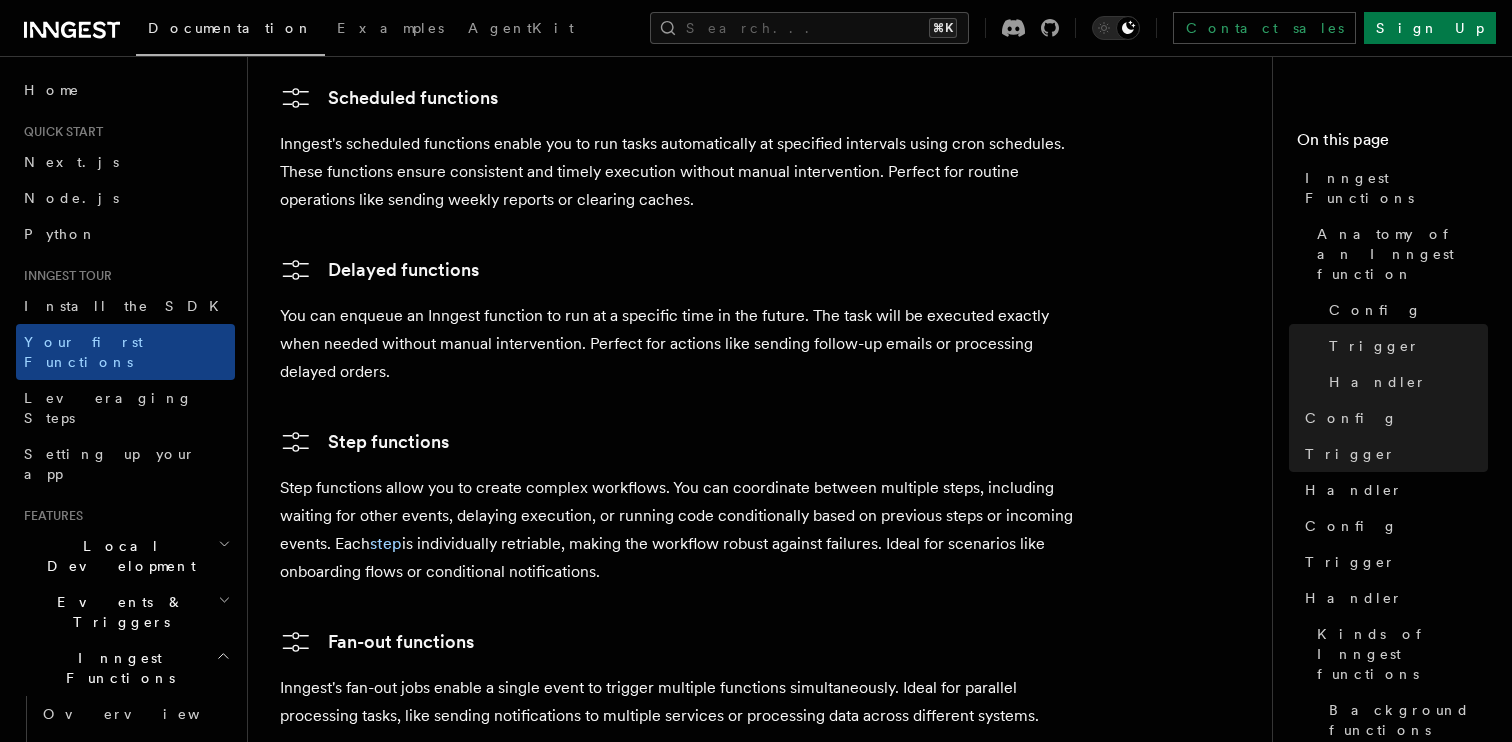 scroll, scrollTop: 3615, scrollLeft: 0, axis: vertical 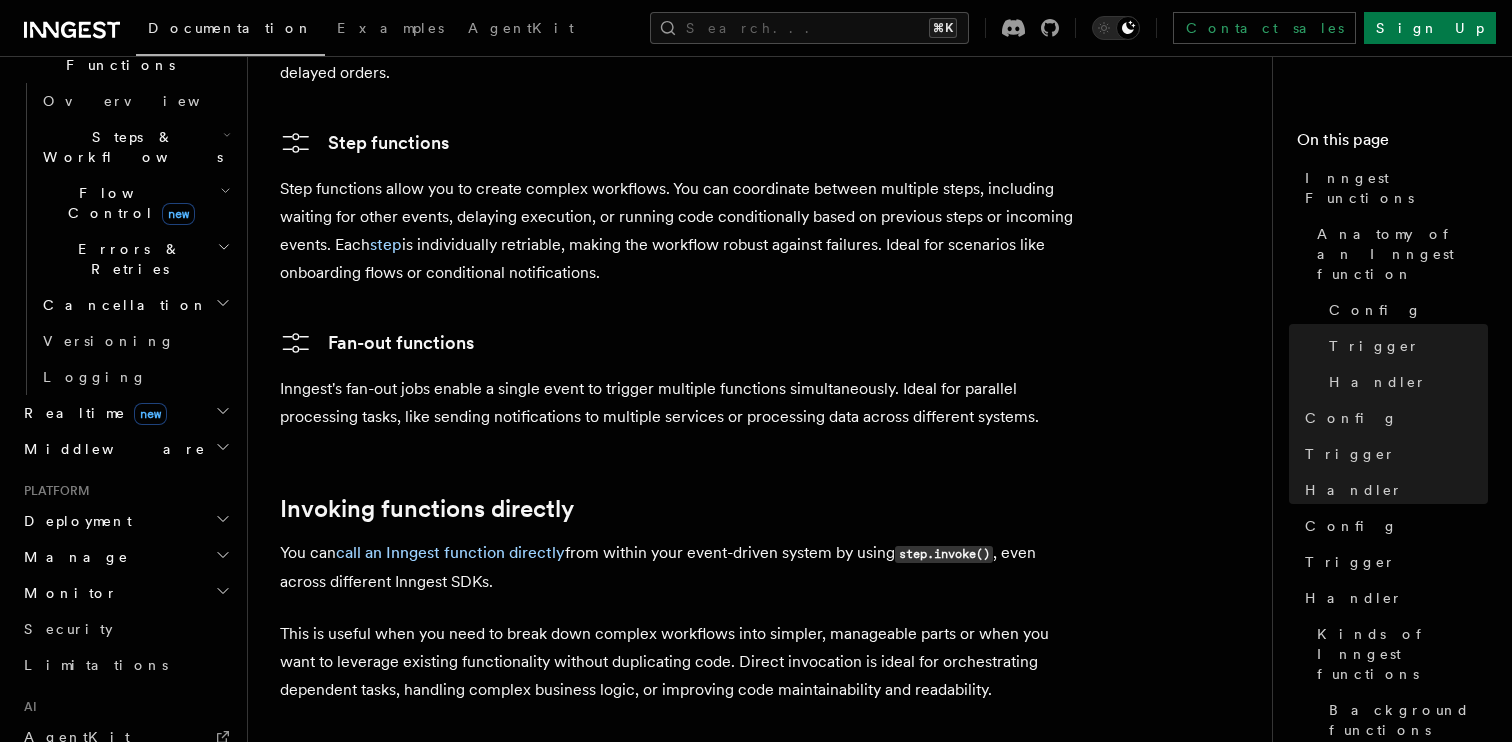 click on "Manage" at bounding box center (125, 557) 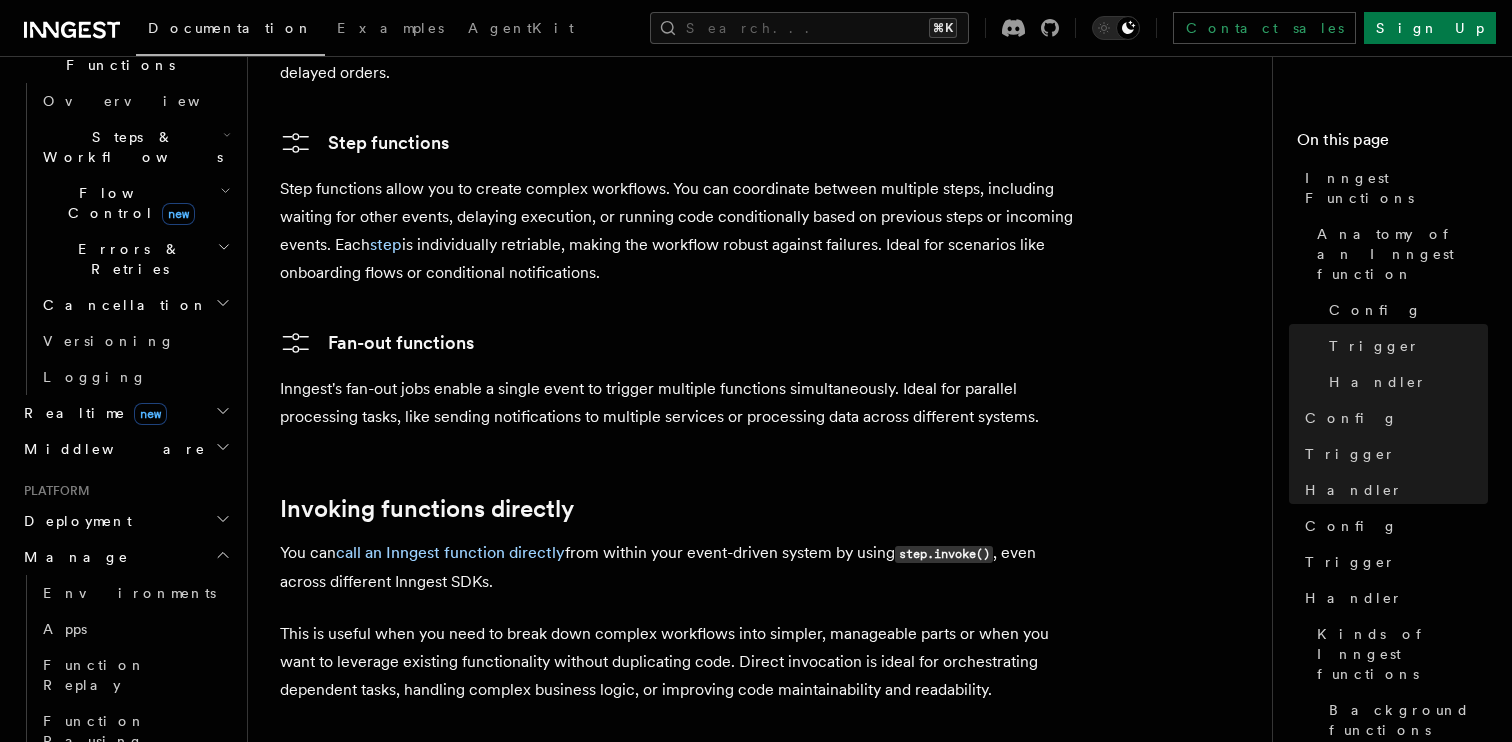 click on "Manage" at bounding box center (125, 557) 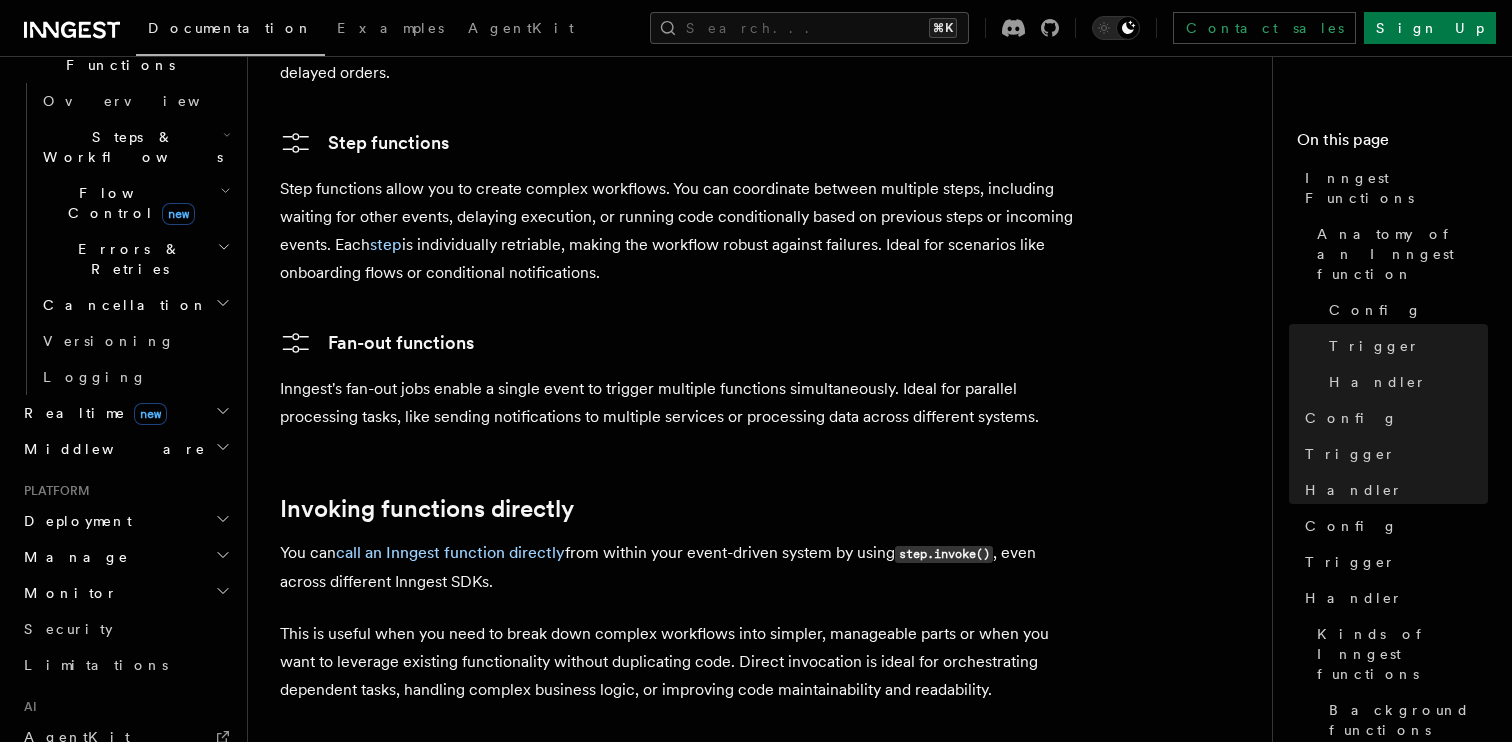 click on "Manage" at bounding box center (125, 557) 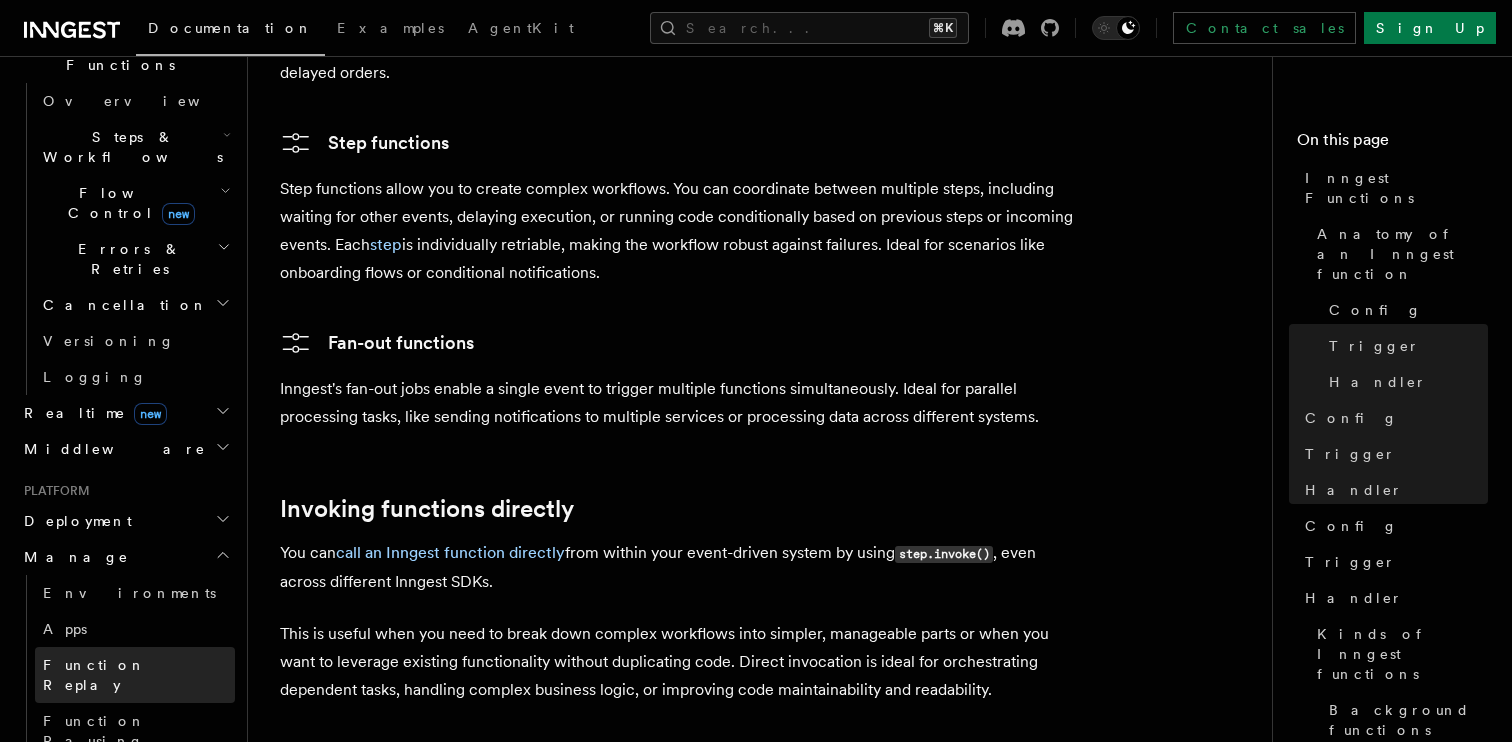 click on "Function Replay" at bounding box center [135, 675] 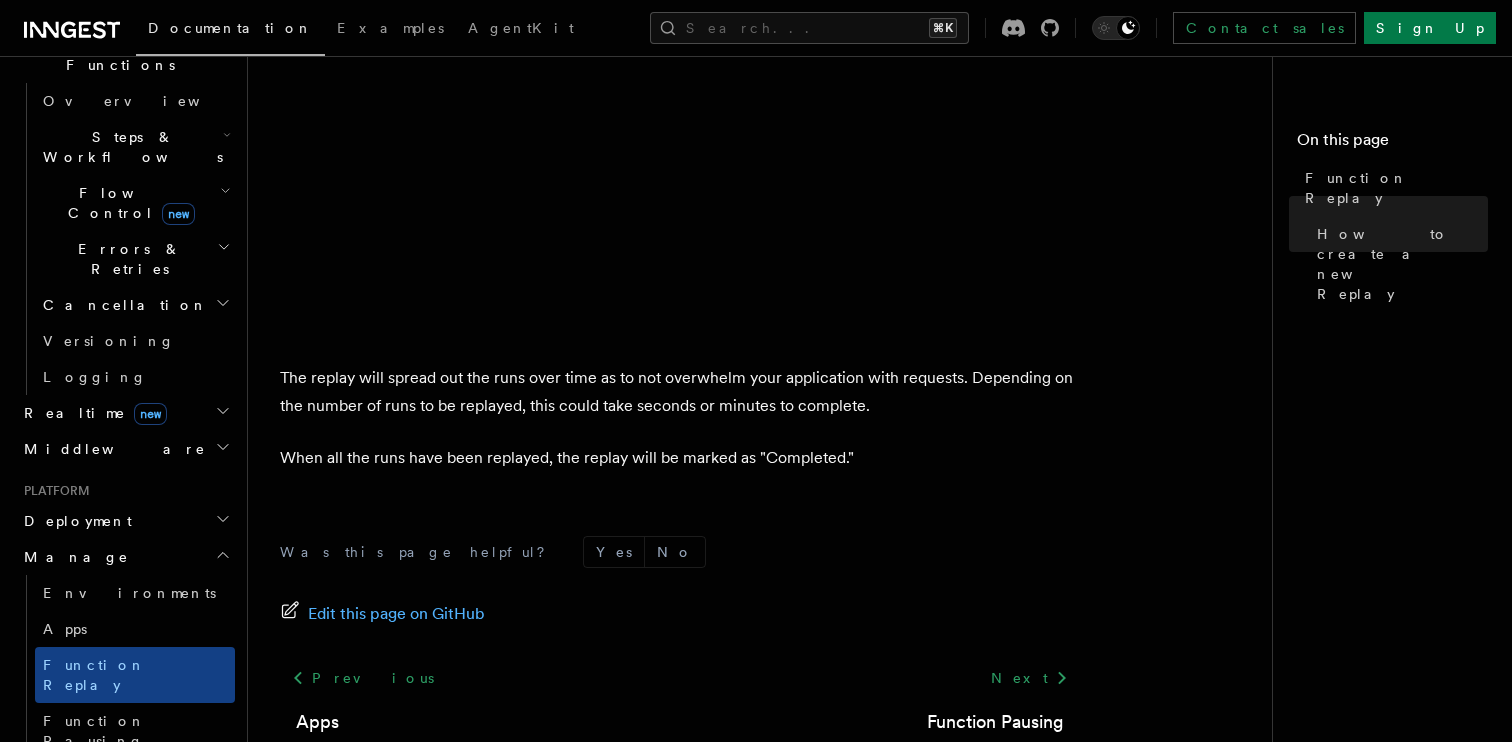 scroll, scrollTop: 3493, scrollLeft: 0, axis: vertical 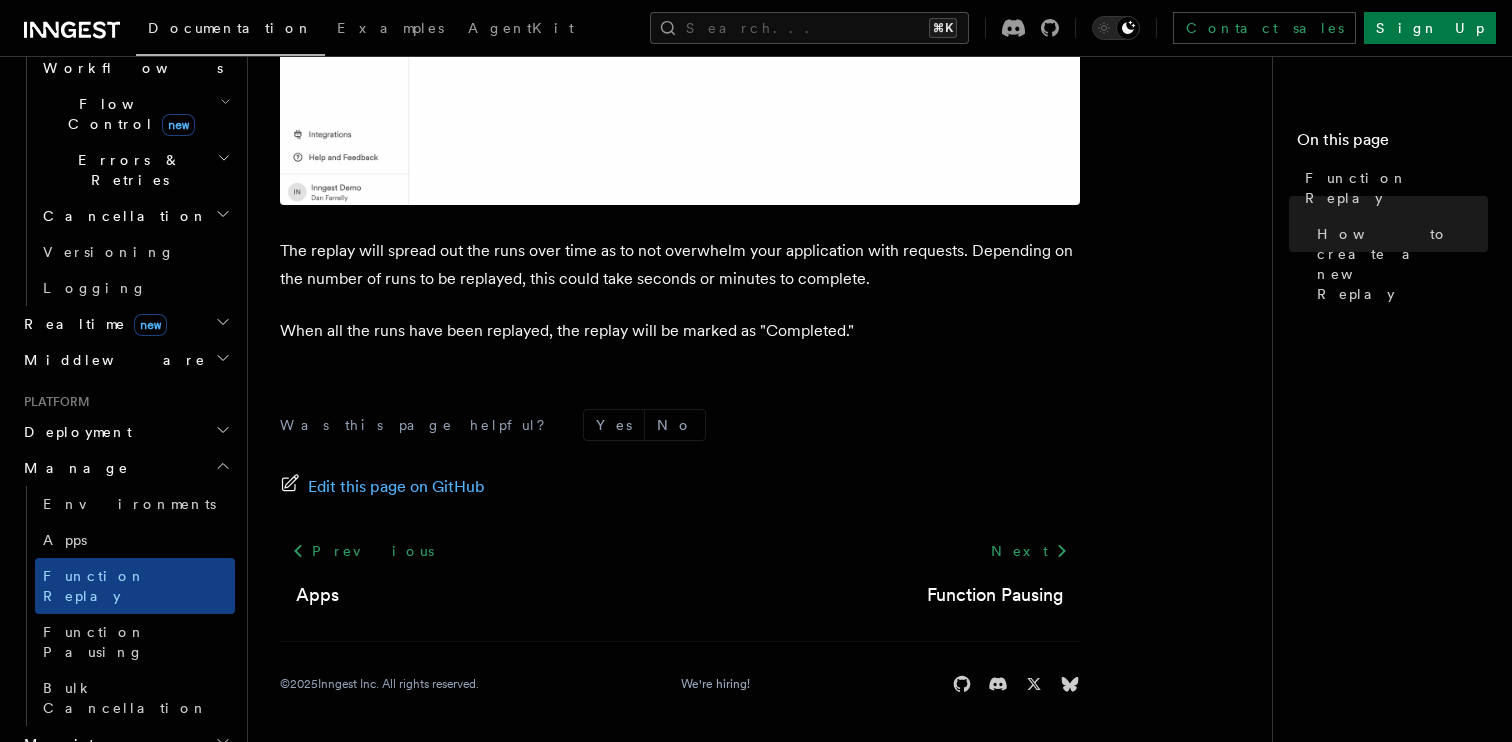 click on "Limitations" at bounding box center (125, 816) 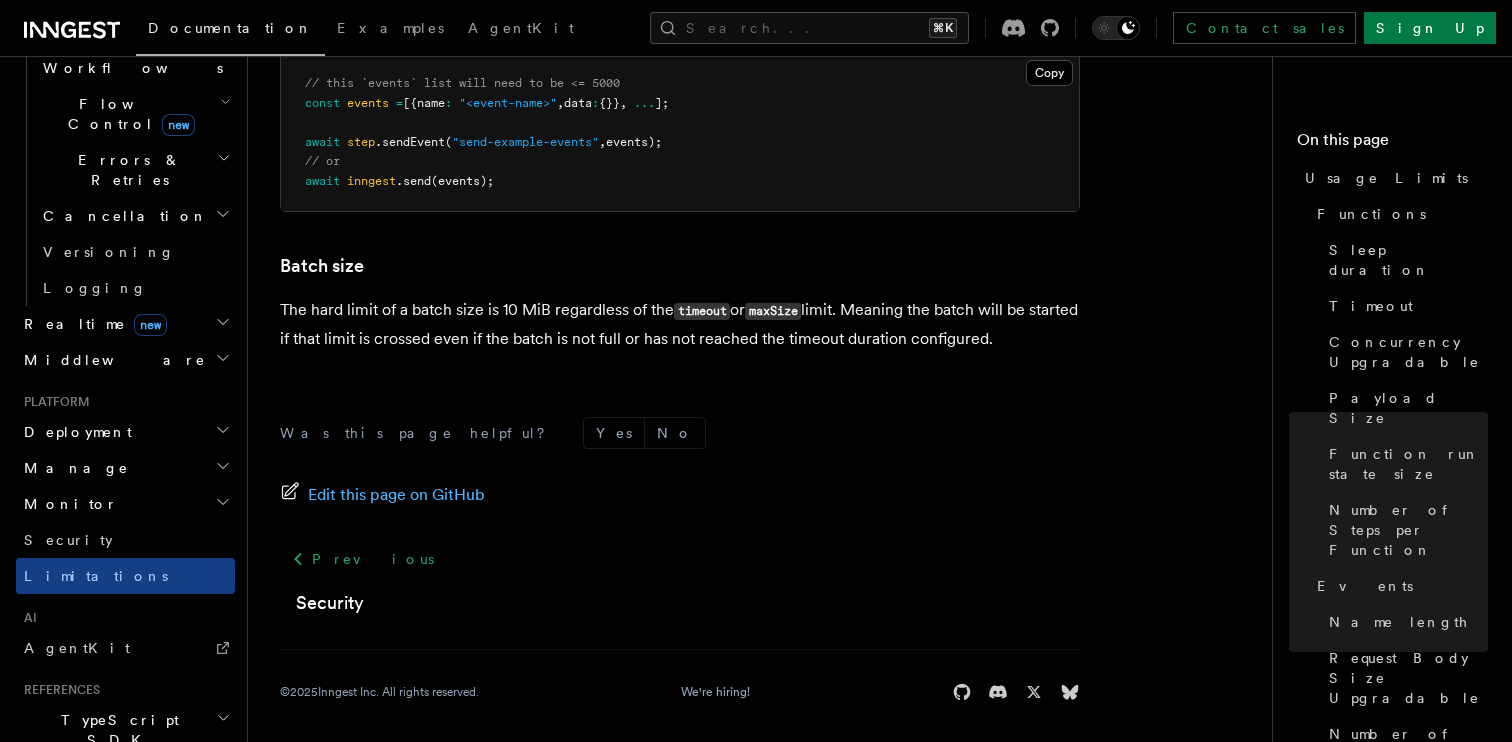 scroll, scrollTop: 2096, scrollLeft: 0, axis: vertical 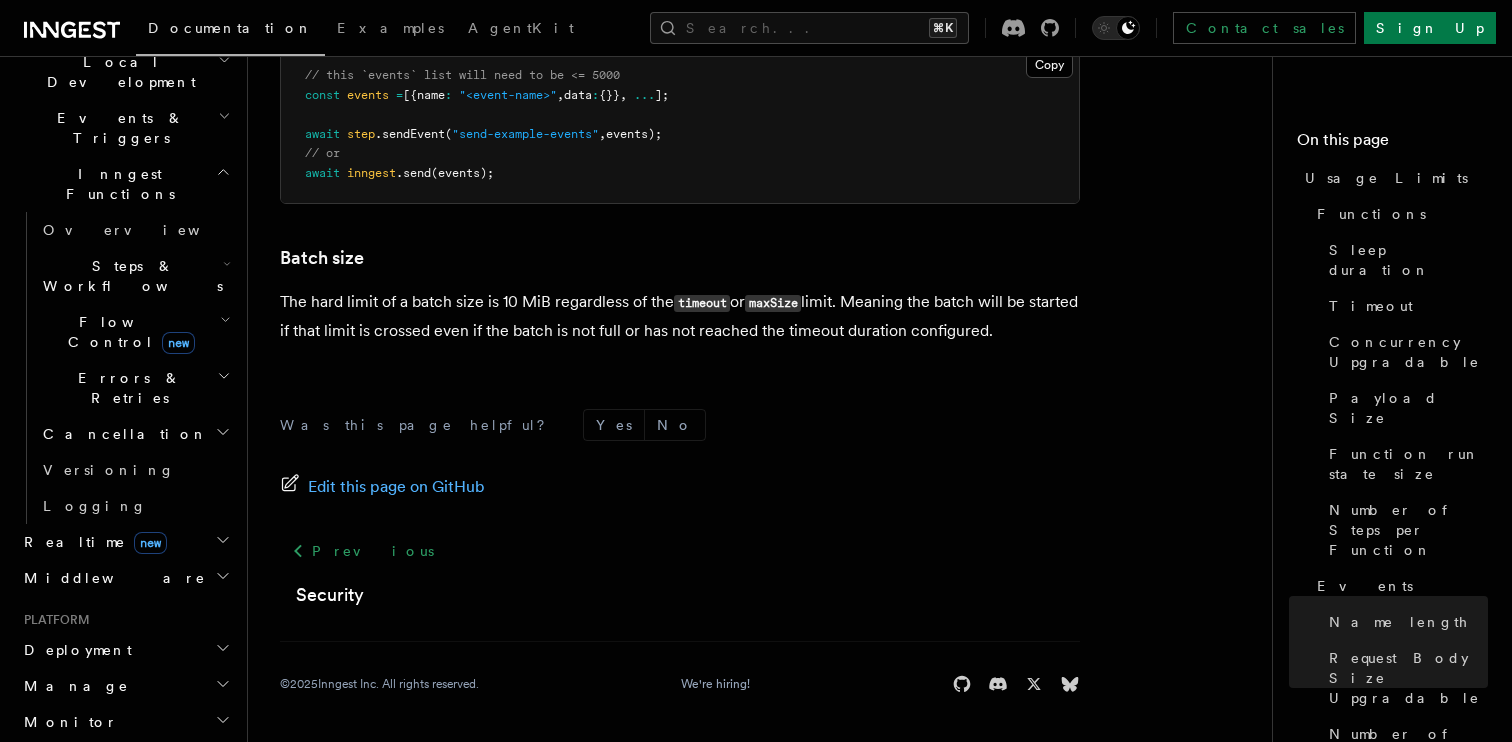 click on "Realtime new" at bounding box center [125, 542] 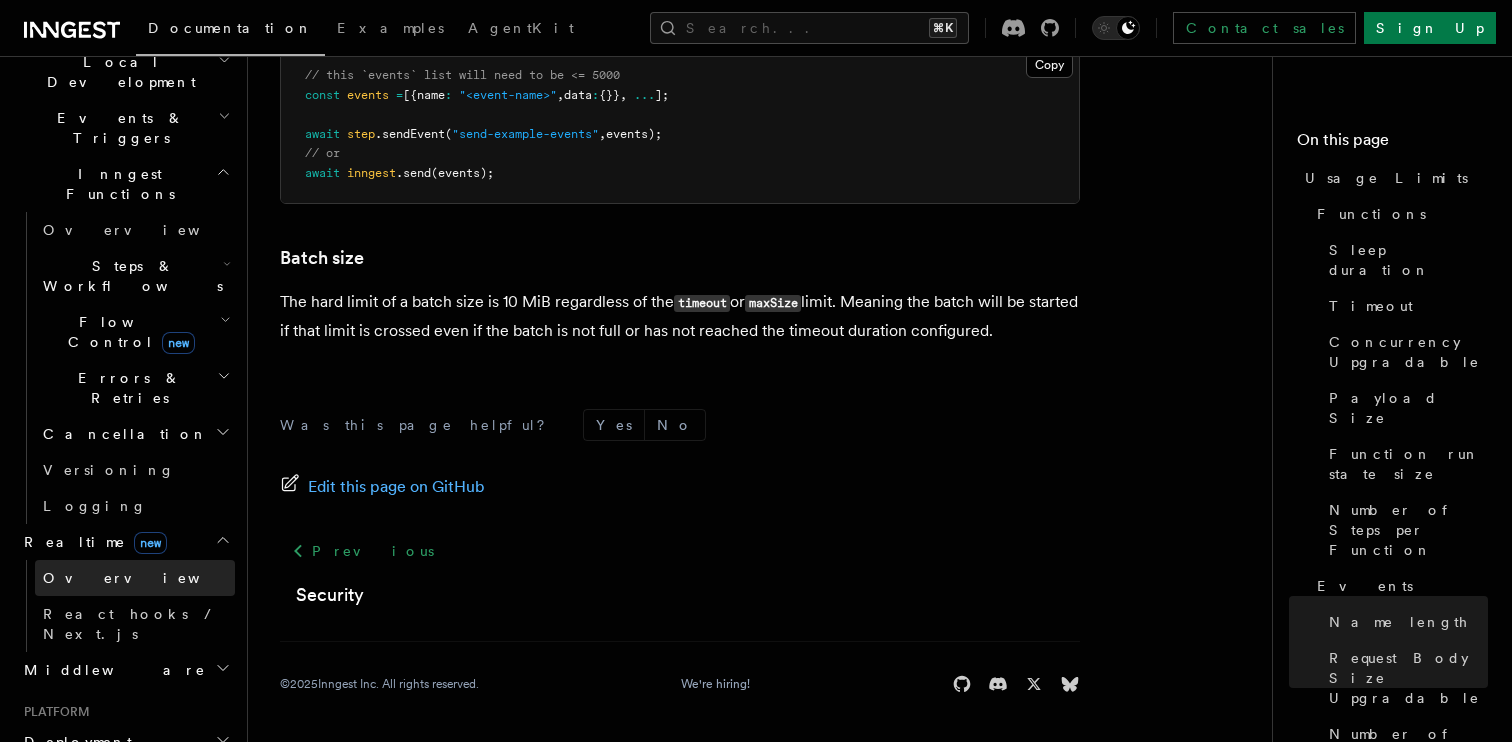 click on "Overview" at bounding box center [135, 578] 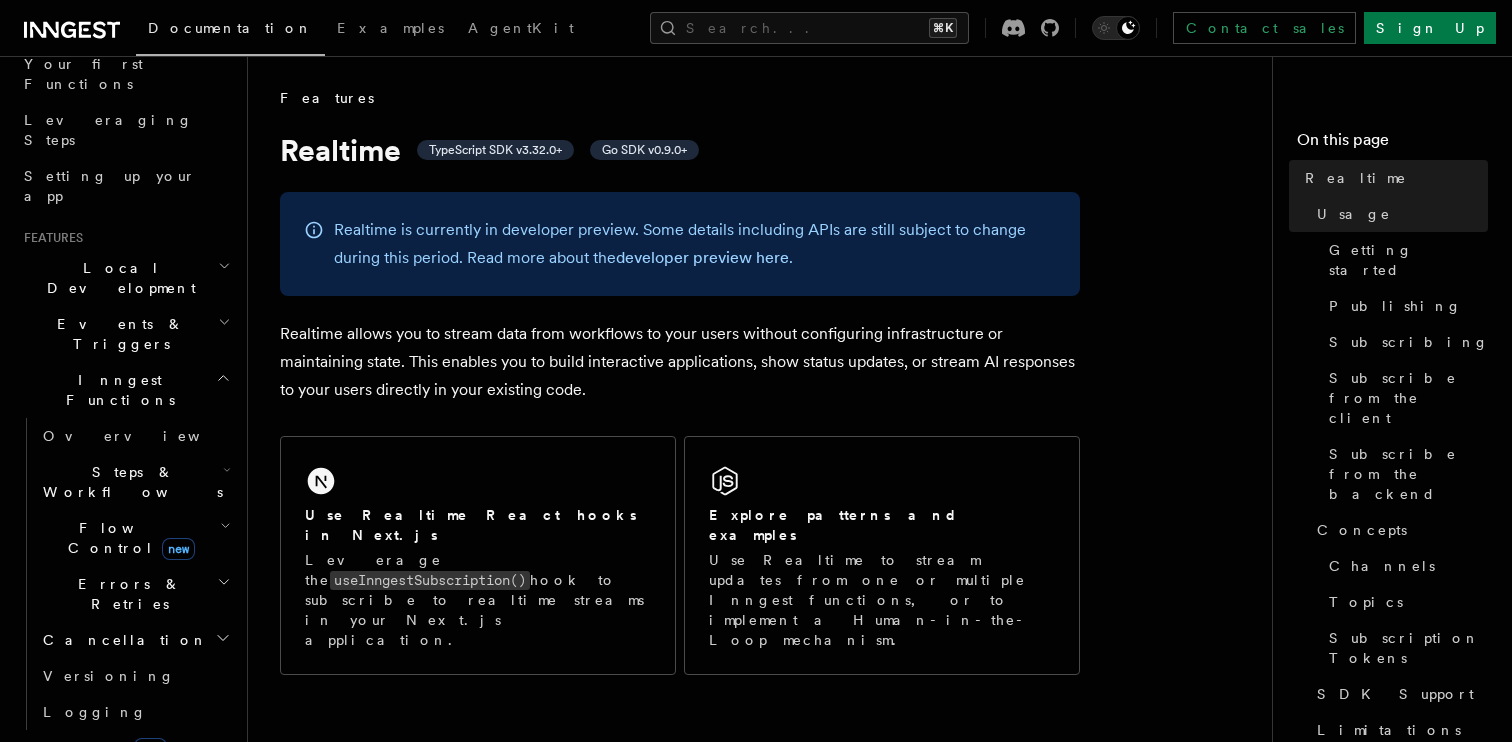 scroll, scrollTop: 0, scrollLeft: 0, axis: both 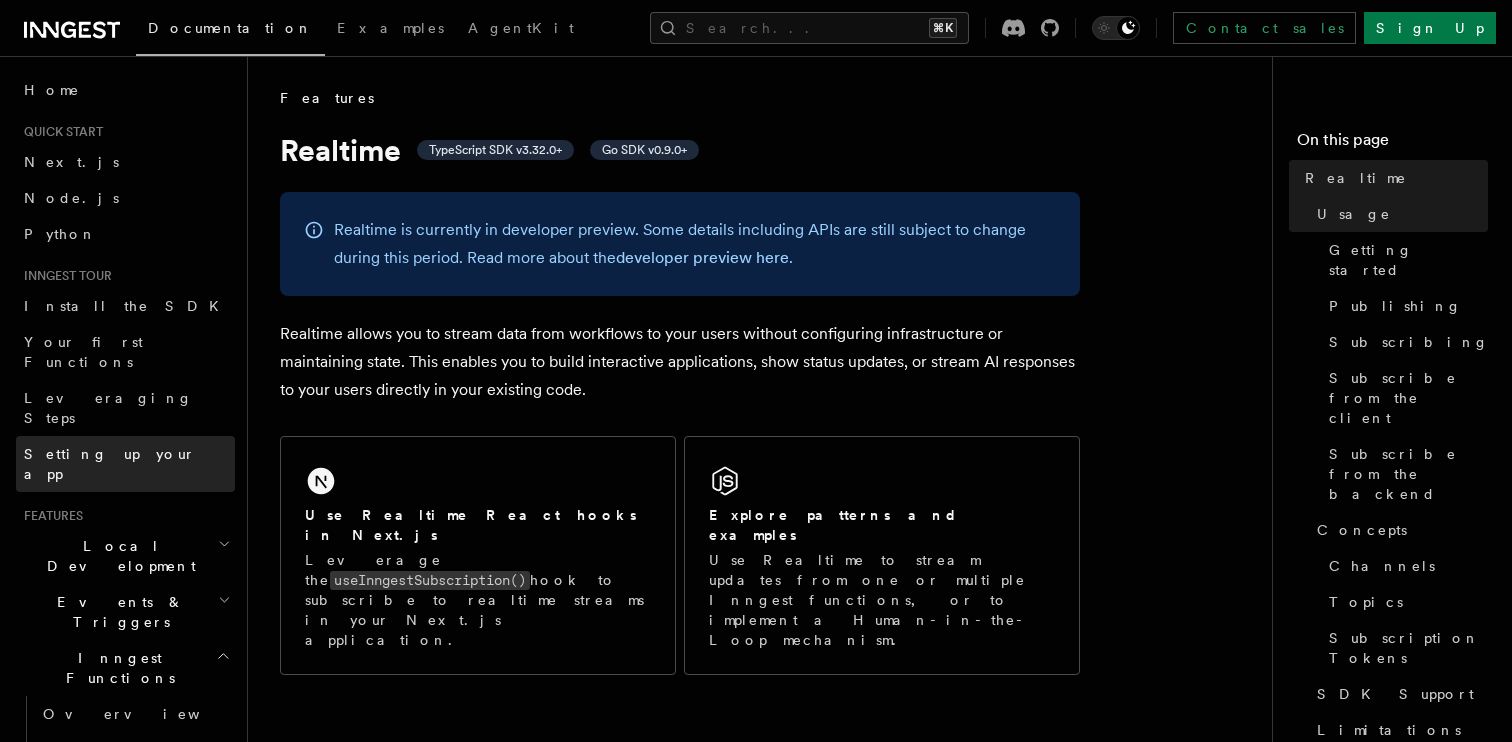 click on "Setting up your app" at bounding box center [125, 464] 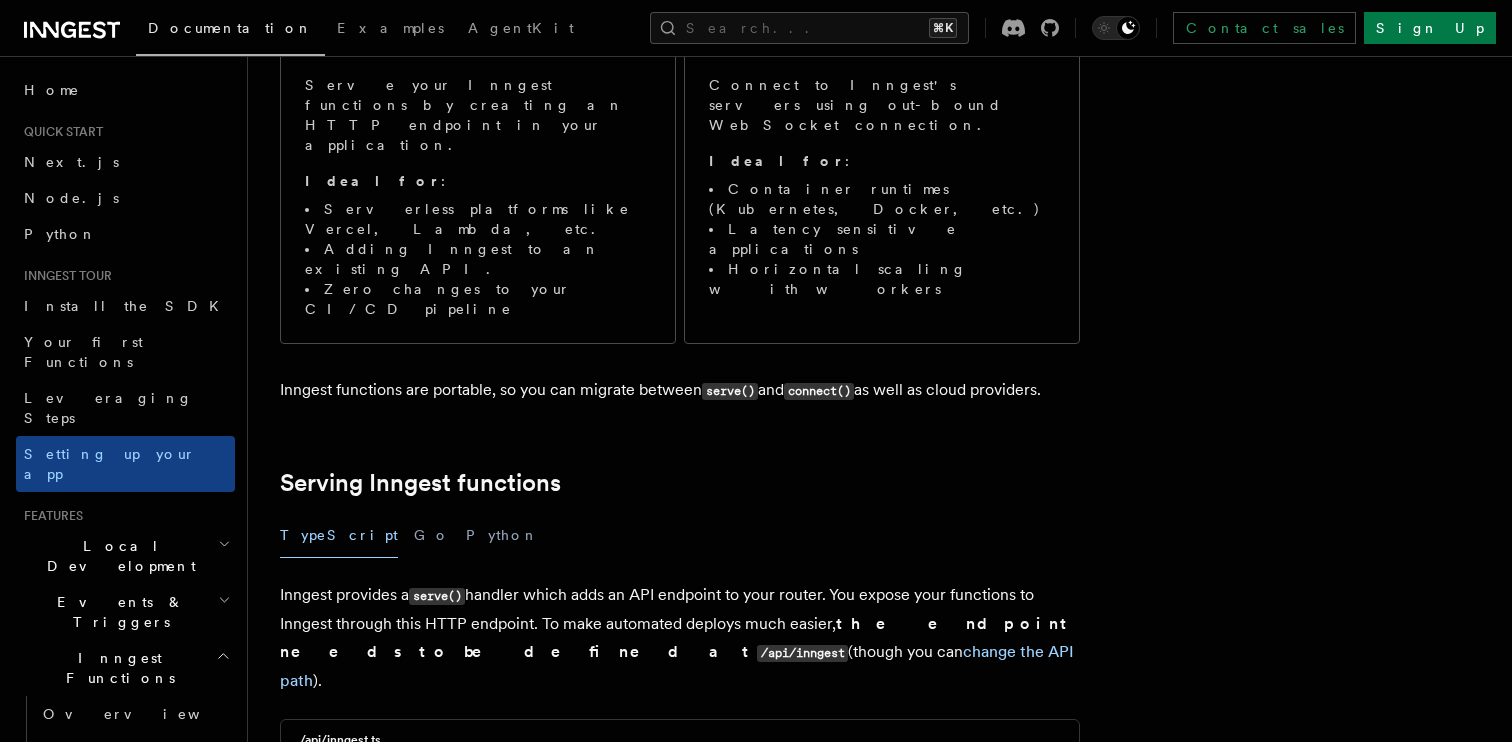 scroll, scrollTop: 340, scrollLeft: 0, axis: vertical 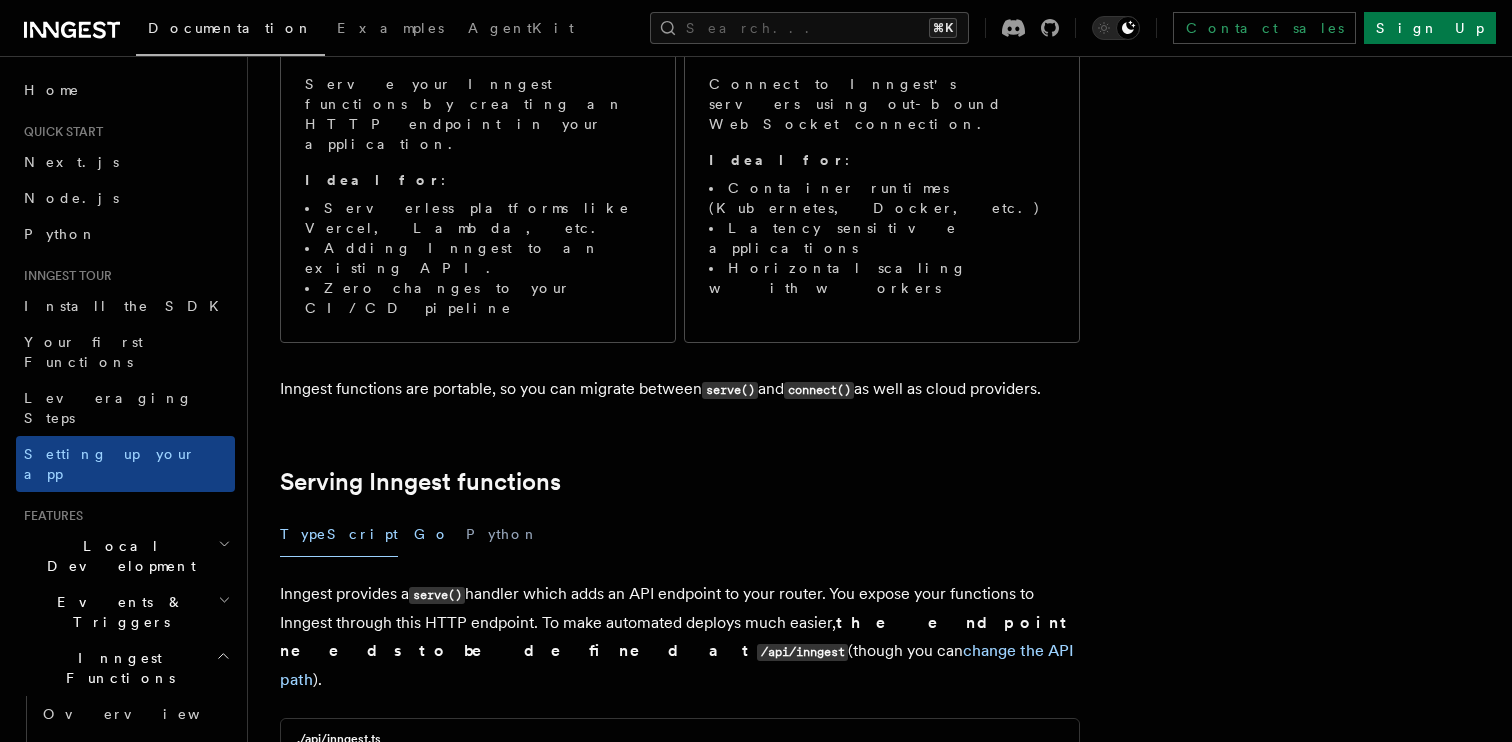click on "Go" at bounding box center [432, 534] 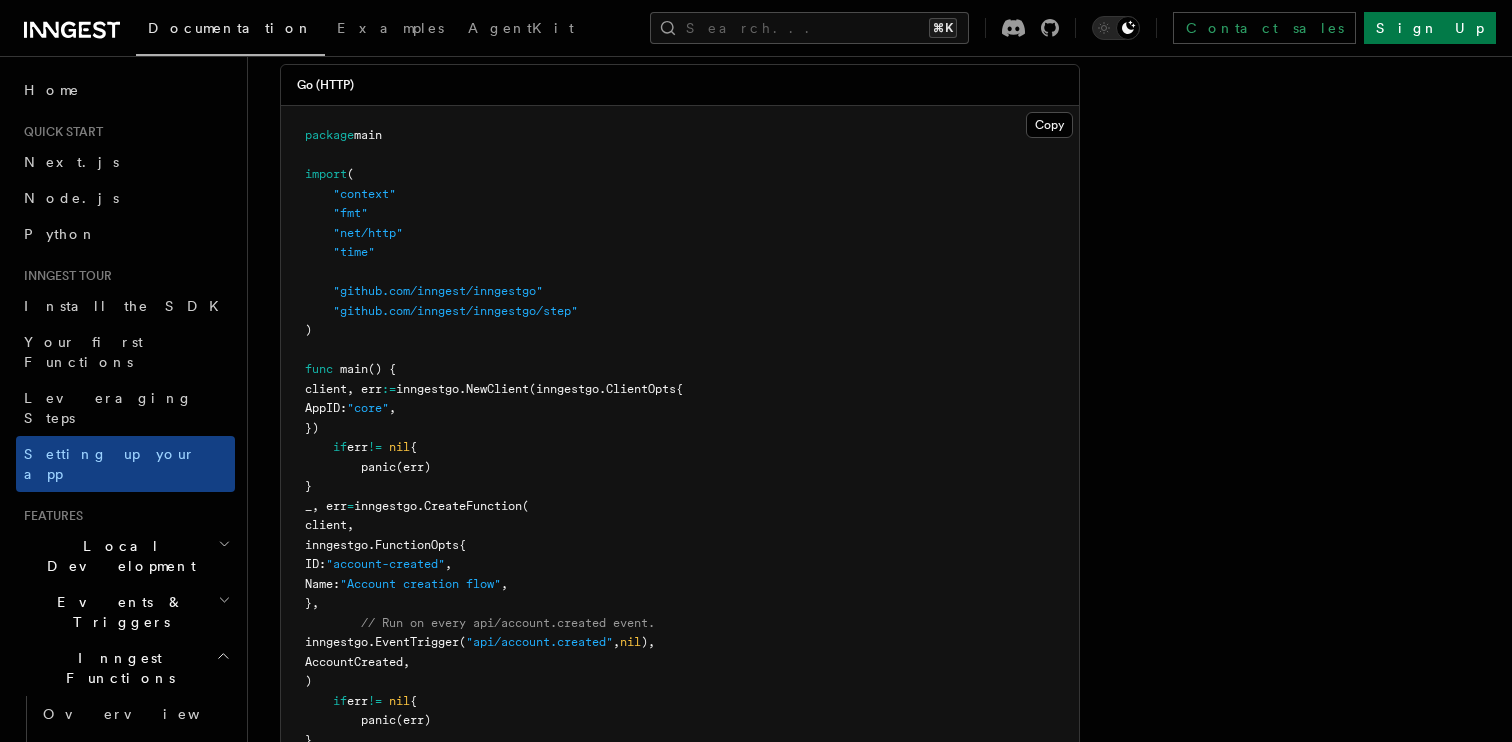 scroll, scrollTop: 995, scrollLeft: 0, axis: vertical 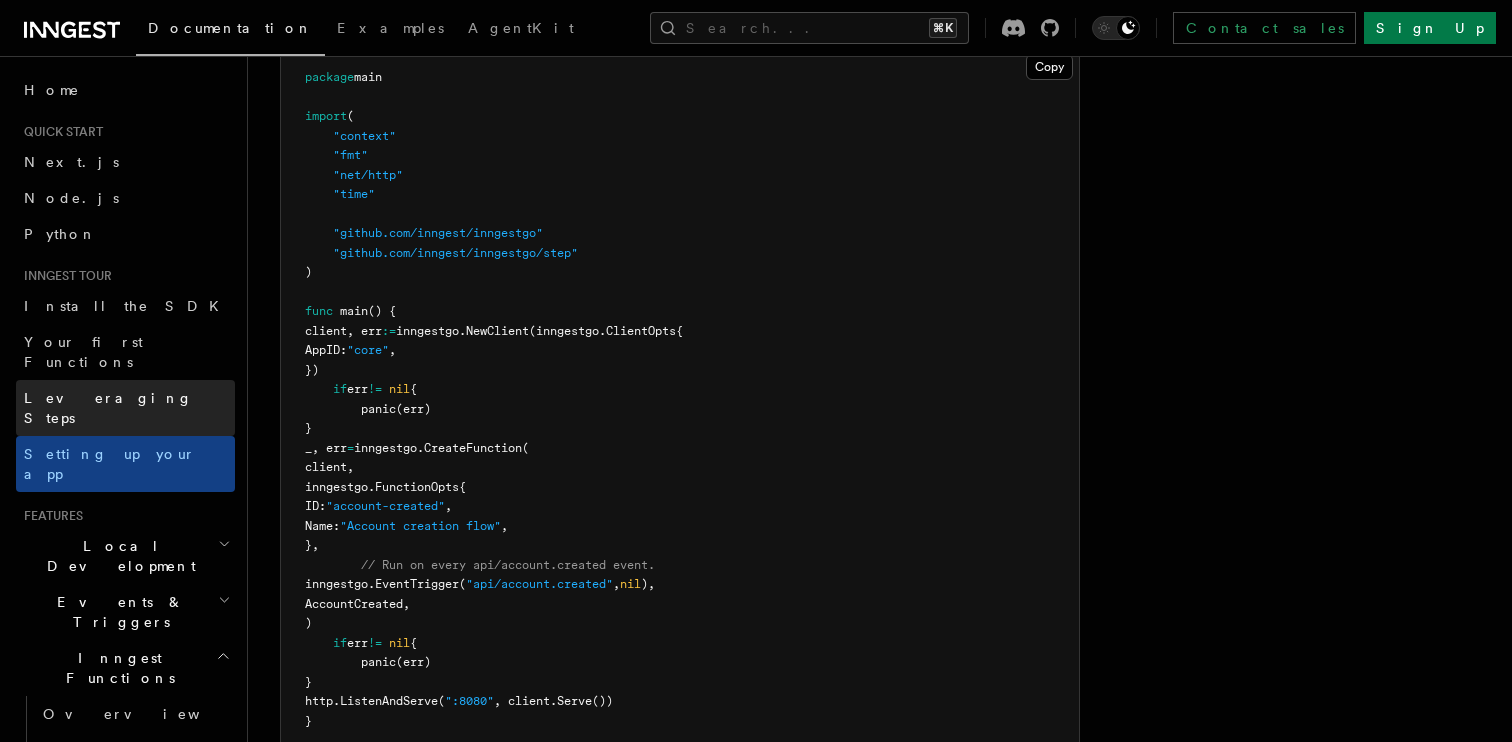click on "Leveraging Steps" at bounding box center [125, 408] 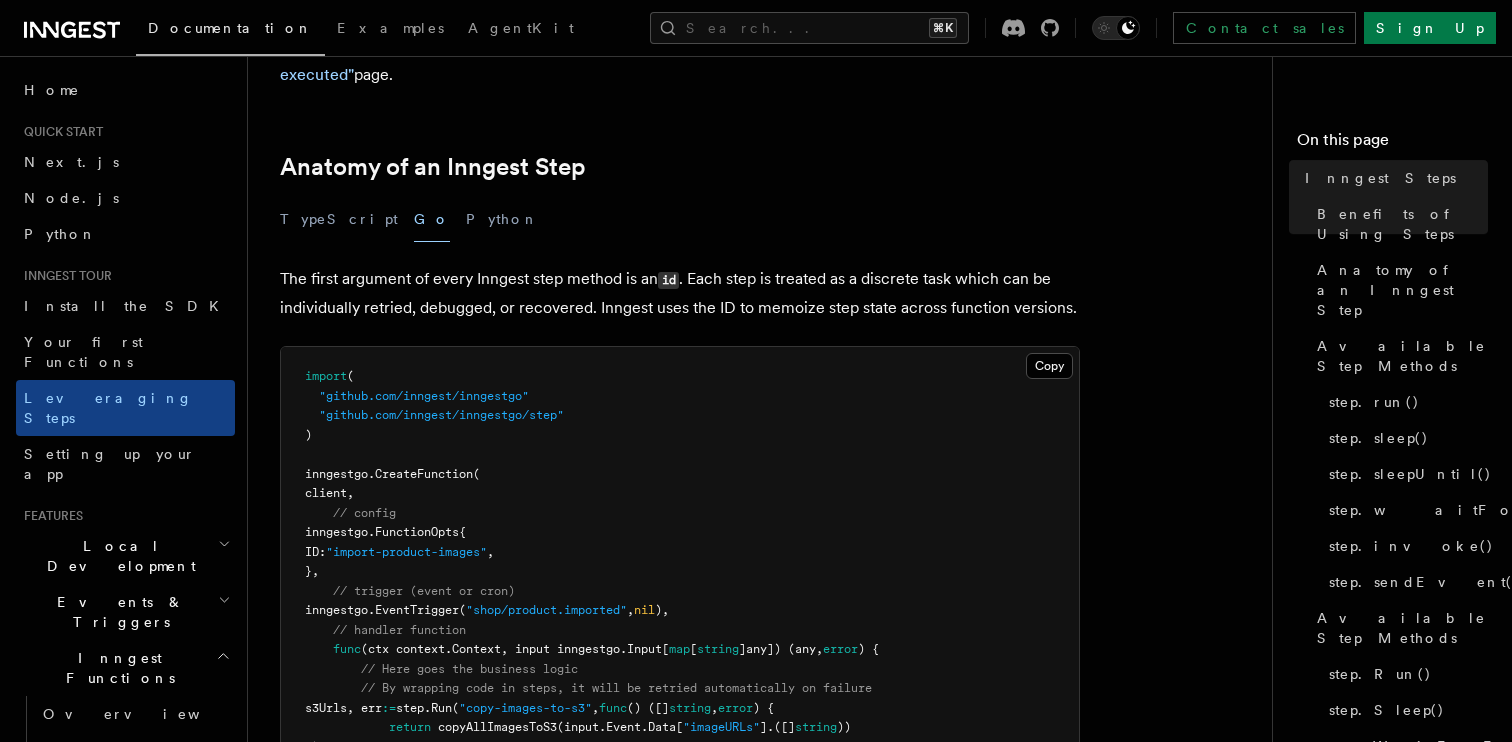 scroll, scrollTop: 966, scrollLeft: 0, axis: vertical 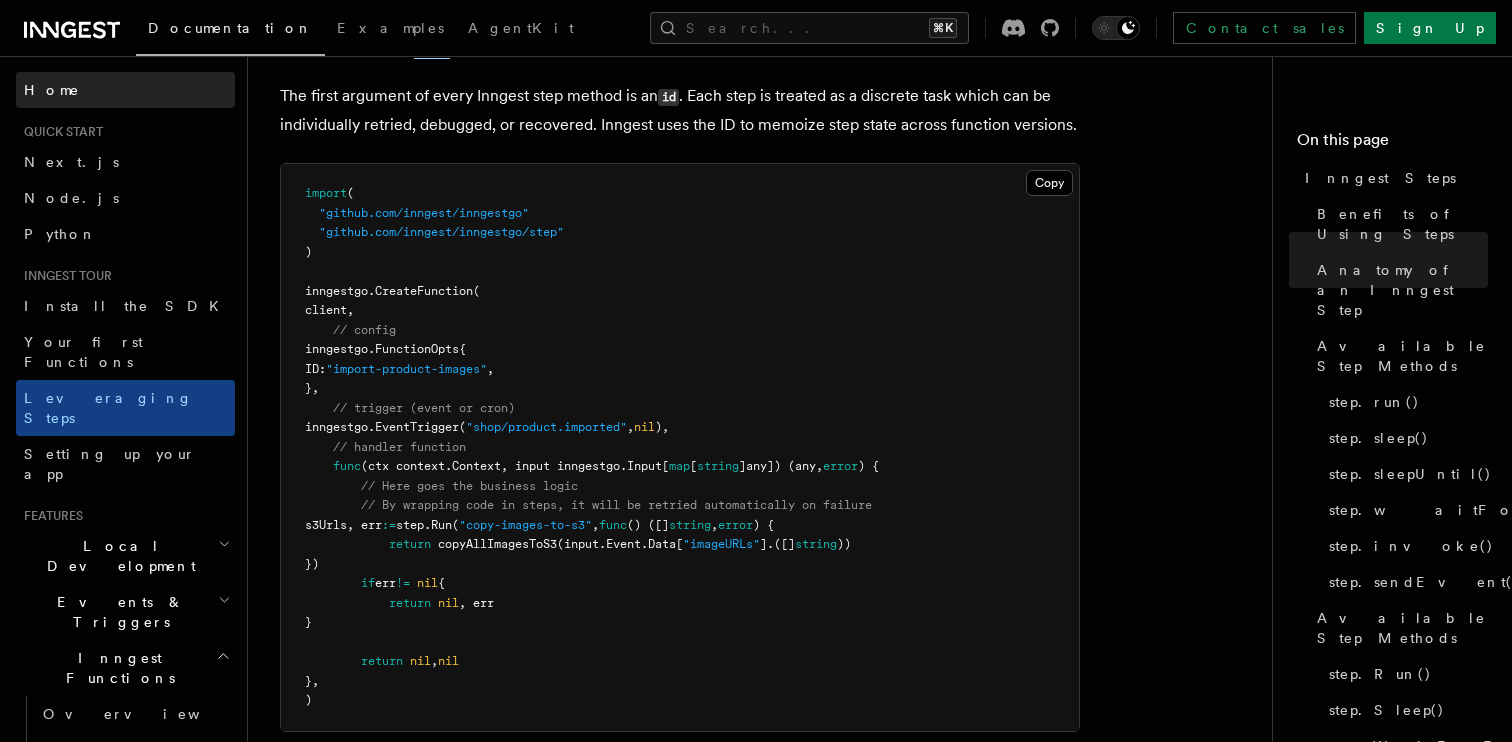 click on "Home" at bounding box center (125, 90) 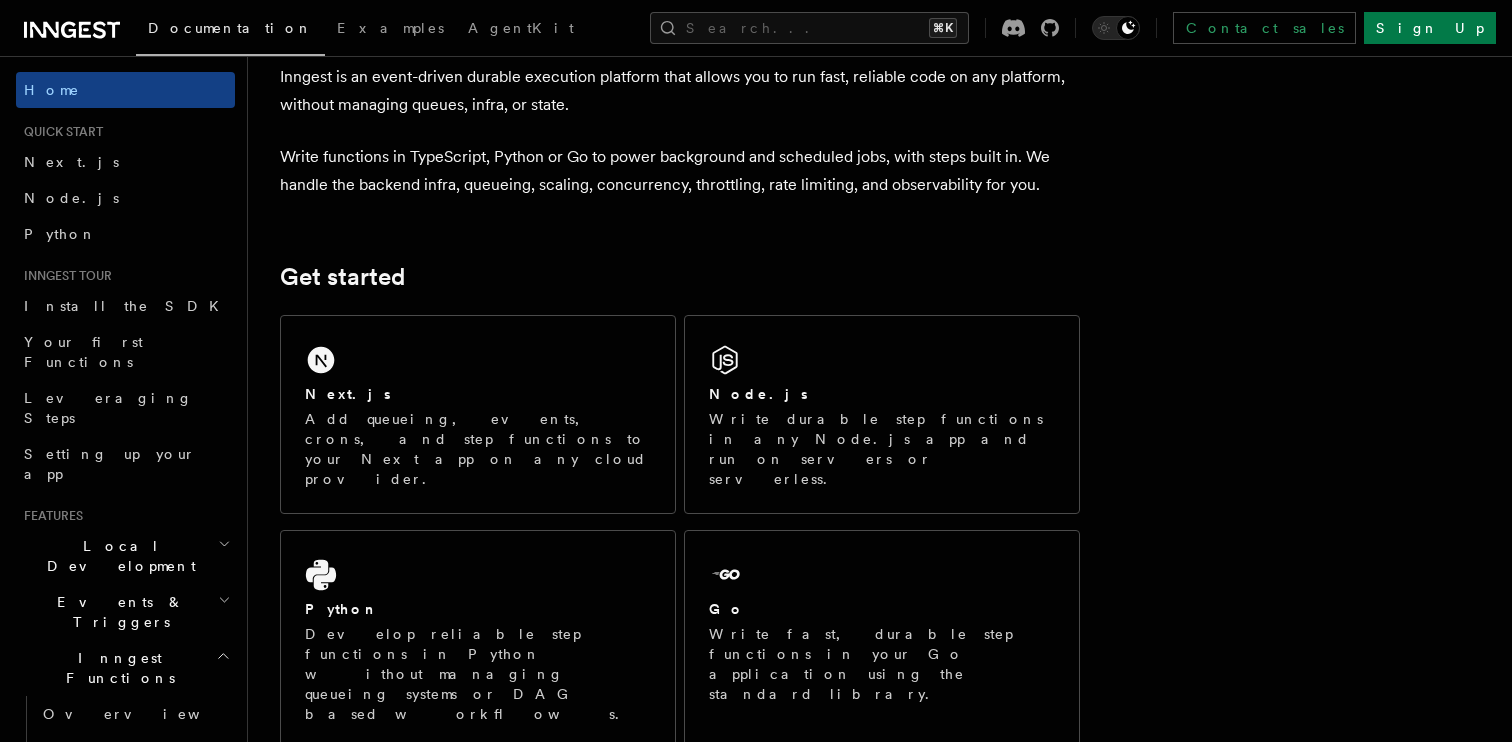 scroll, scrollTop: 104, scrollLeft: 0, axis: vertical 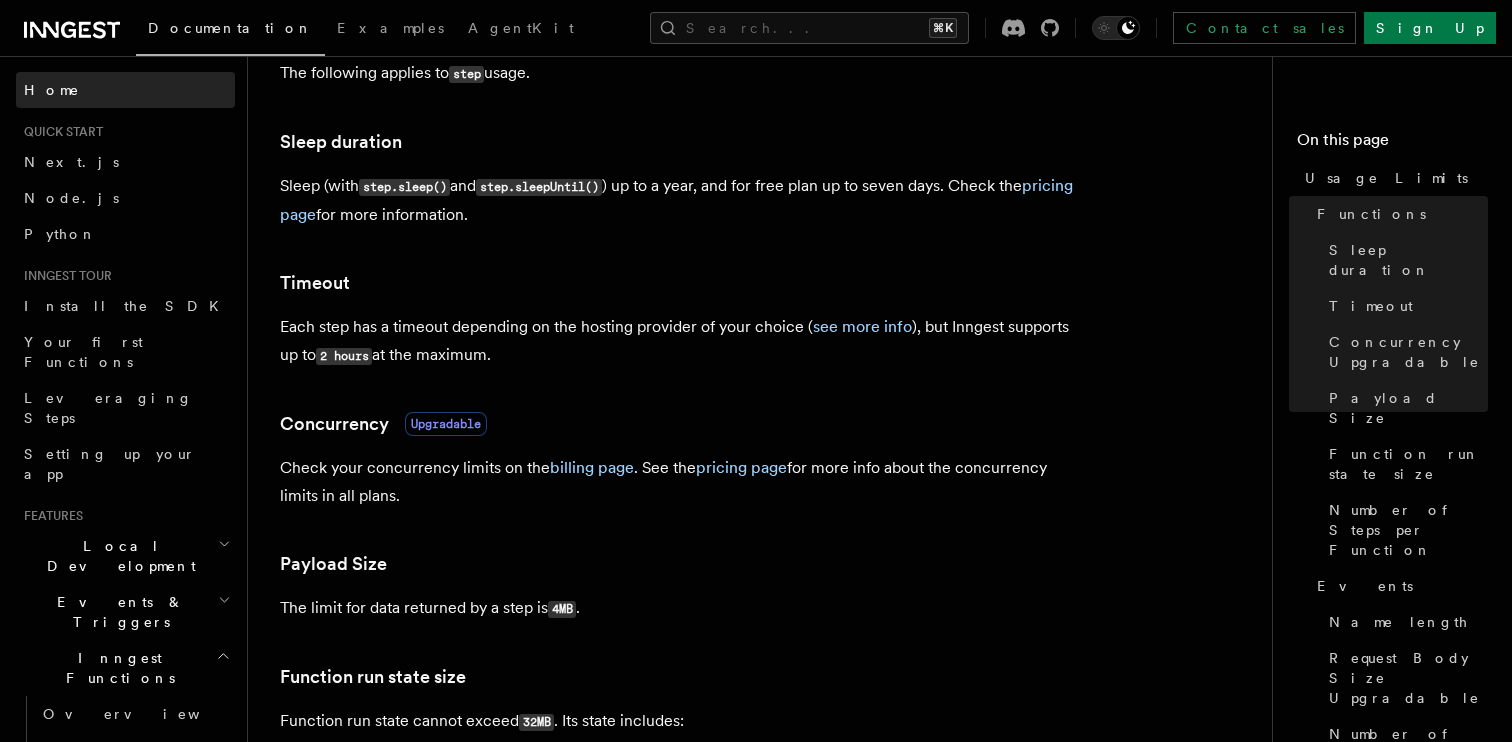 click on "Home" at bounding box center (125, 90) 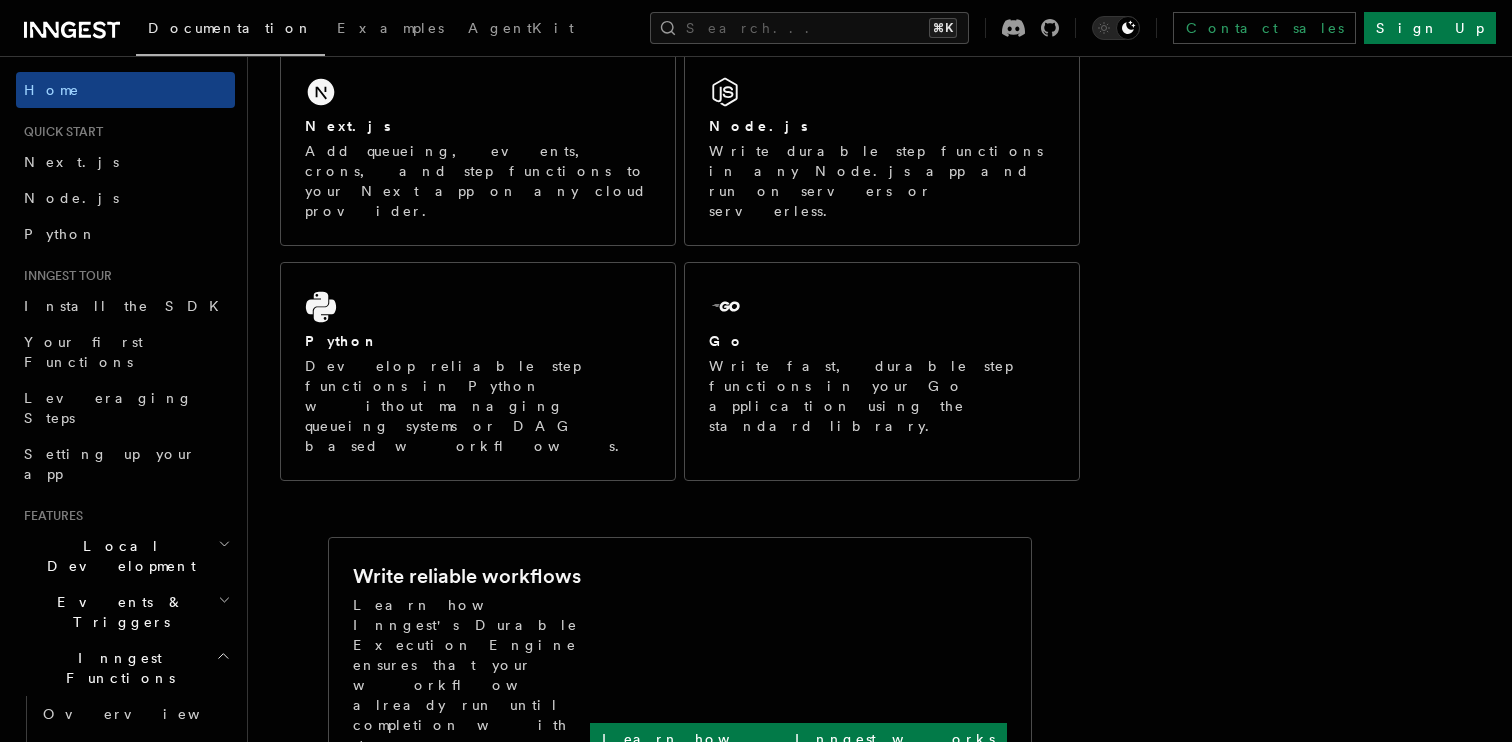 scroll, scrollTop: 0, scrollLeft: 0, axis: both 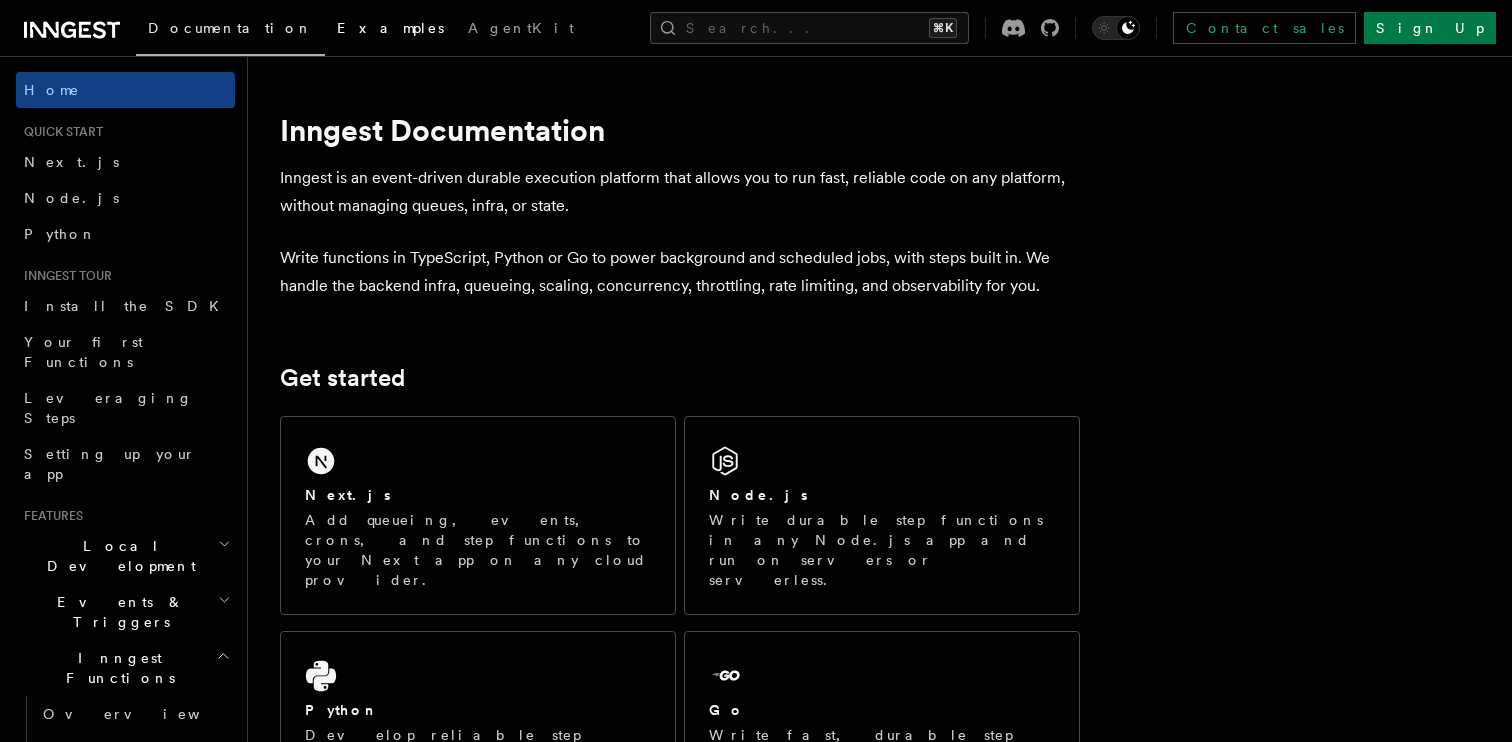 click on "Examples" at bounding box center (390, 28) 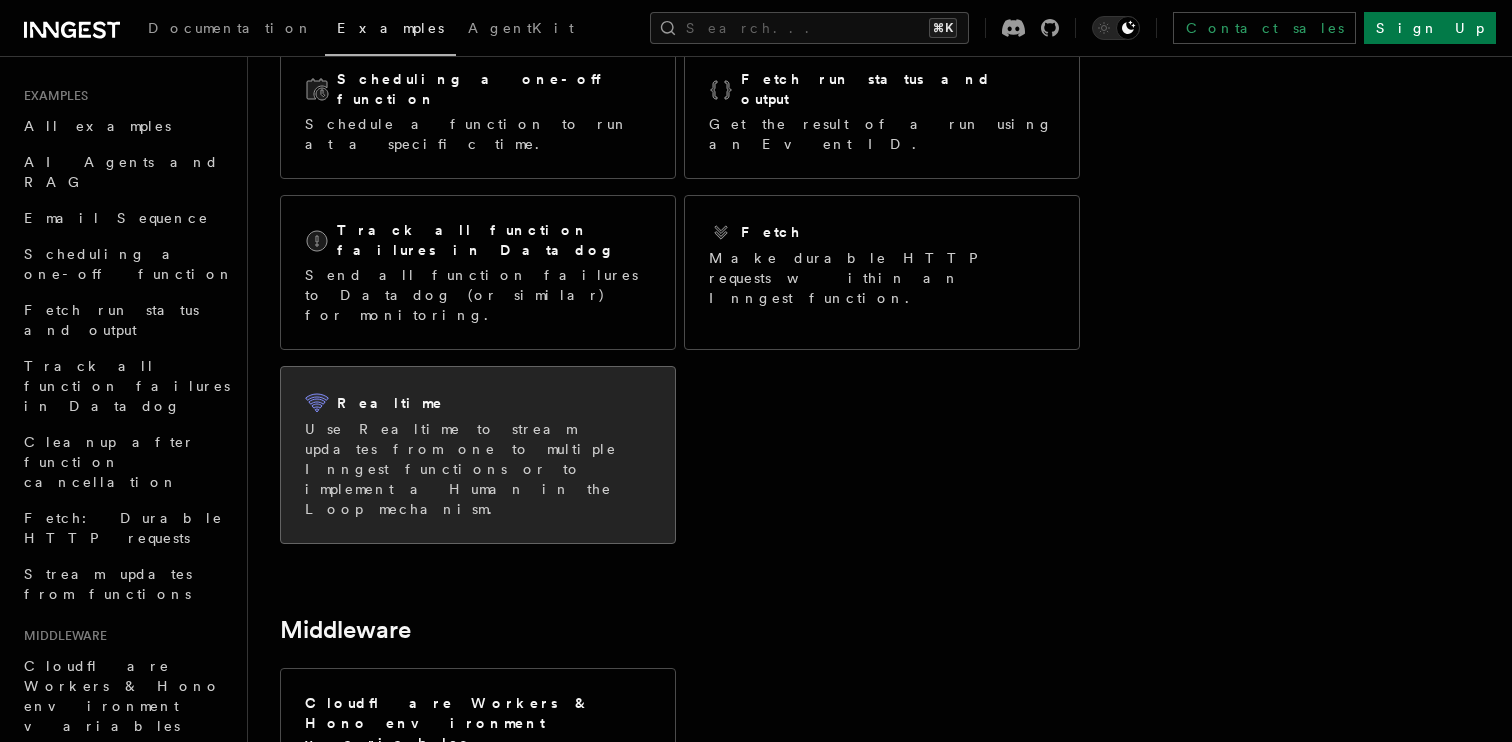 scroll, scrollTop: 335, scrollLeft: 0, axis: vertical 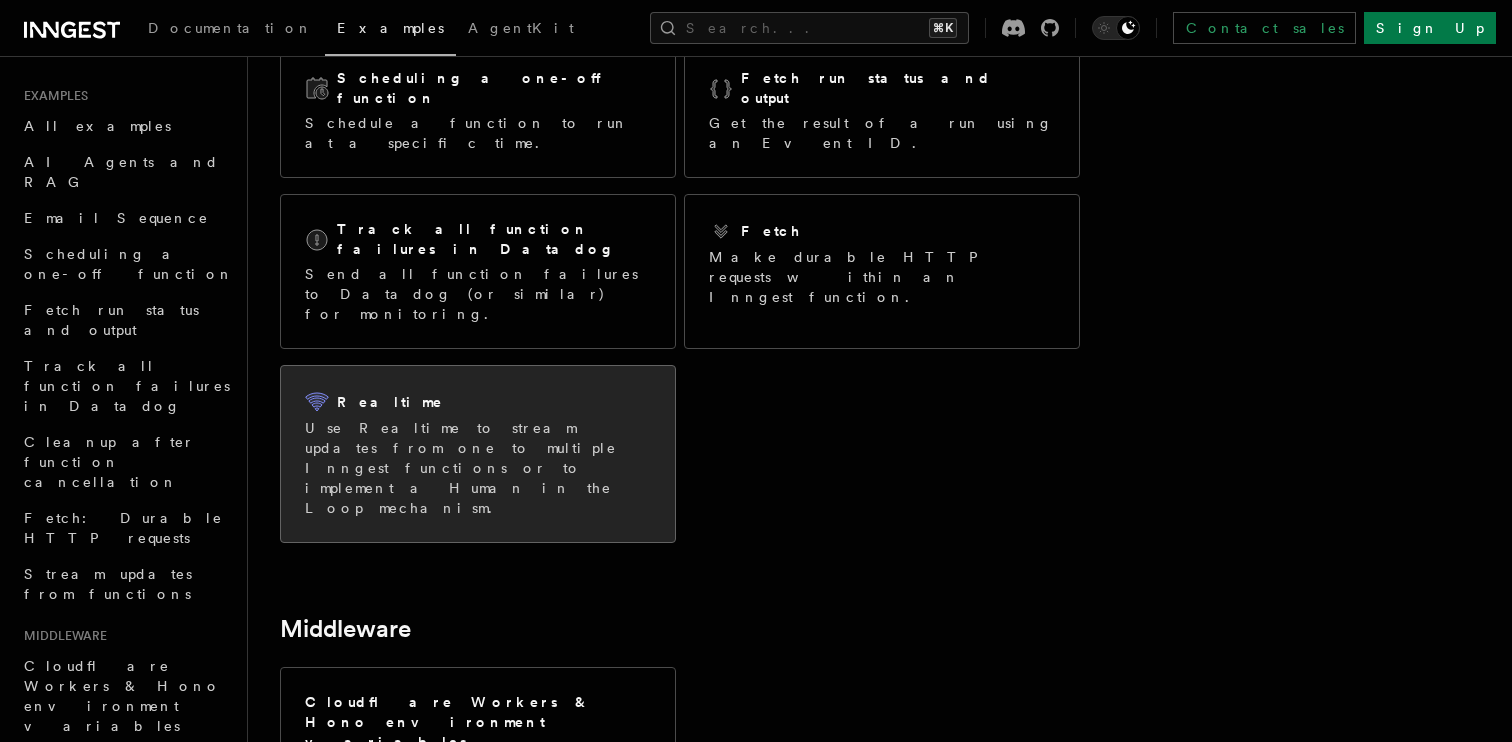 click on "Use Realtime to stream updates from one to multiple Inngest functions or to implement a Human in the Loop mechanism." at bounding box center [478, 468] 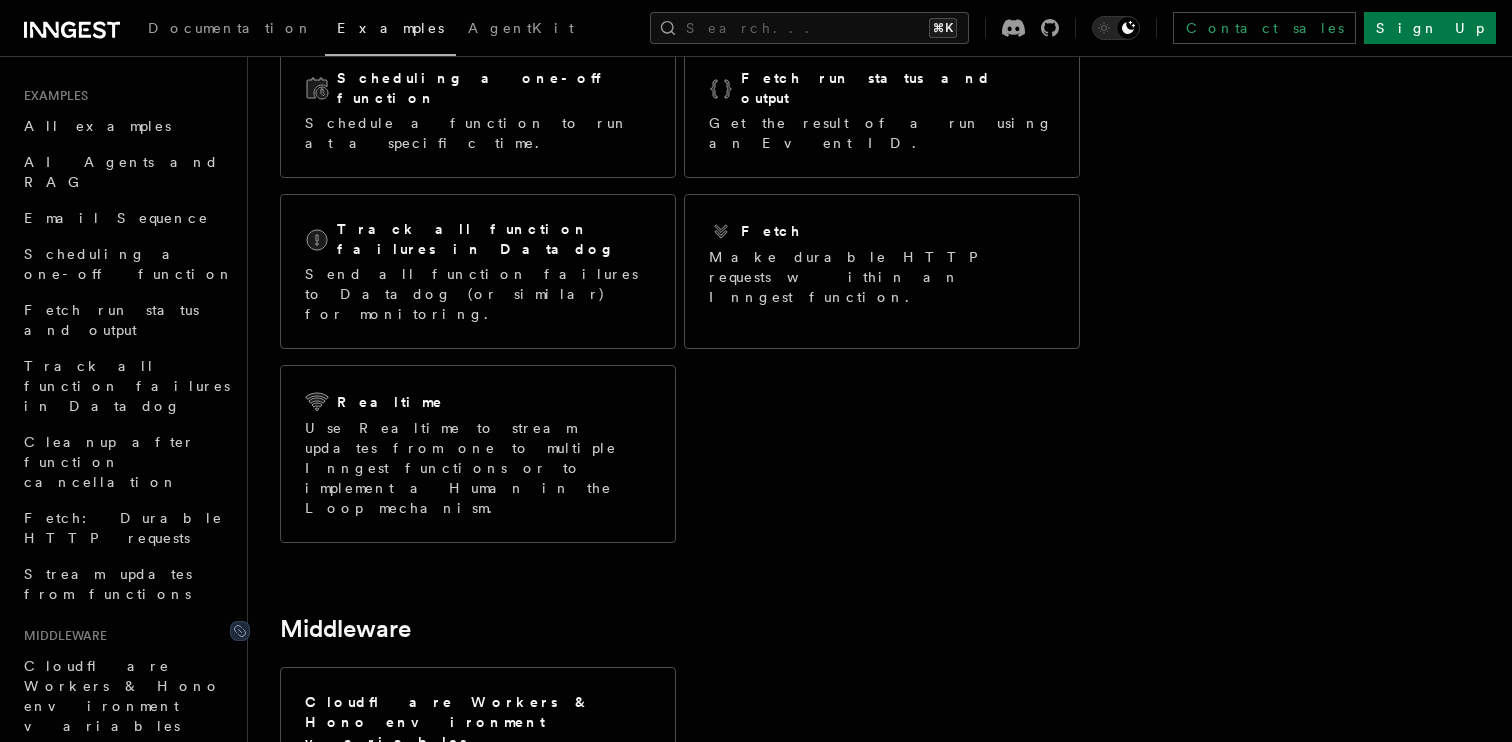 scroll, scrollTop: 526, scrollLeft: 0, axis: vertical 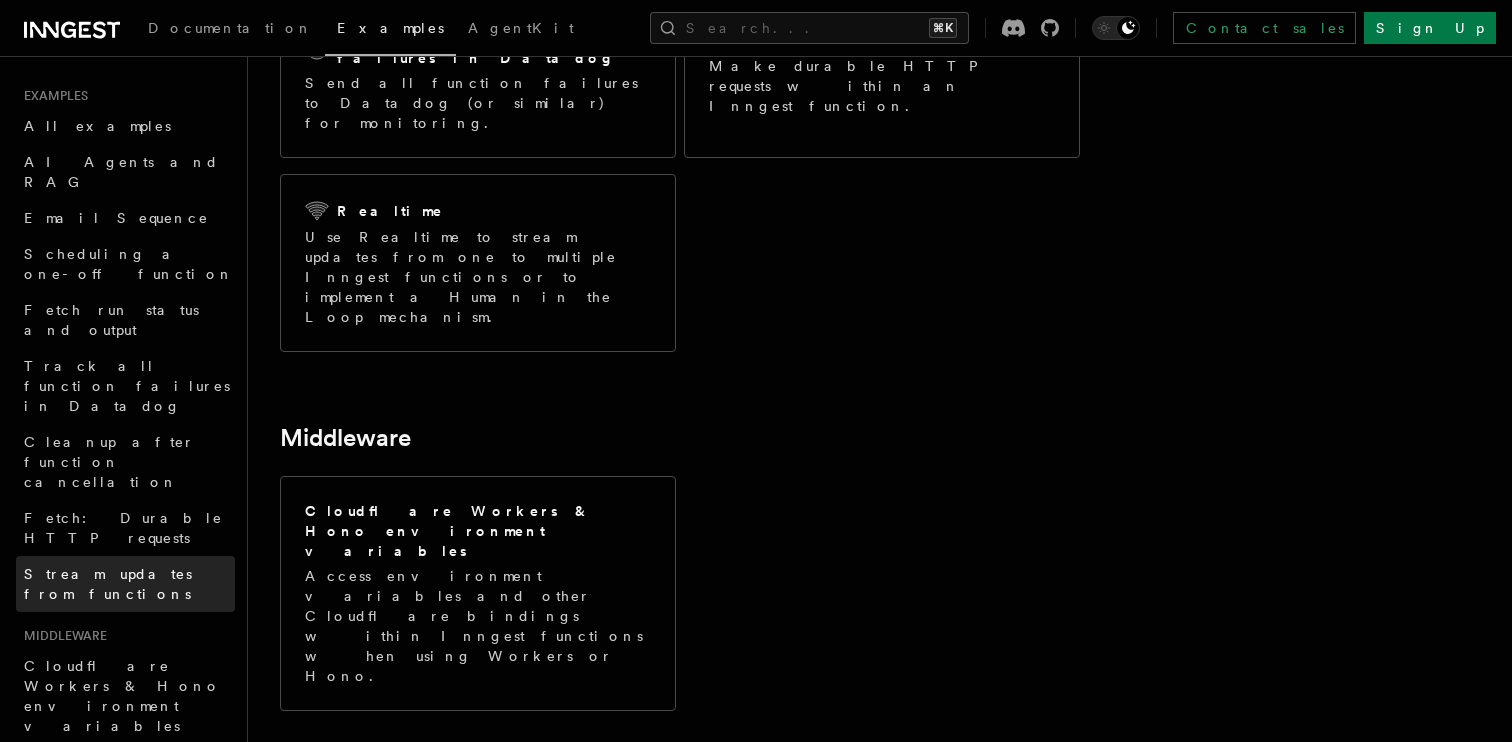 click on "Stream updates from functions" at bounding box center [108, 584] 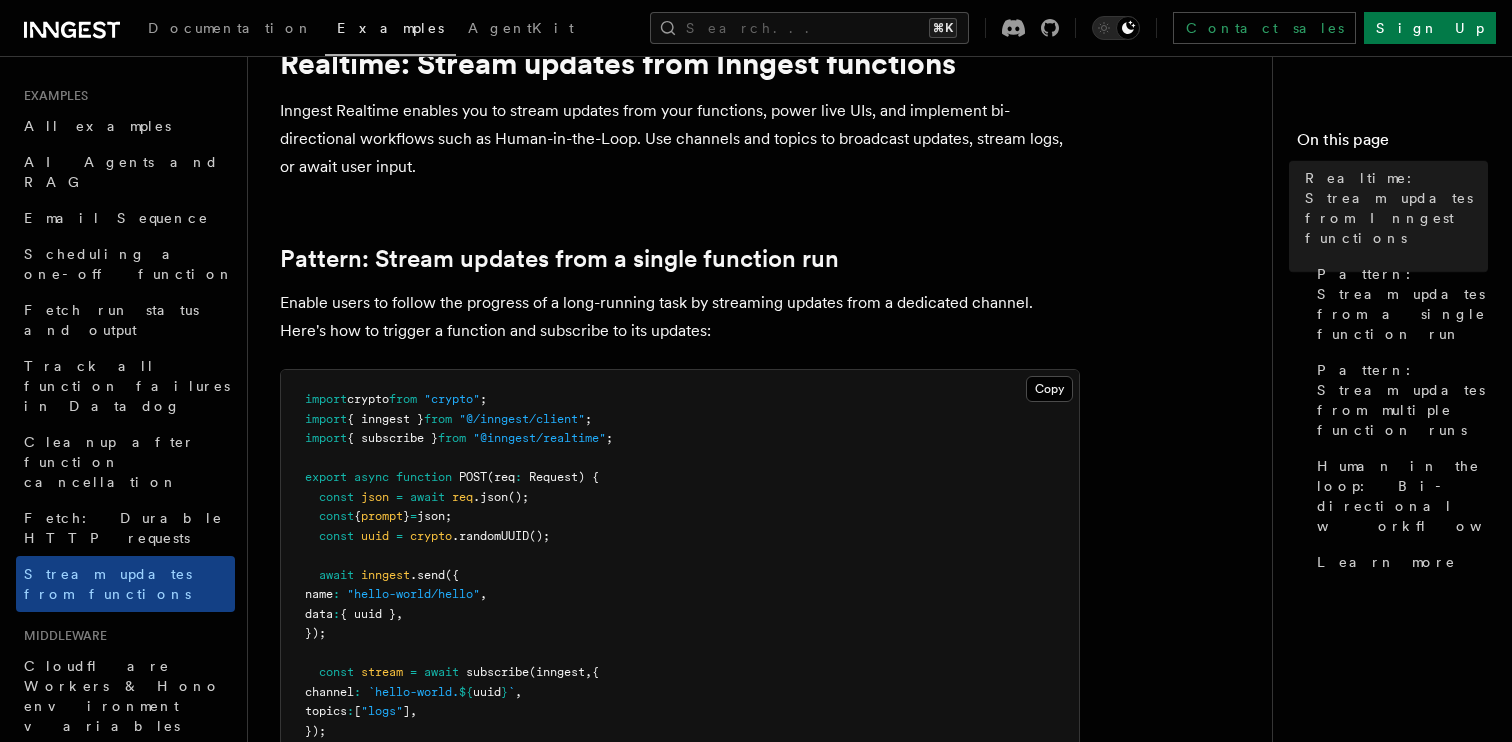 scroll, scrollTop: 326, scrollLeft: 0, axis: vertical 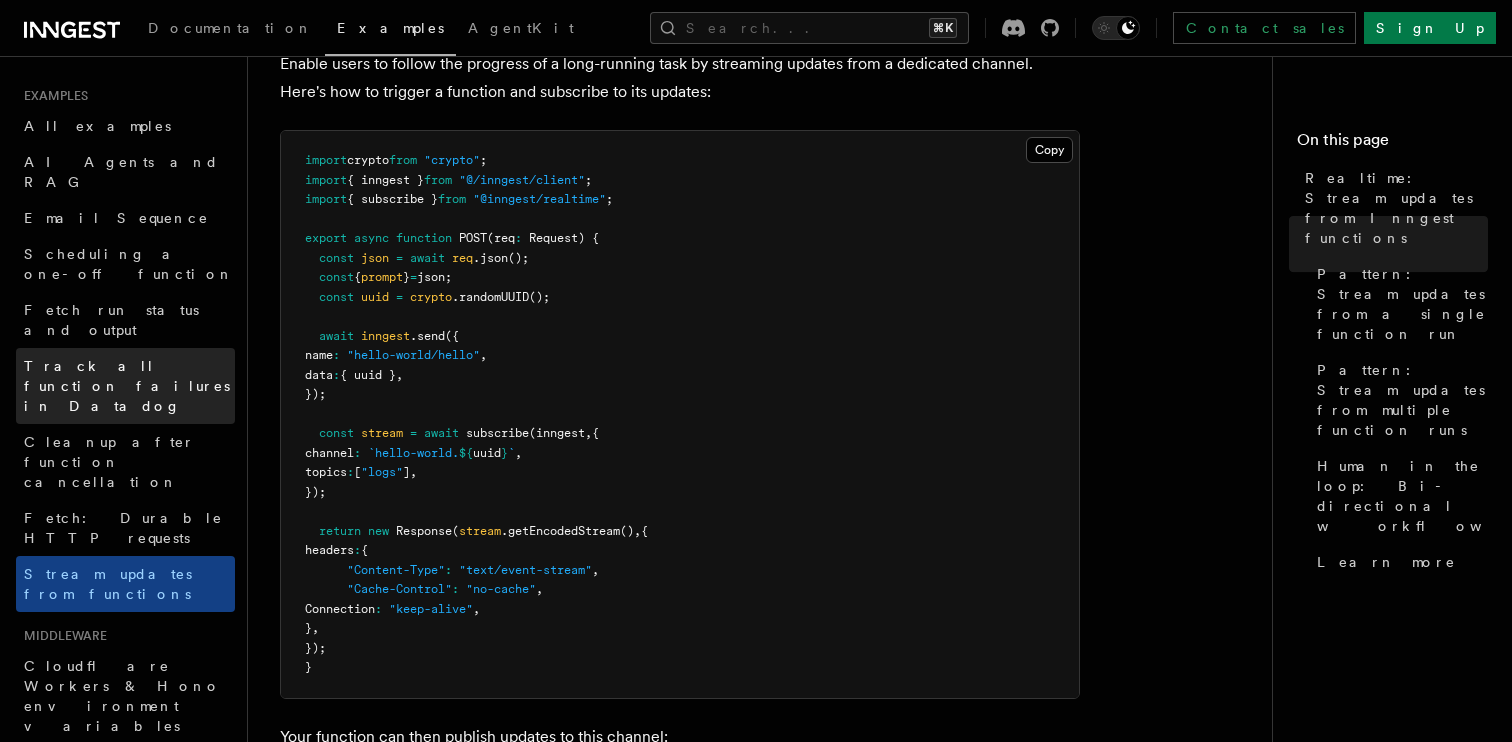 click on "Track all function failures in Datadog" at bounding box center [129, 386] 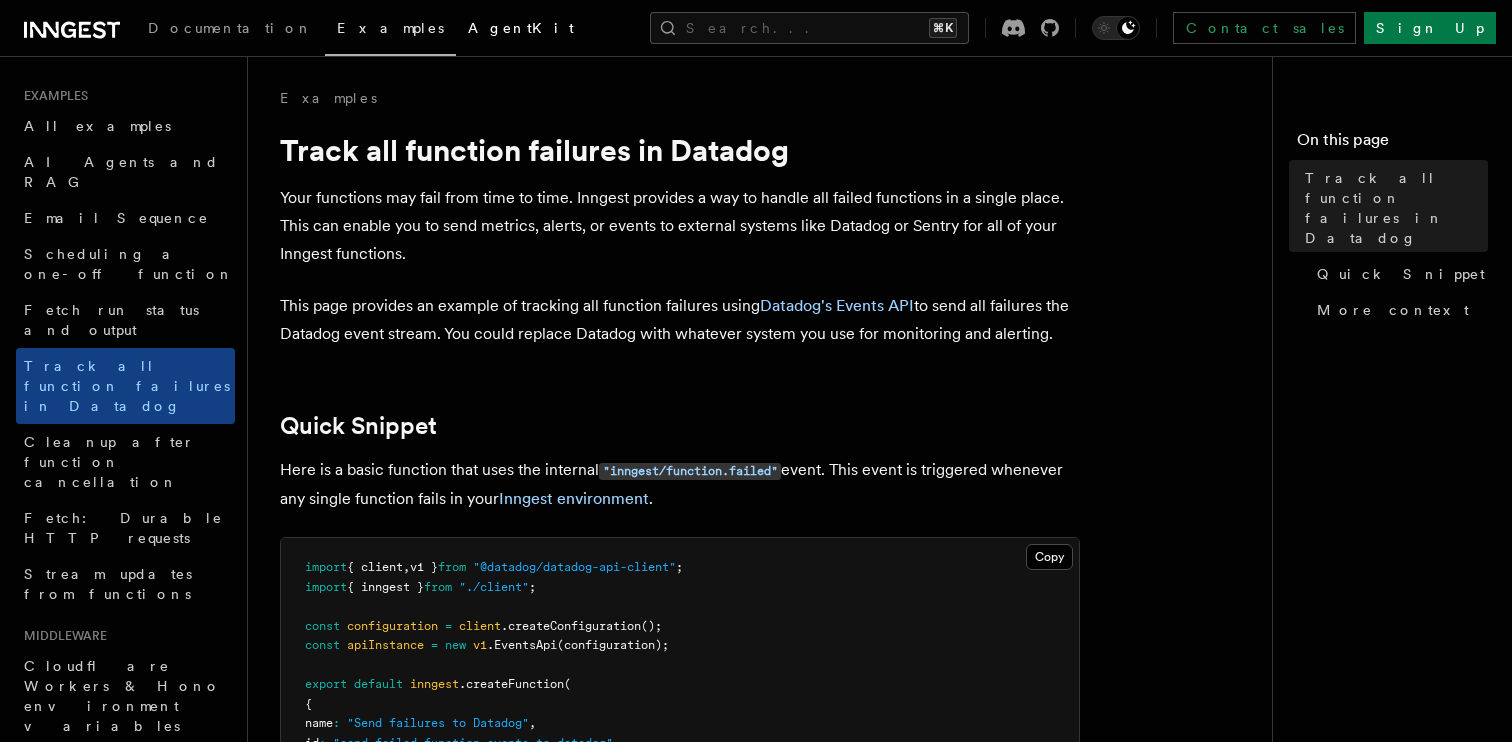 click on "AgentKit" at bounding box center [521, 28] 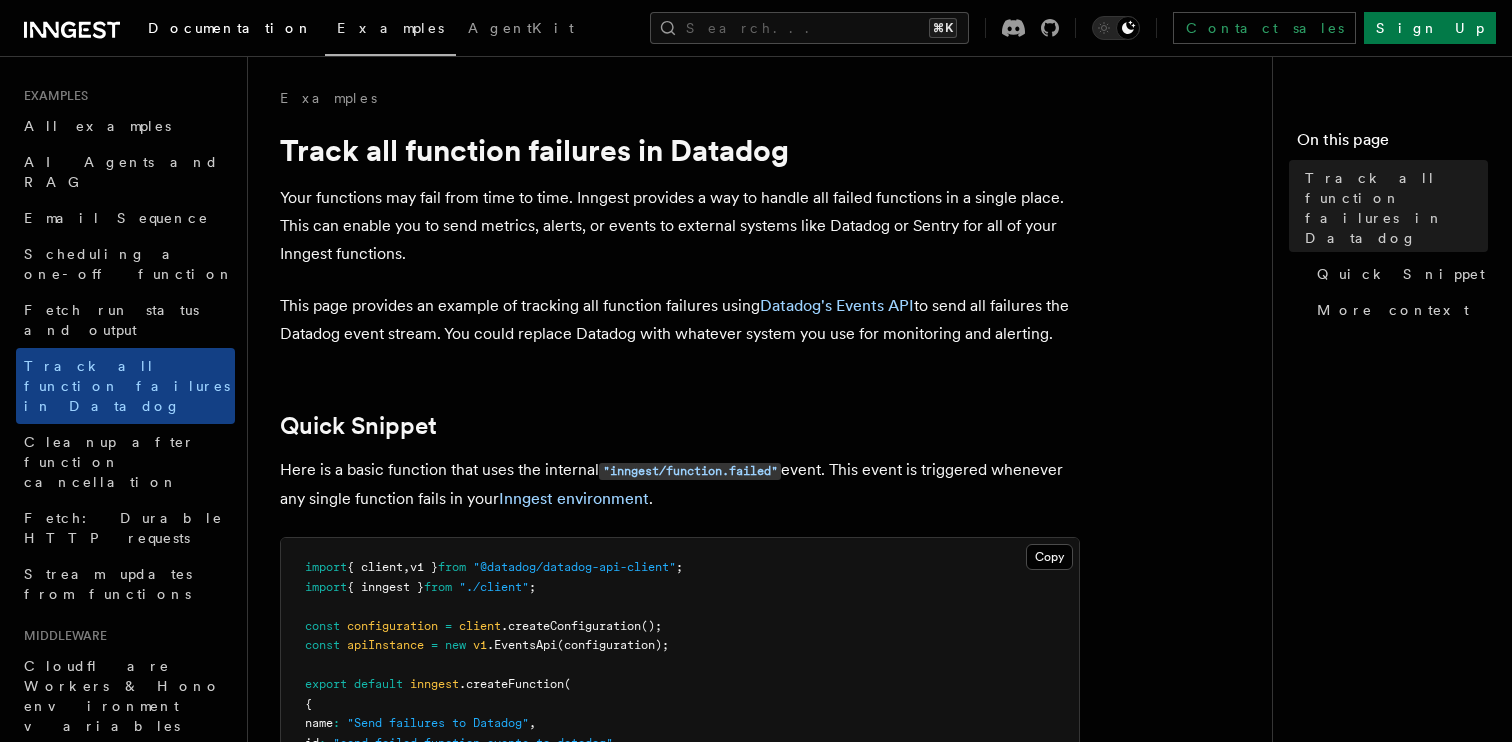 click on "Documentation" at bounding box center (230, 30) 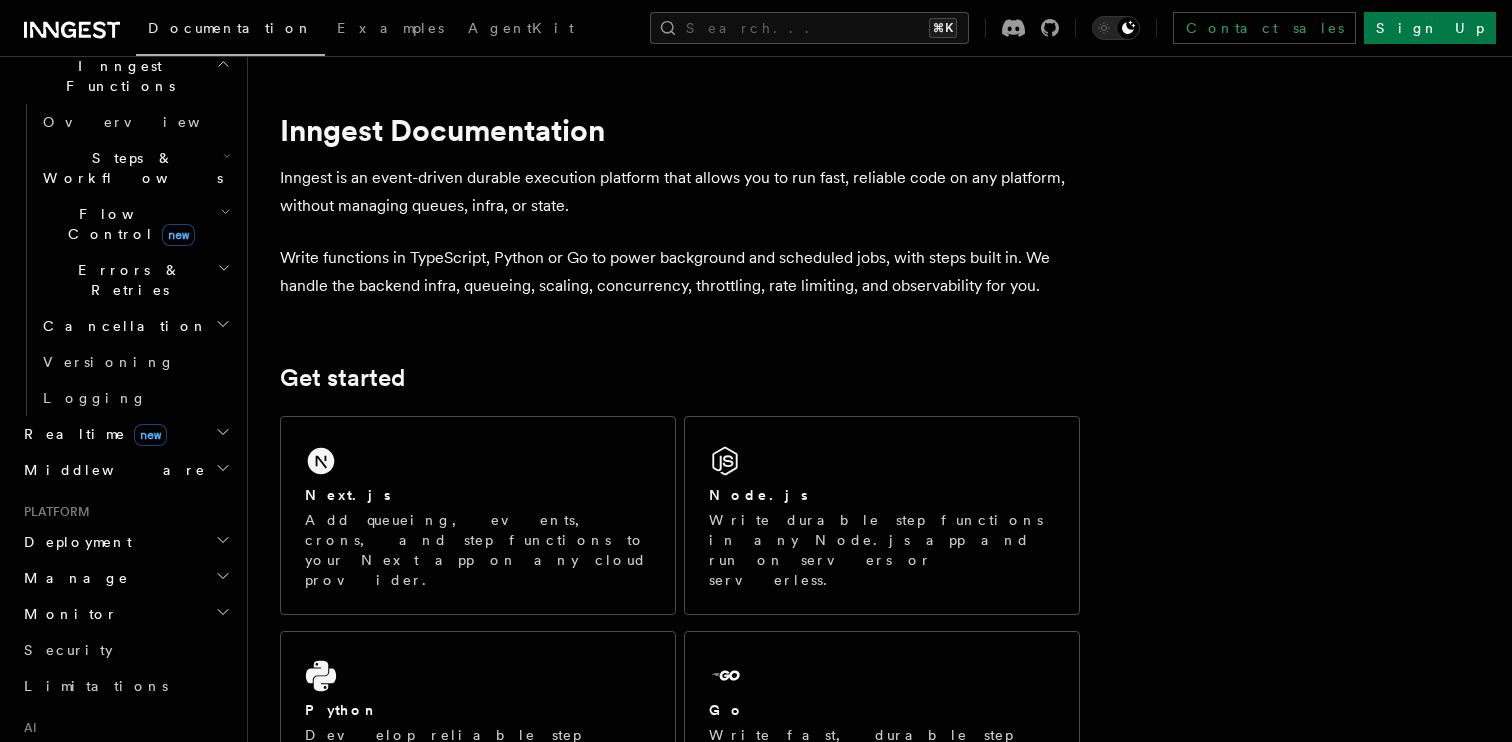 scroll, scrollTop: 622, scrollLeft: 0, axis: vertical 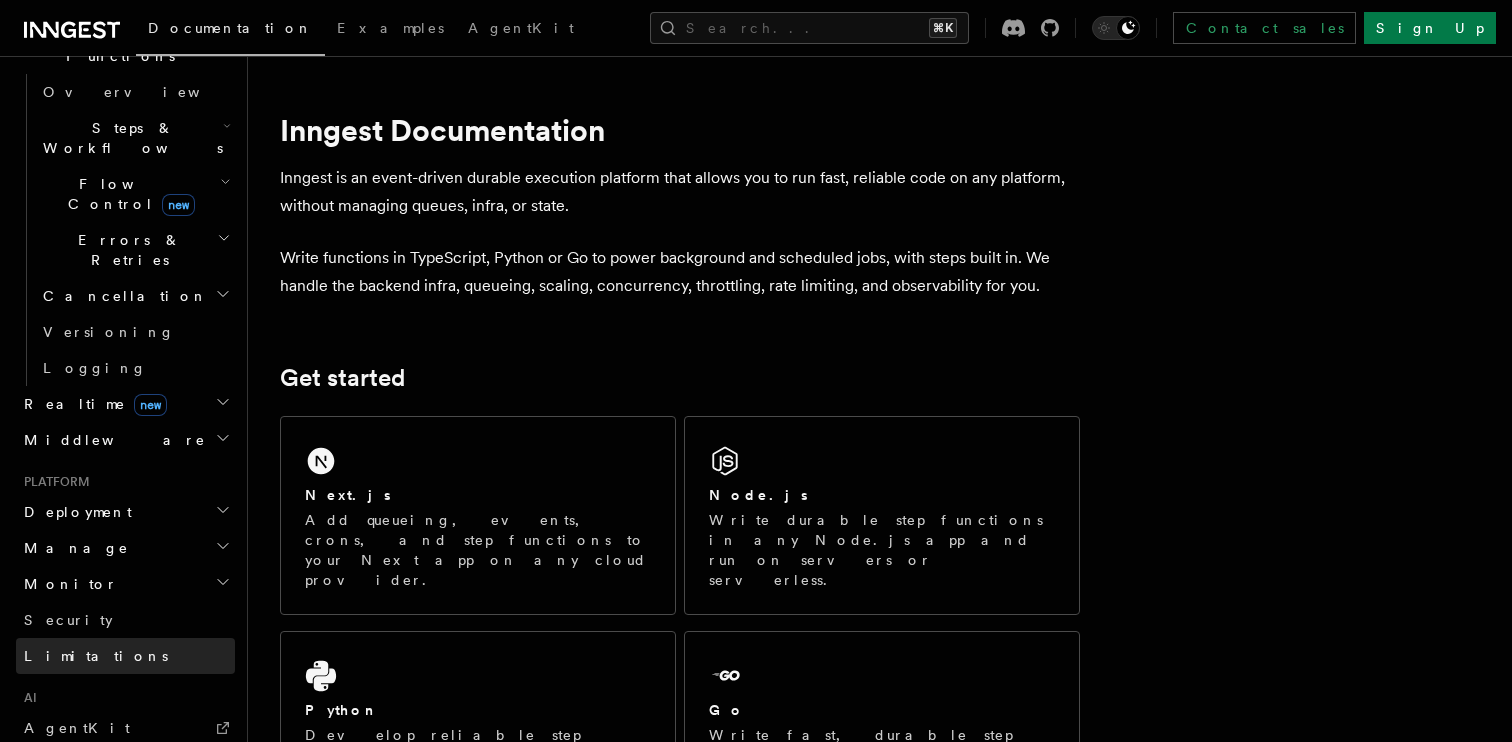 click on "Limitations" at bounding box center (125, 656) 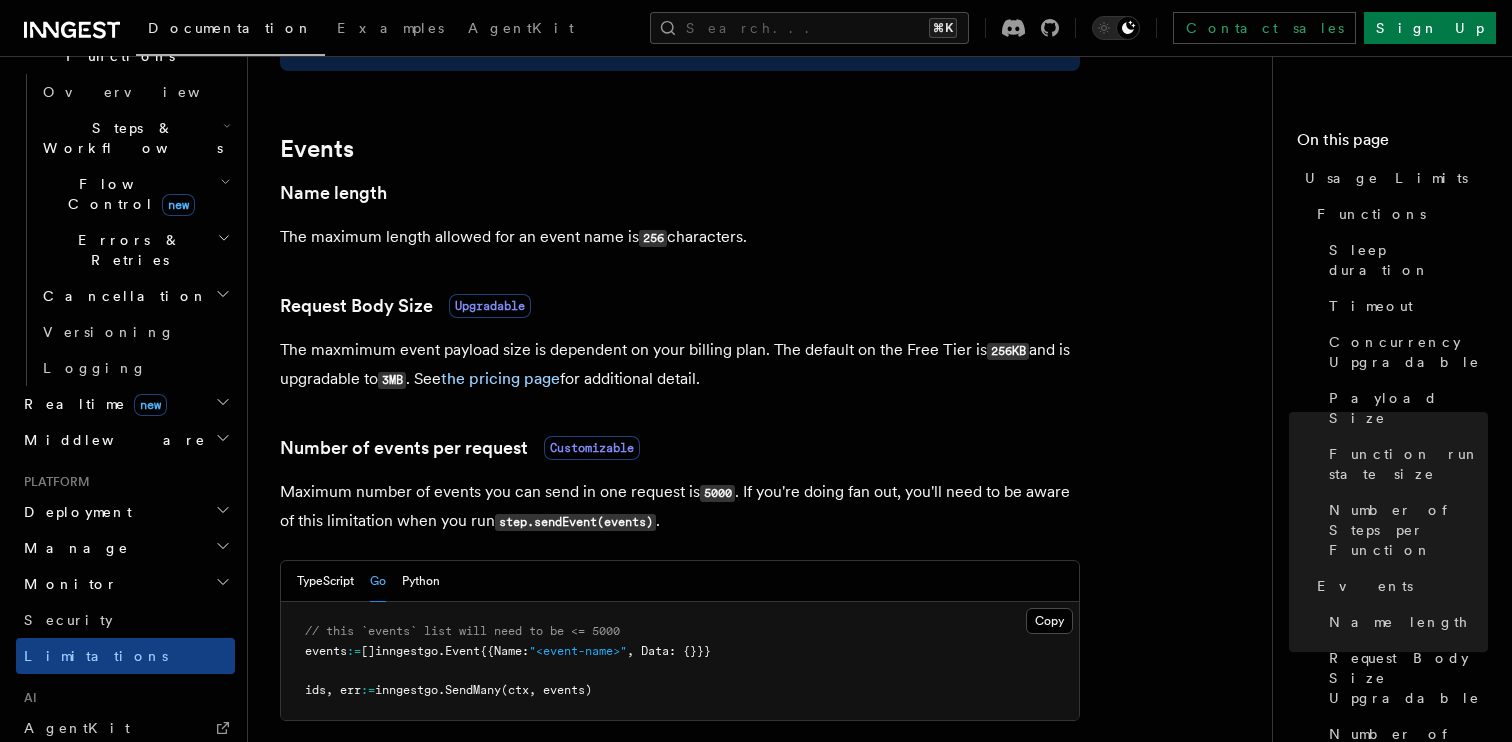 scroll, scrollTop: 2057, scrollLeft: 0, axis: vertical 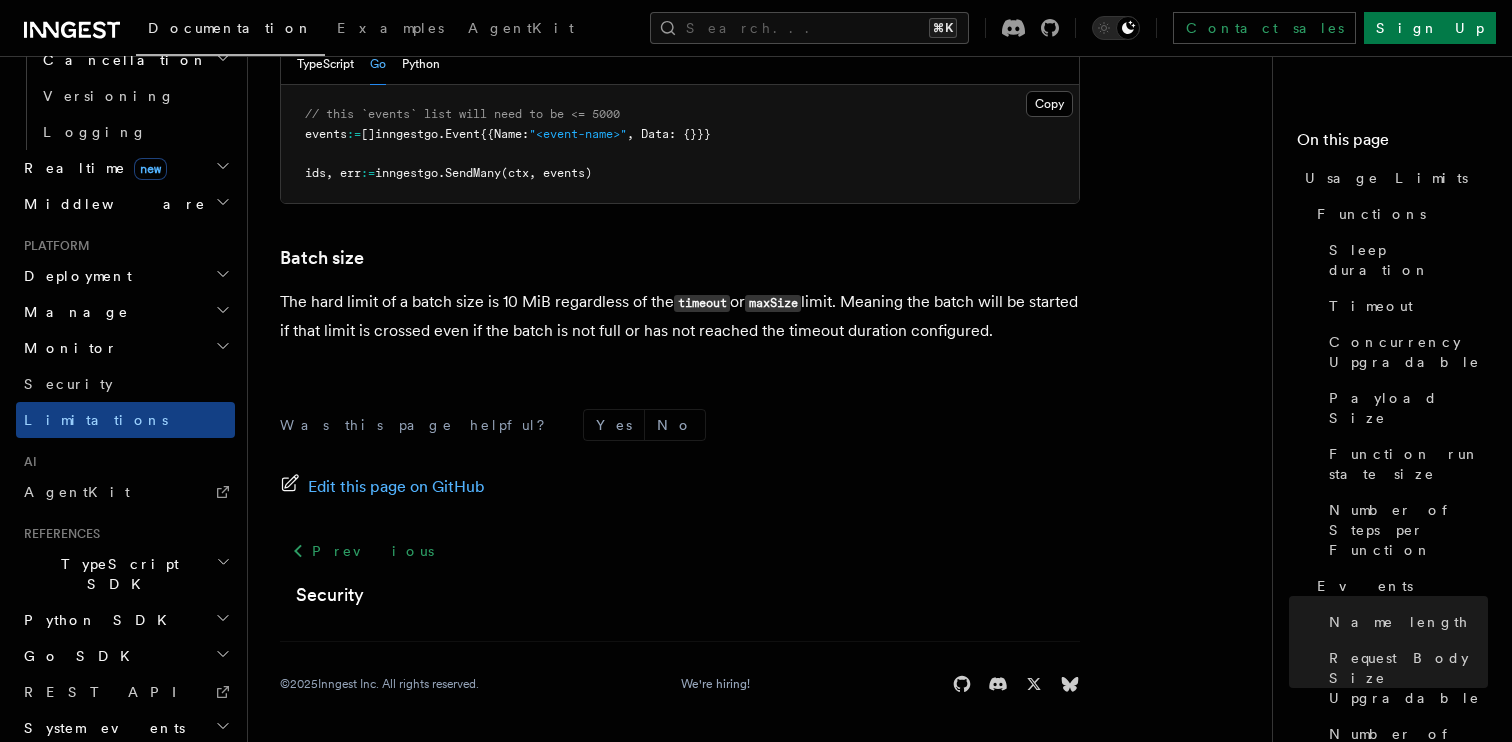 click on "FAQ" at bounding box center [125, 840] 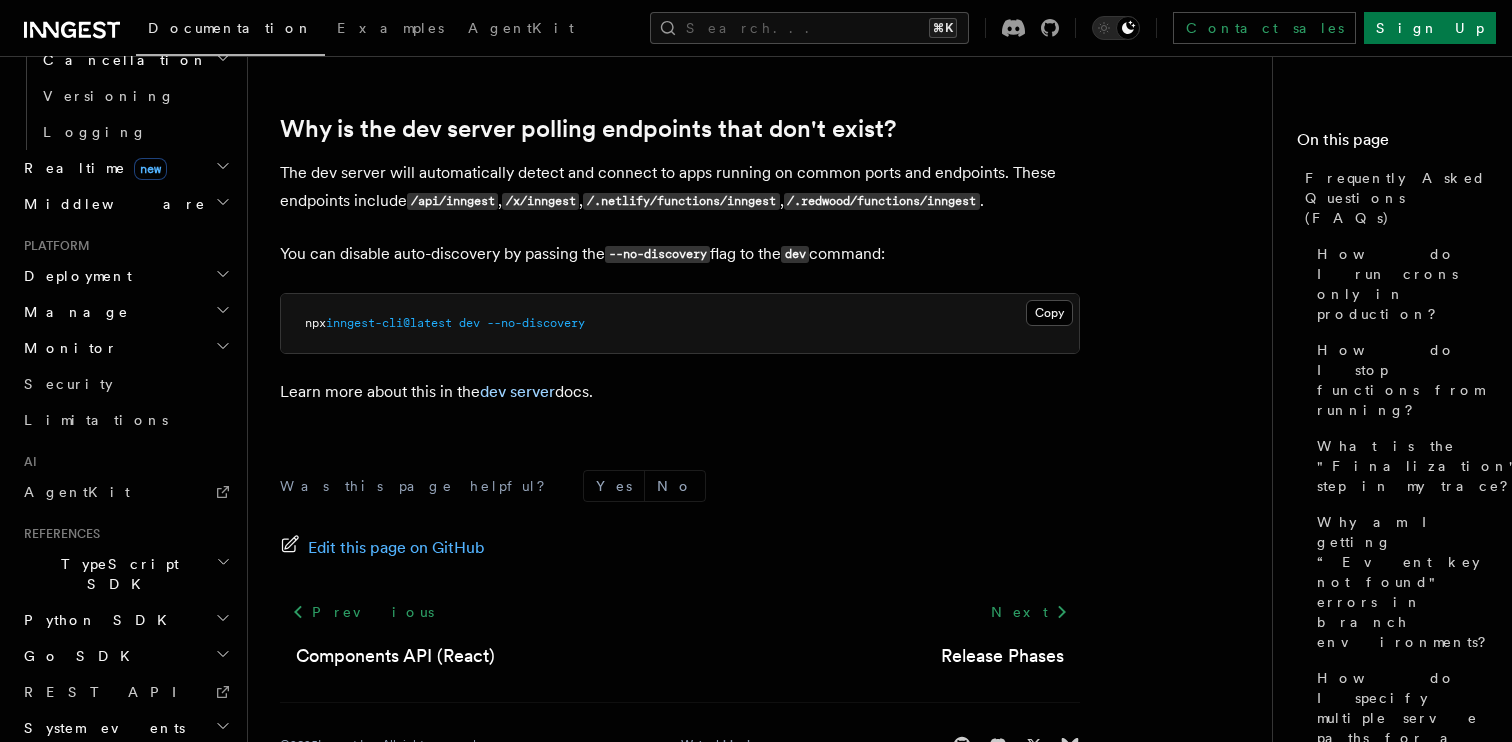 scroll, scrollTop: 3917, scrollLeft: 0, axis: vertical 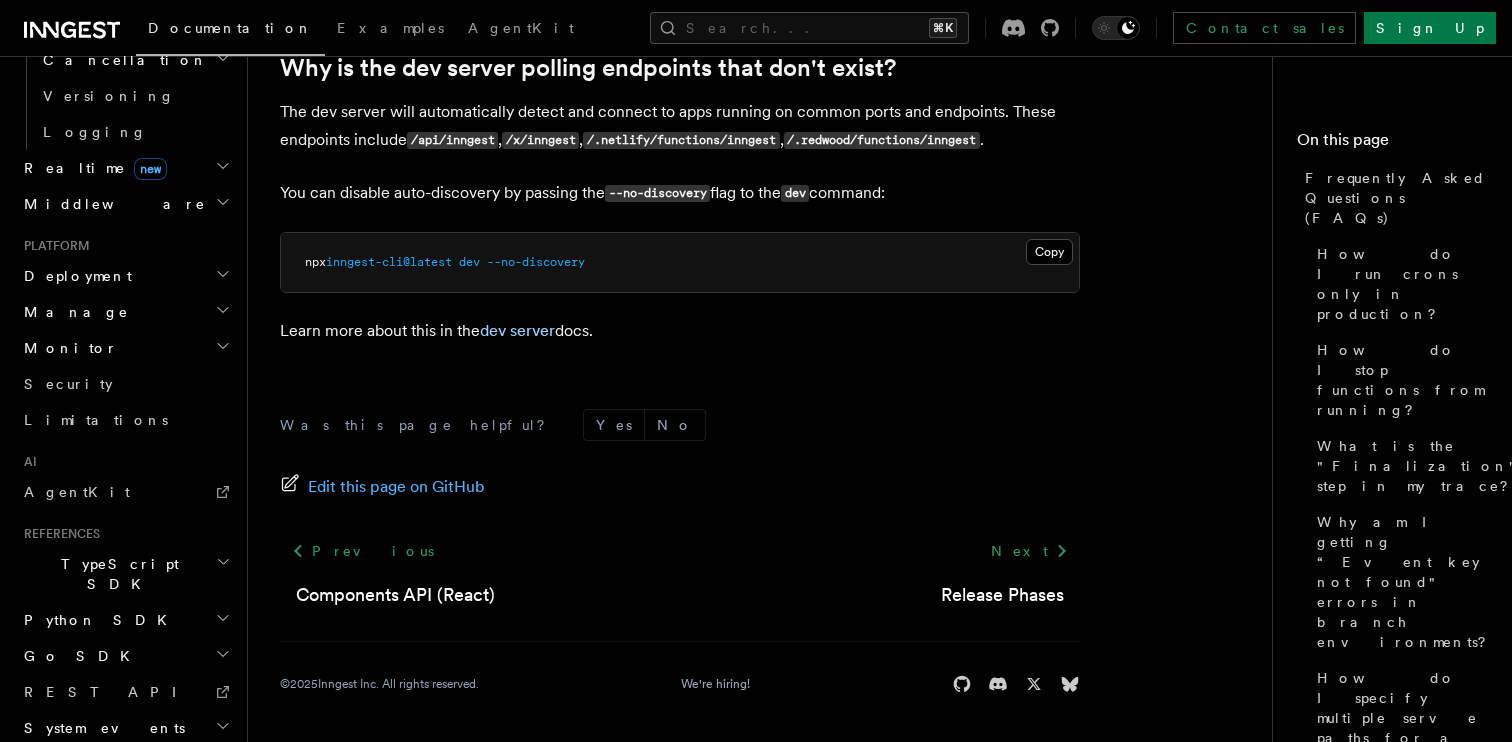 click on "Release Phases" at bounding box center [125, 876] 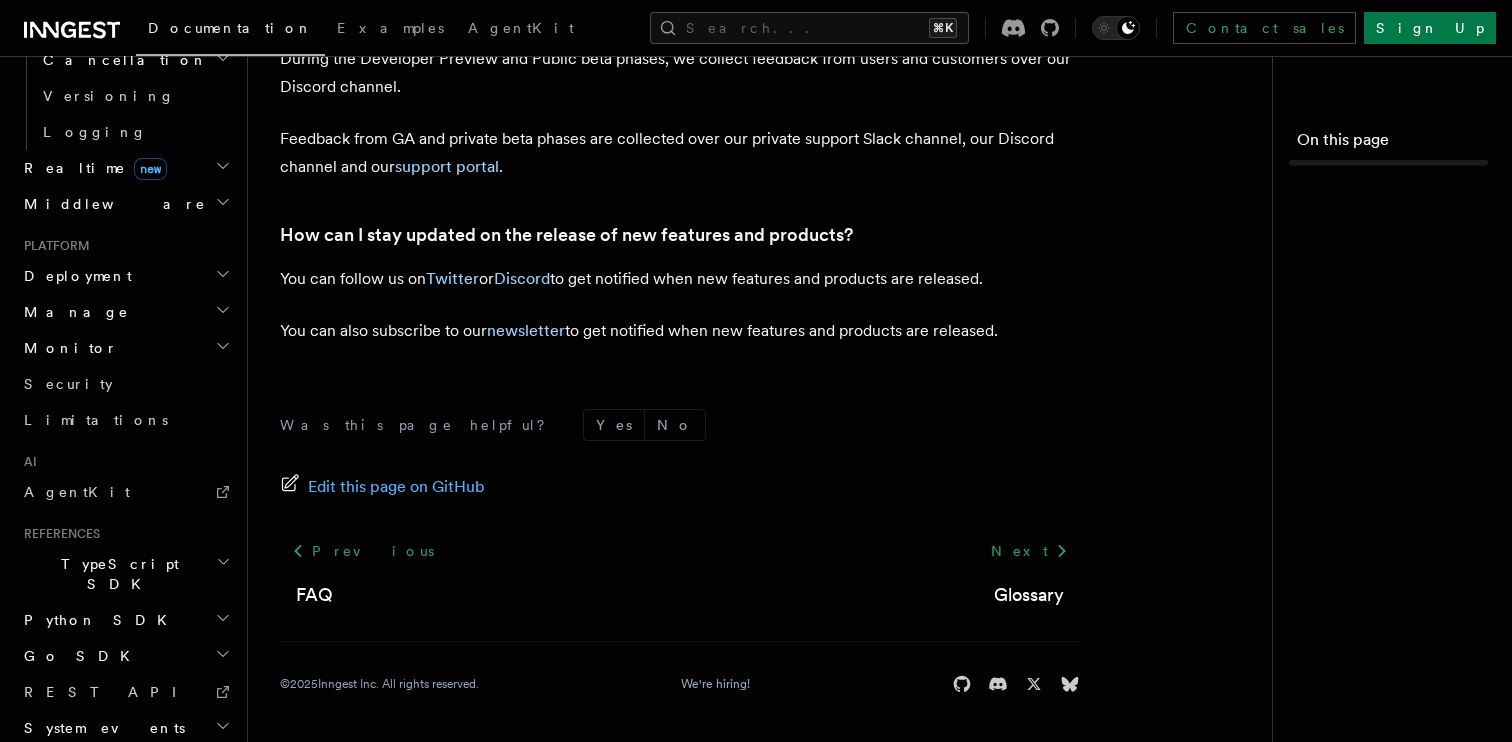scroll, scrollTop: 0, scrollLeft: 0, axis: both 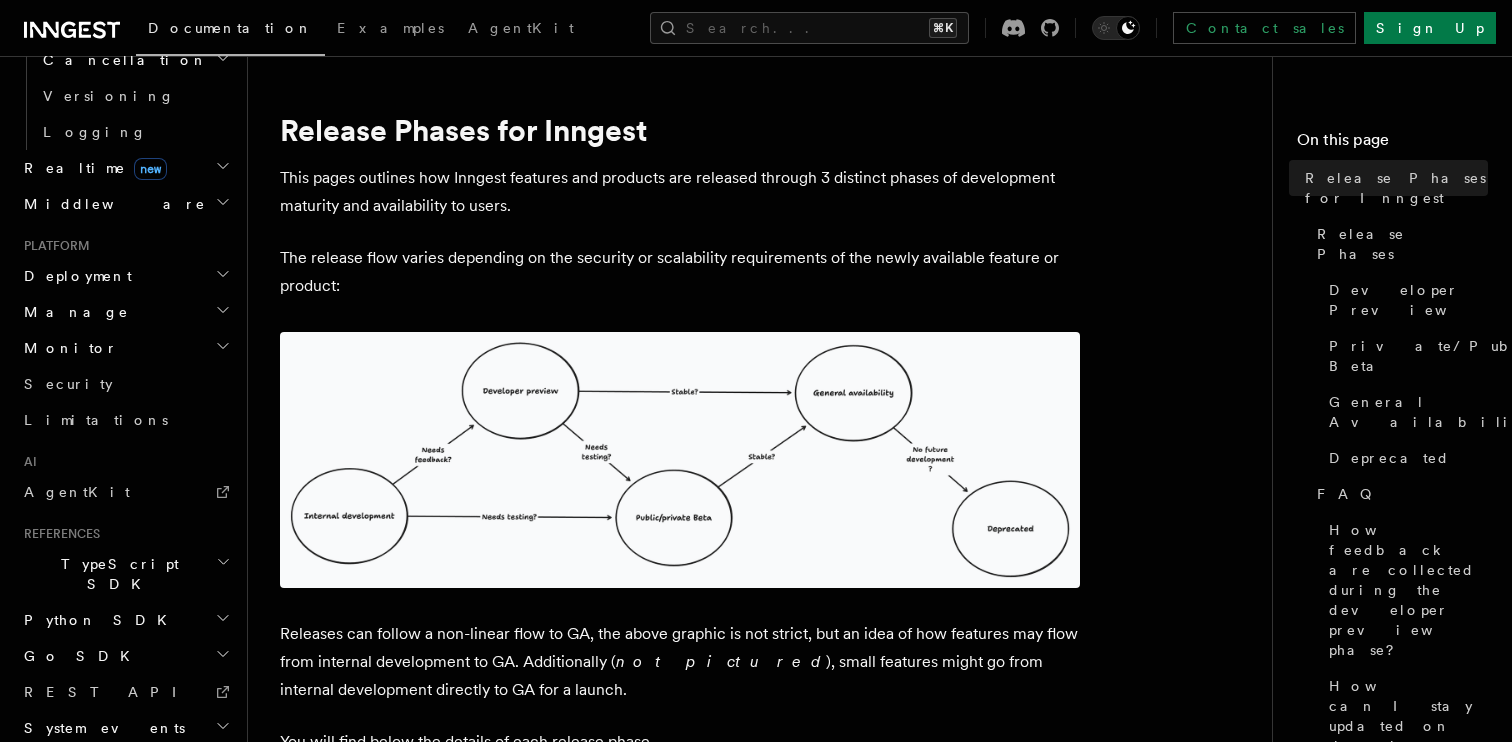 click on "Workflow Kit" at bounding box center [125, 774] 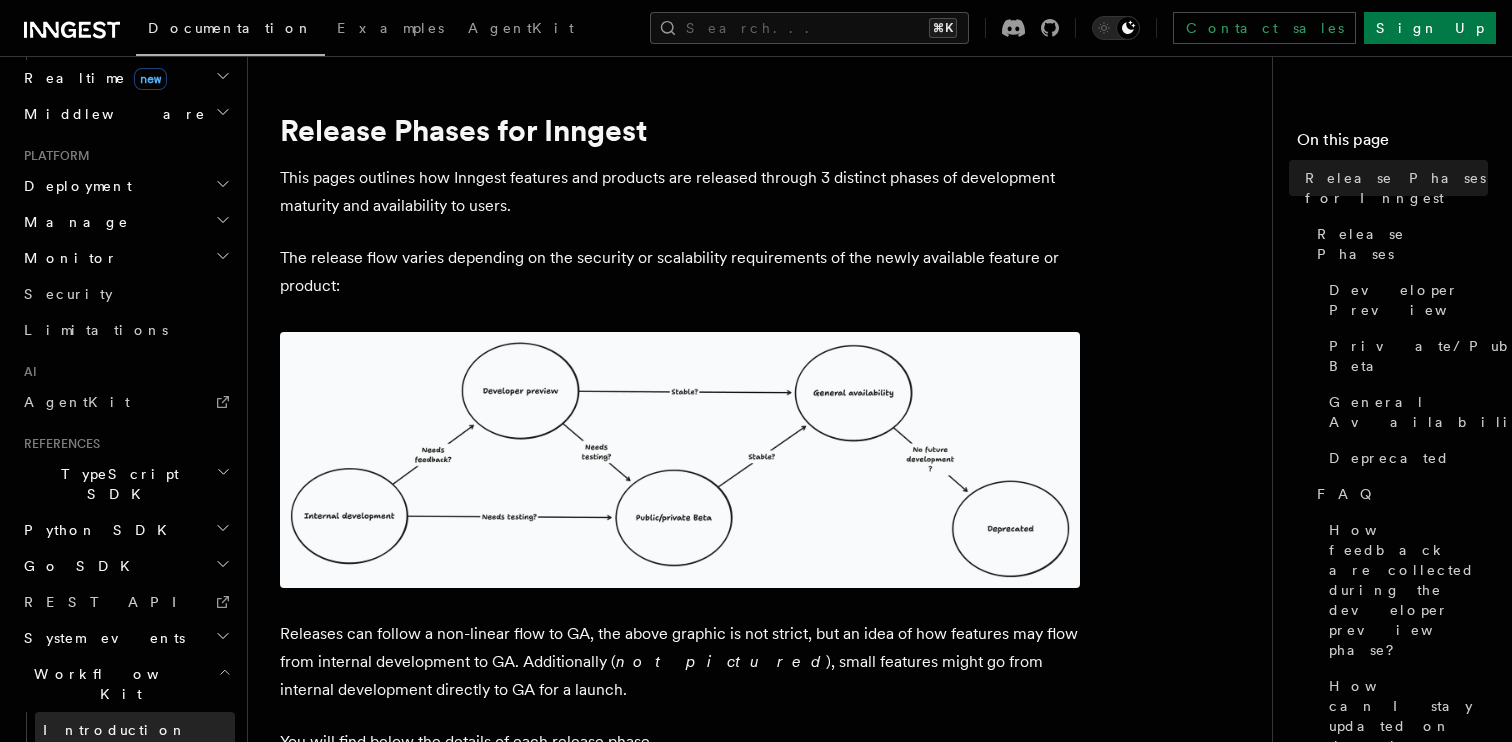scroll, scrollTop: 949, scrollLeft: 0, axis: vertical 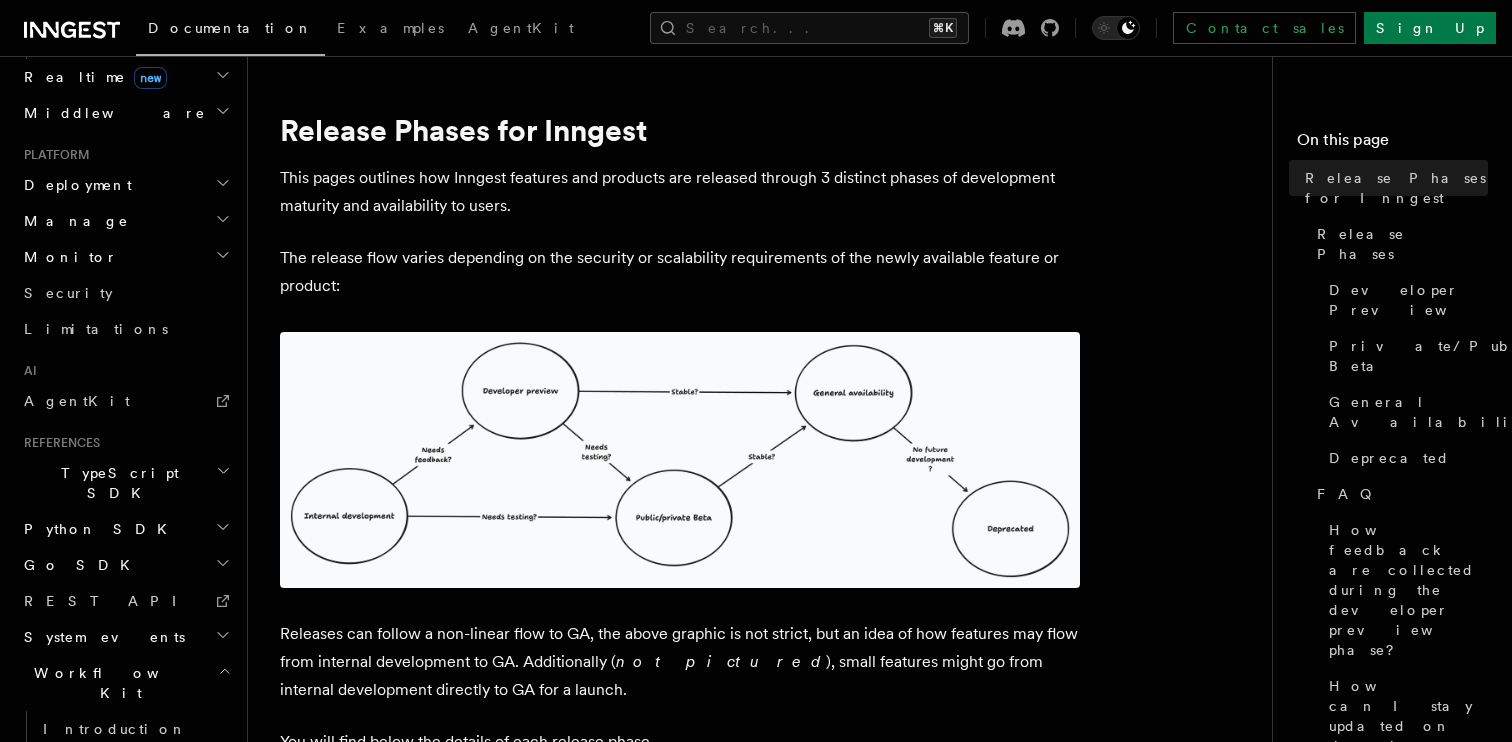 click on "Using the Workflow Engine" at bounding box center (130, 861) 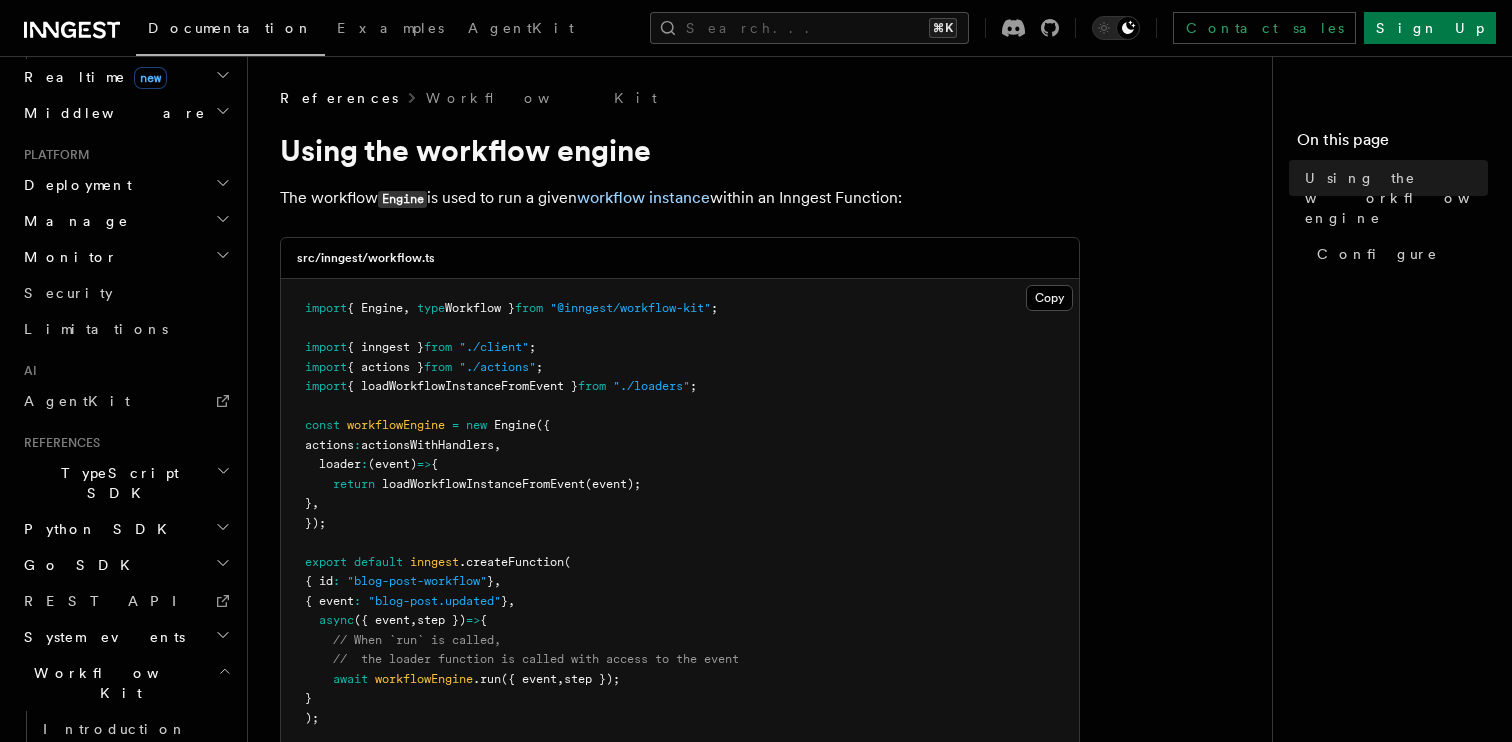 click on "Workflow instance format" at bounding box center [138, 927] 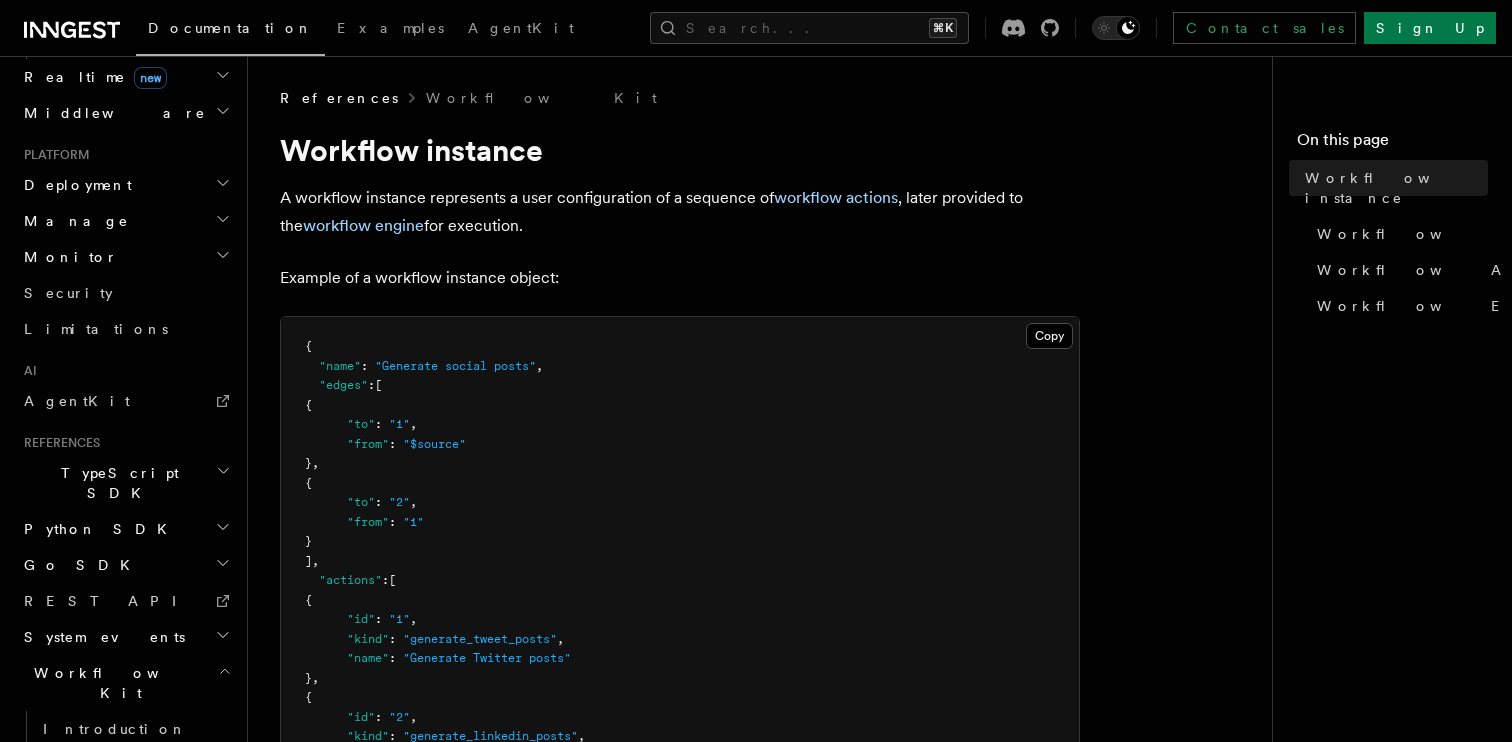 click on "Using the Workflow Engine" at bounding box center [130, 861] 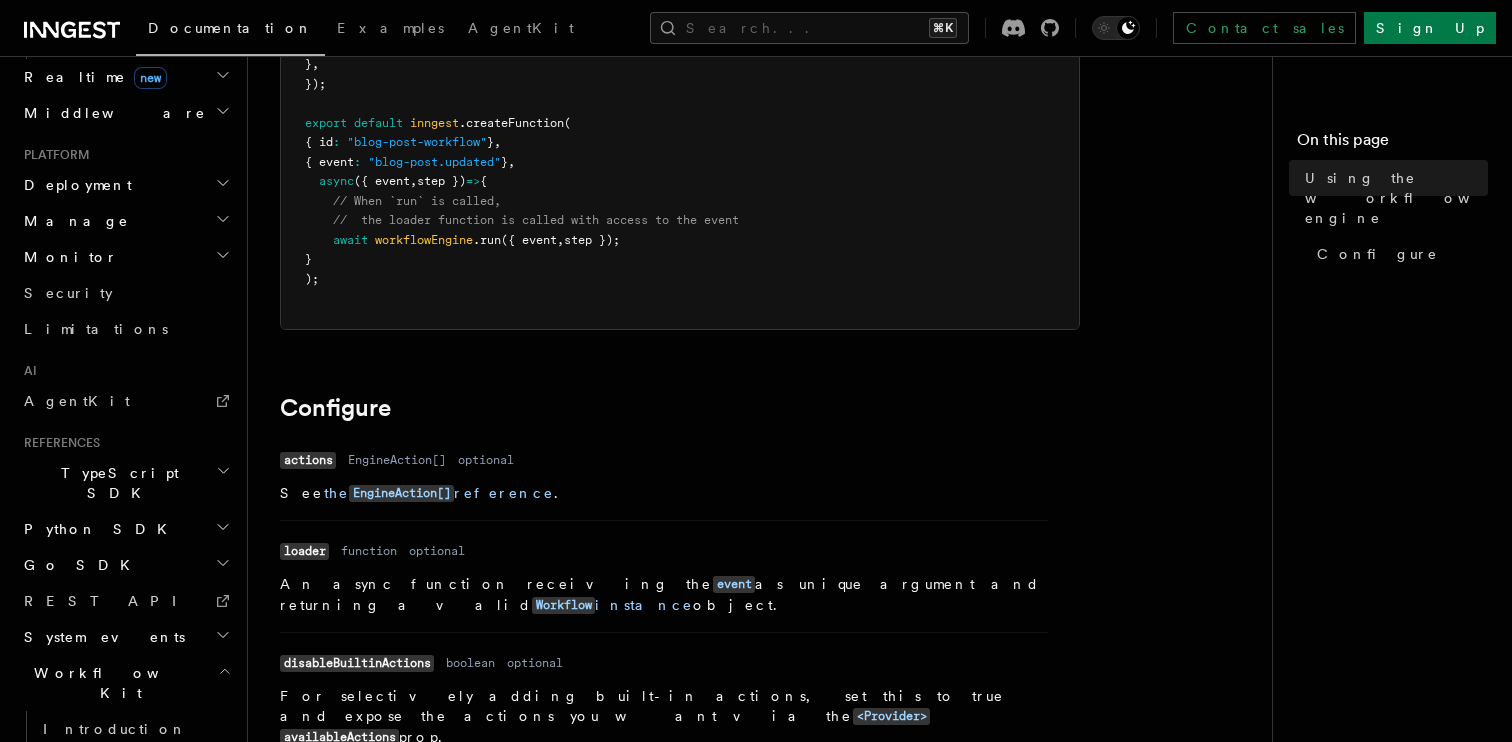scroll, scrollTop: 533, scrollLeft: 0, axis: vertical 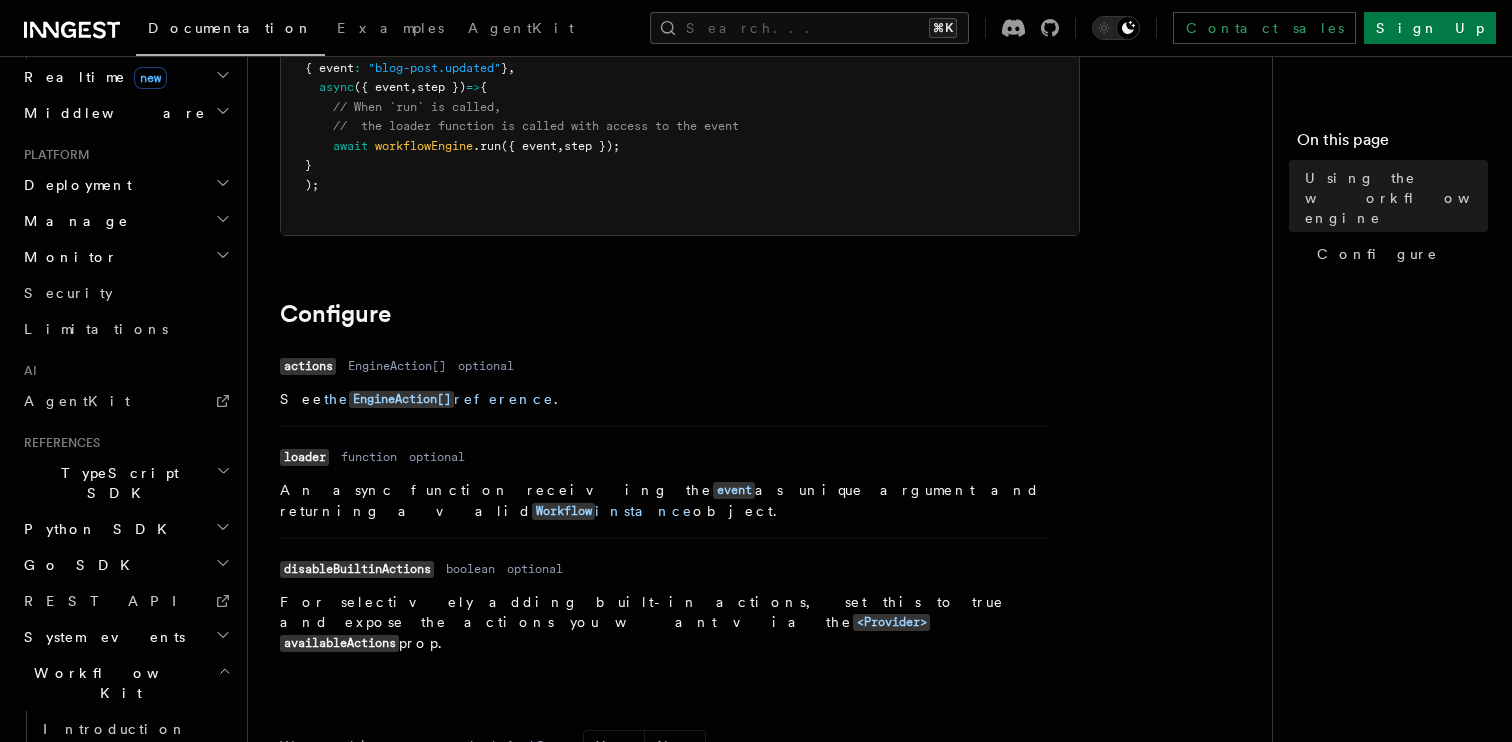 click on "System events" at bounding box center [125, 637] 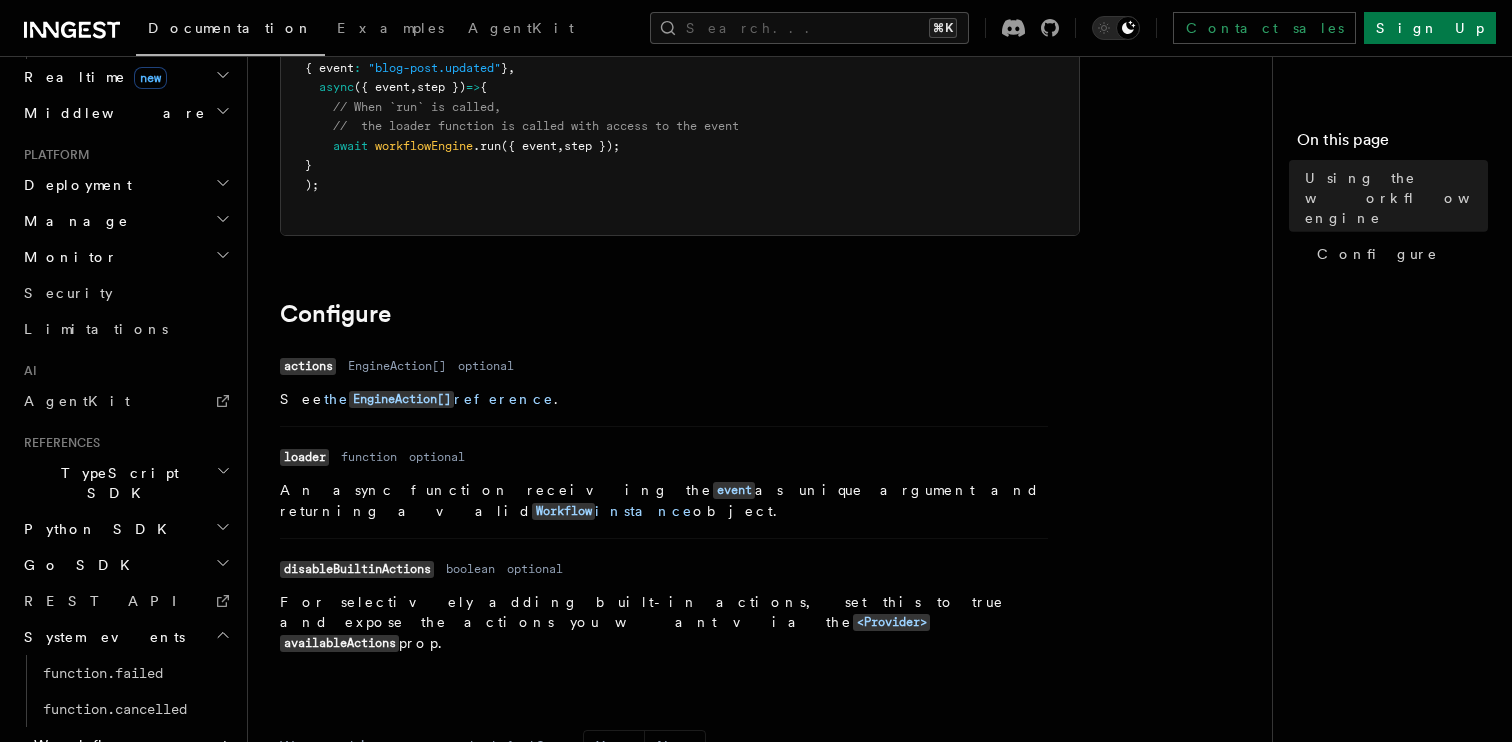 scroll, scrollTop: 0, scrollLeft: 0, axis: both 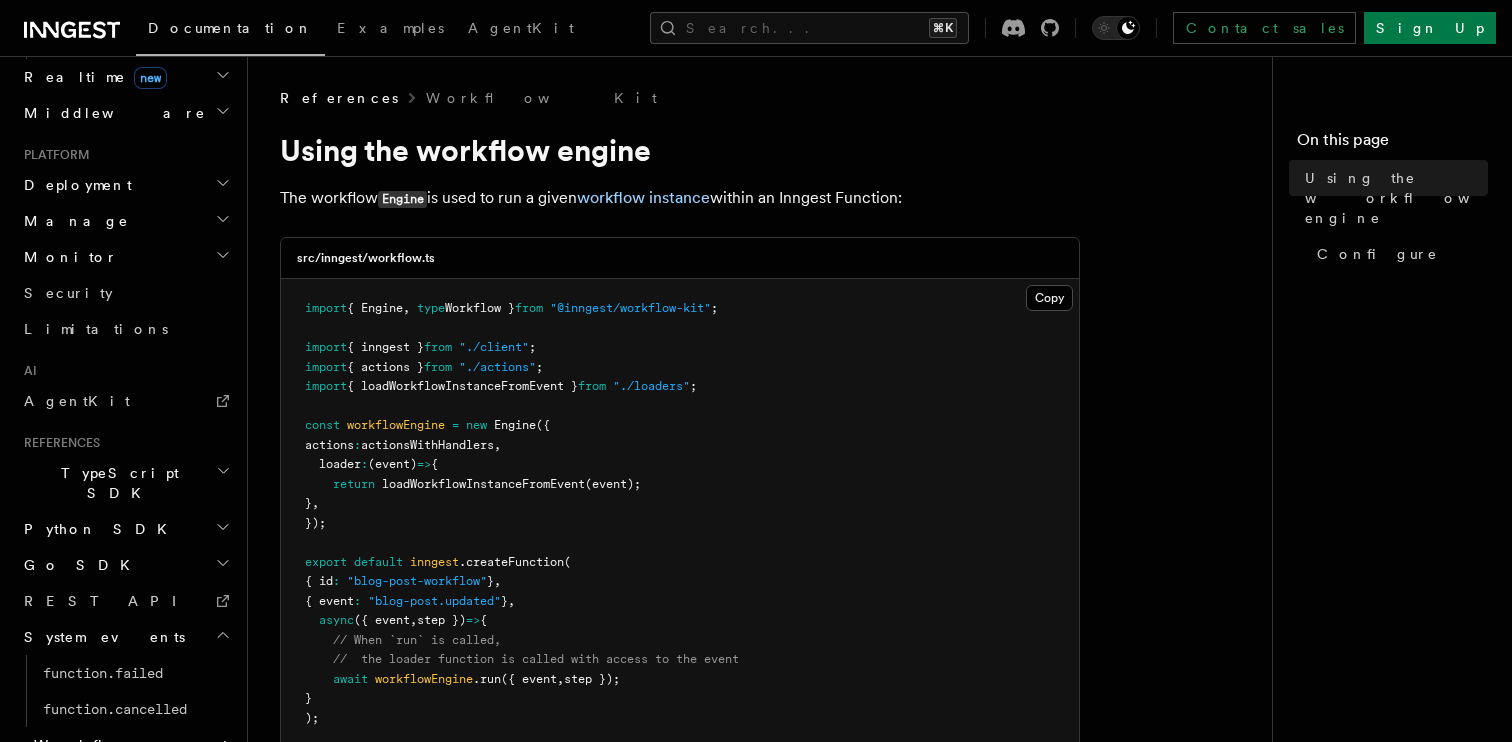 click 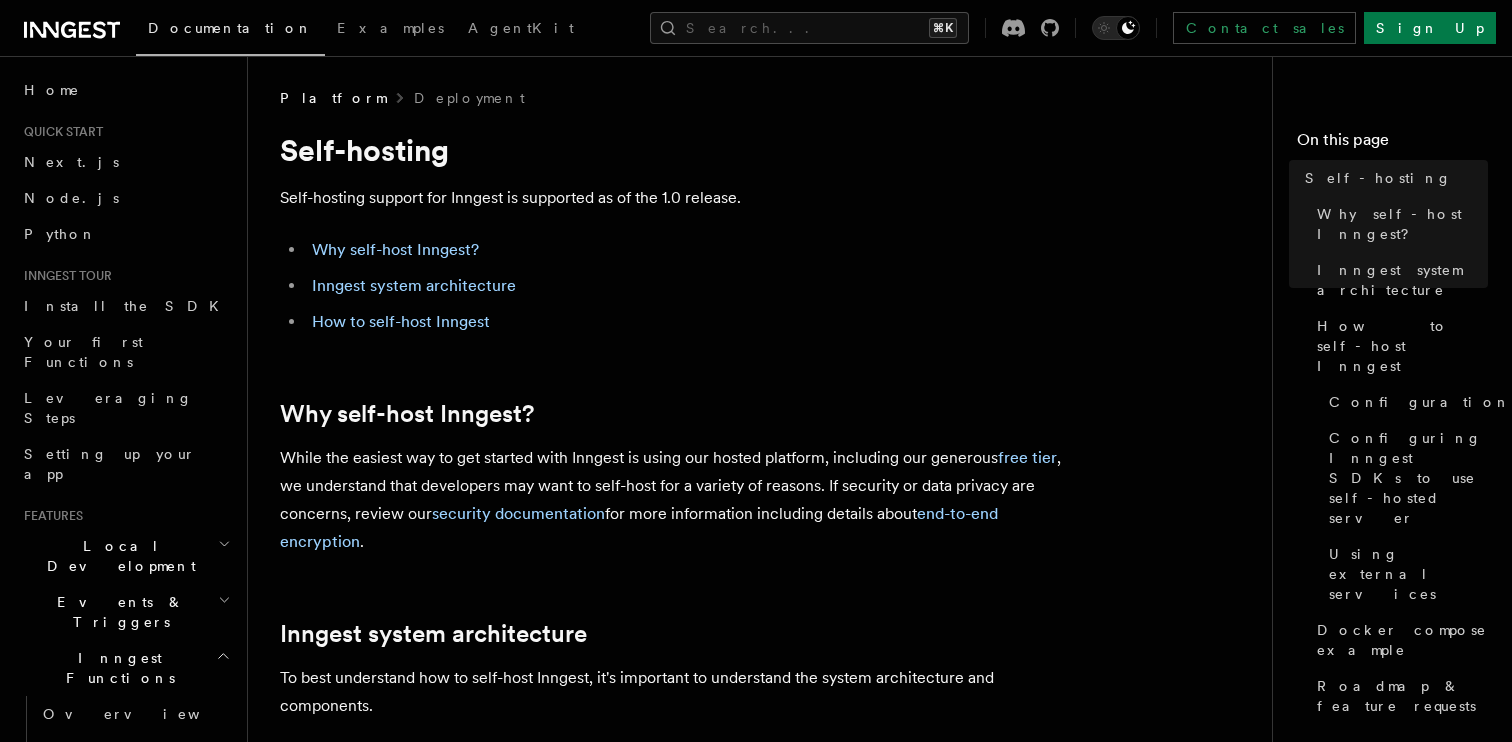 scroll, scrollTop: 0, scrollLeft: 0, axis: both 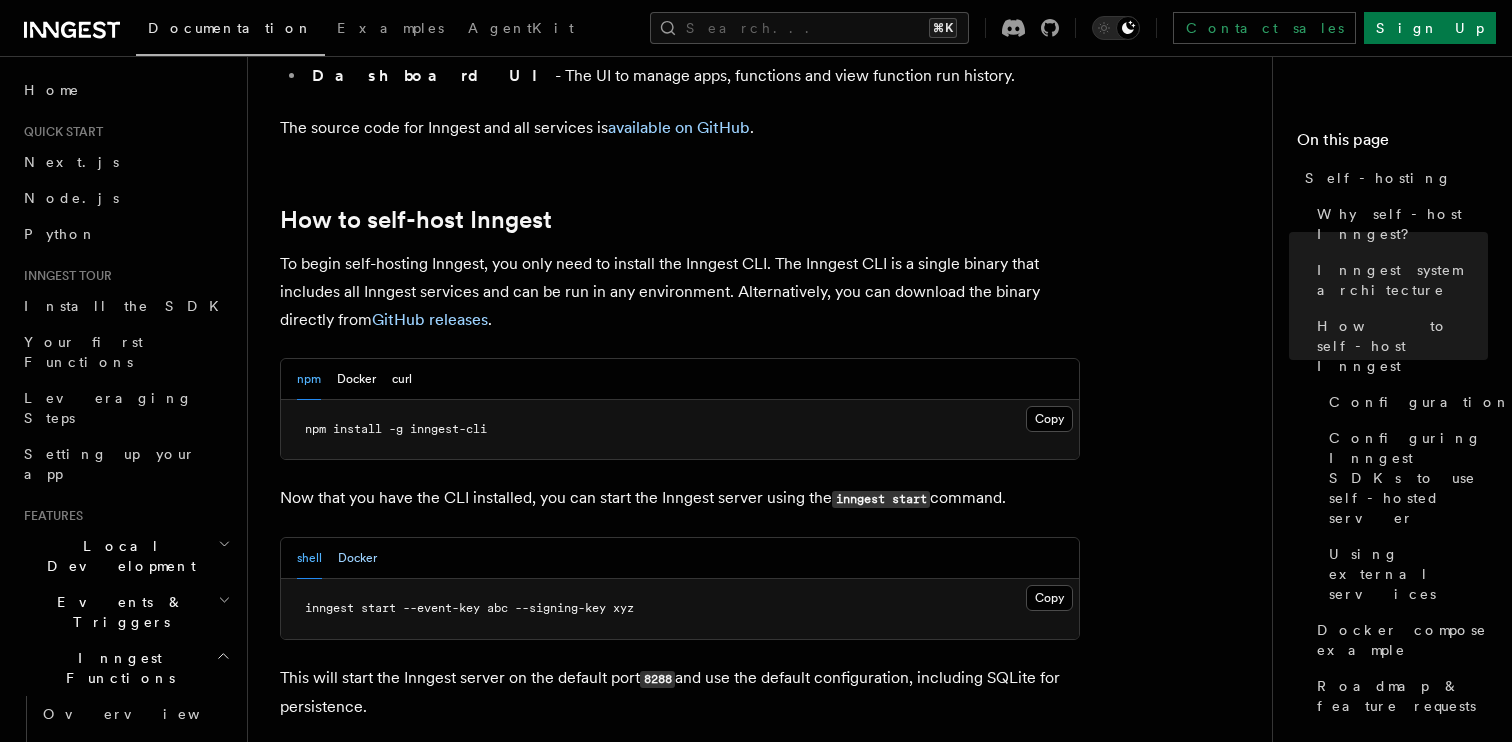 click on "Docker" at bounding box center (357, 558) 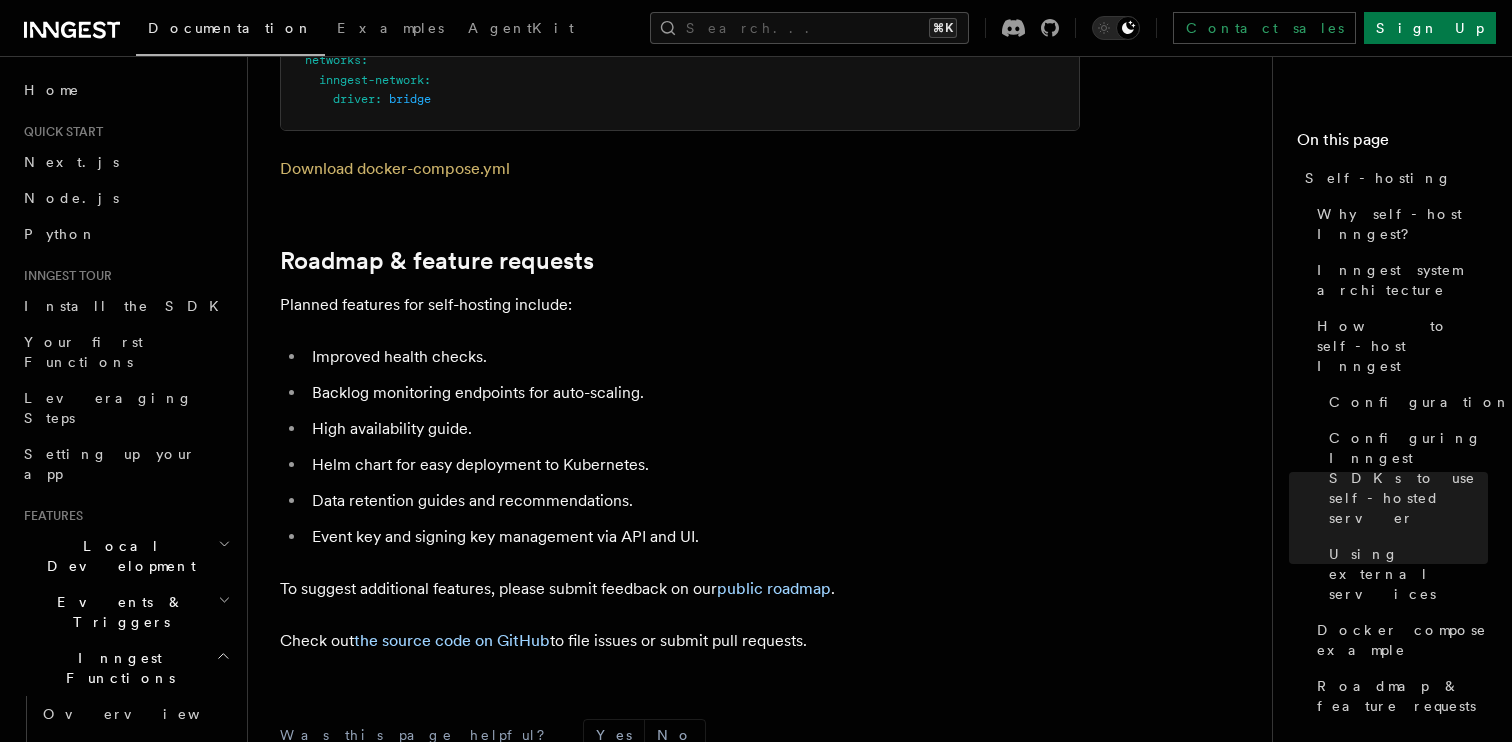 scroll, scrollTop: 6315, scrollLeft: 0, axis: vertical 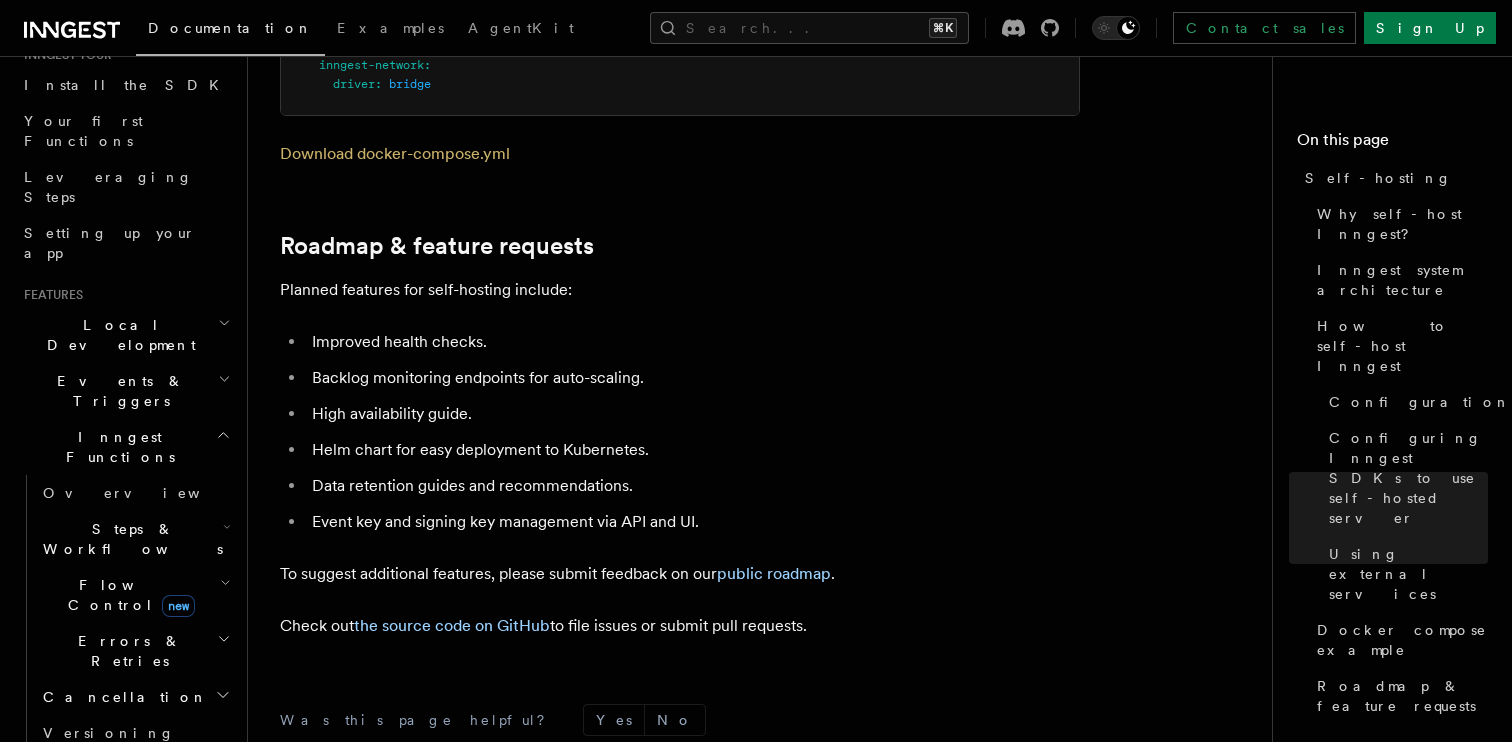 click on "Errors & Retries" at bounding box center (135, 651) 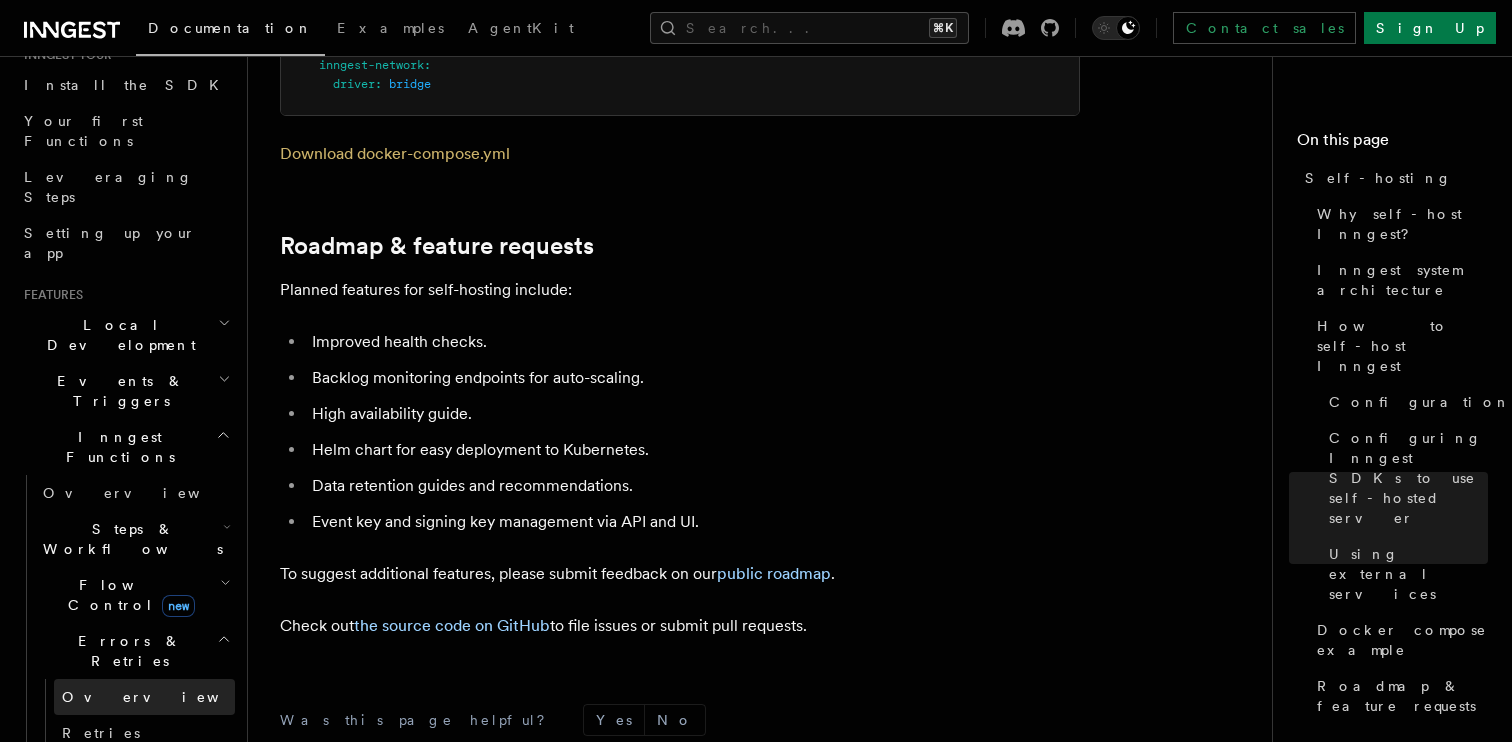 click on "Overview" at bounding box center (144, 697) 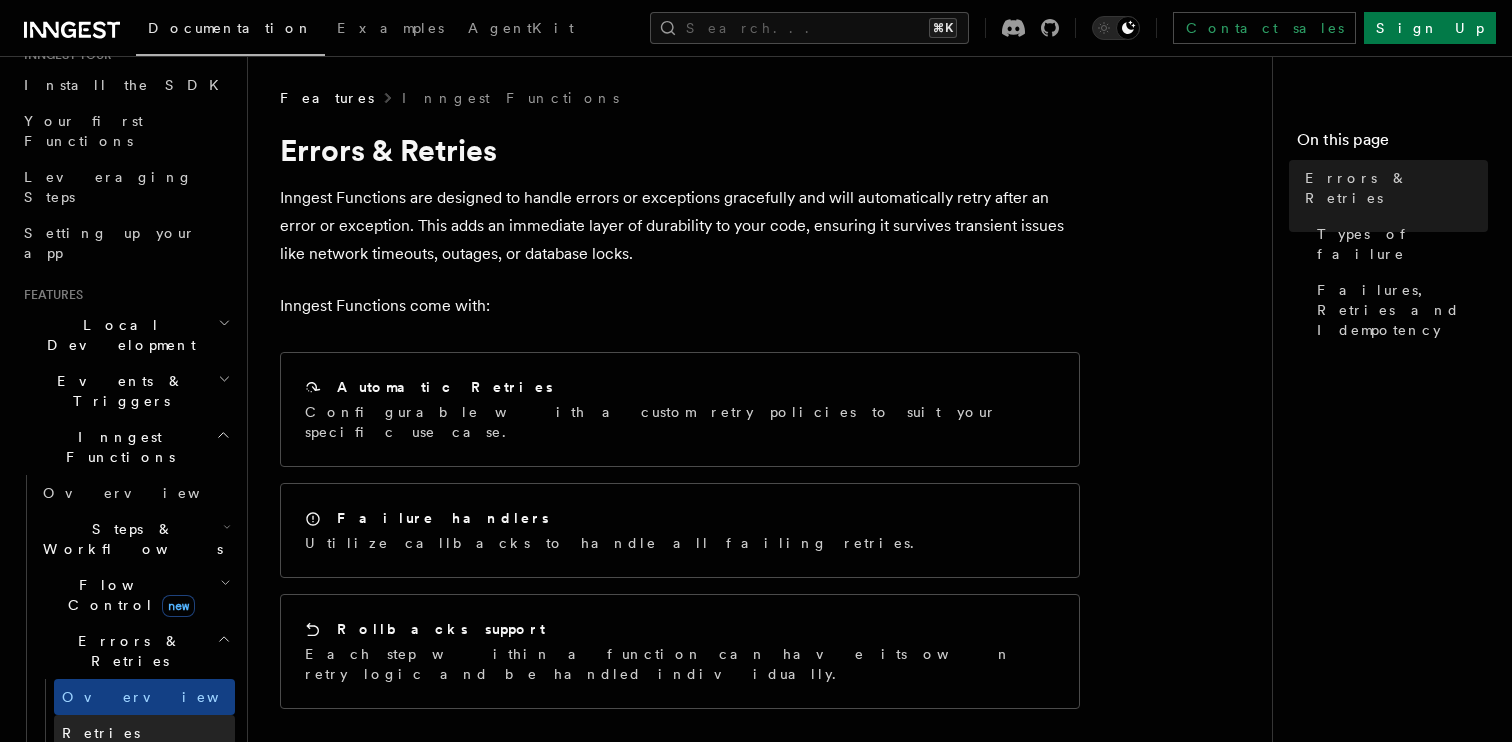 click on "Retries" at bounding box center [144, 733] 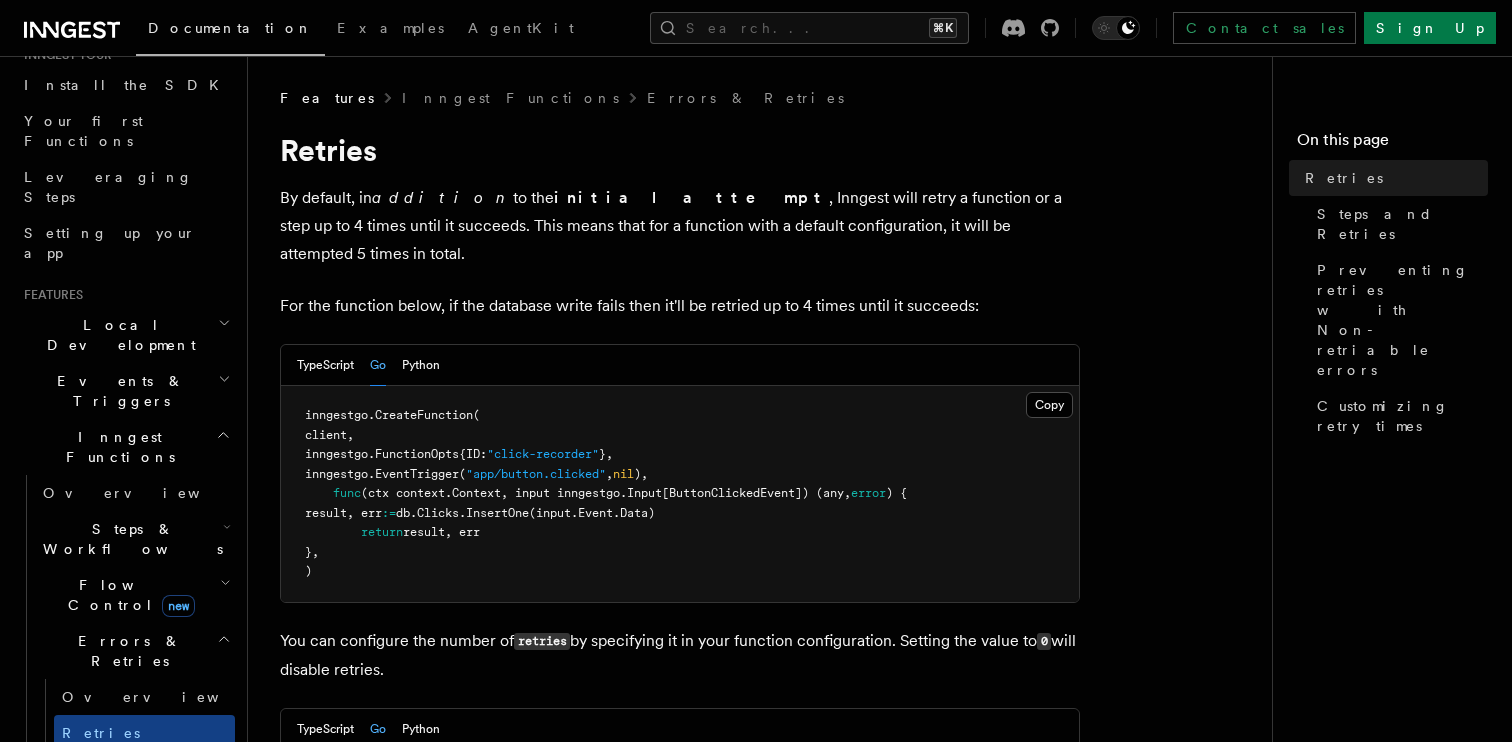 scroll, scrollTop: 328, scrollLeft: 0, axis: vertical 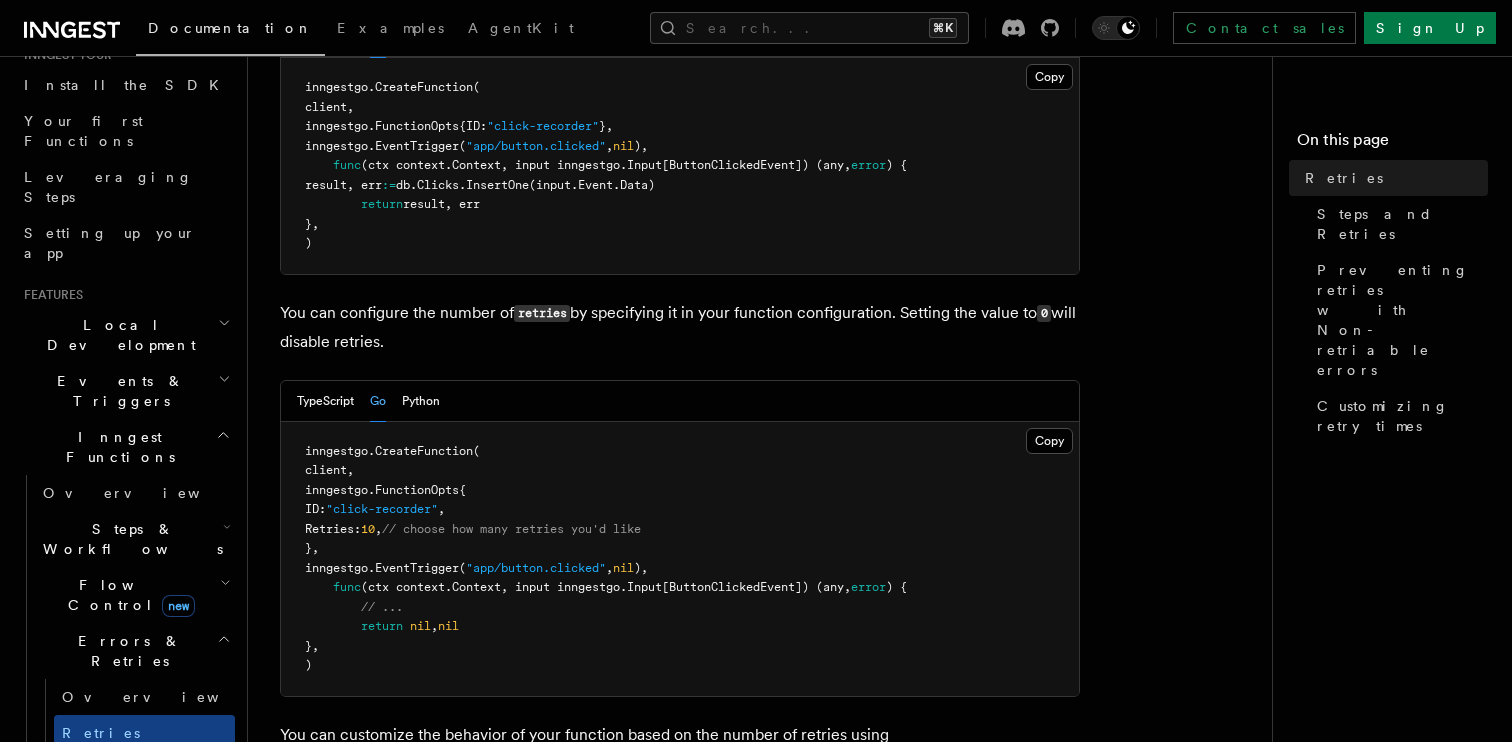 click on "Rollbacks" at bounding box center (144, 769) 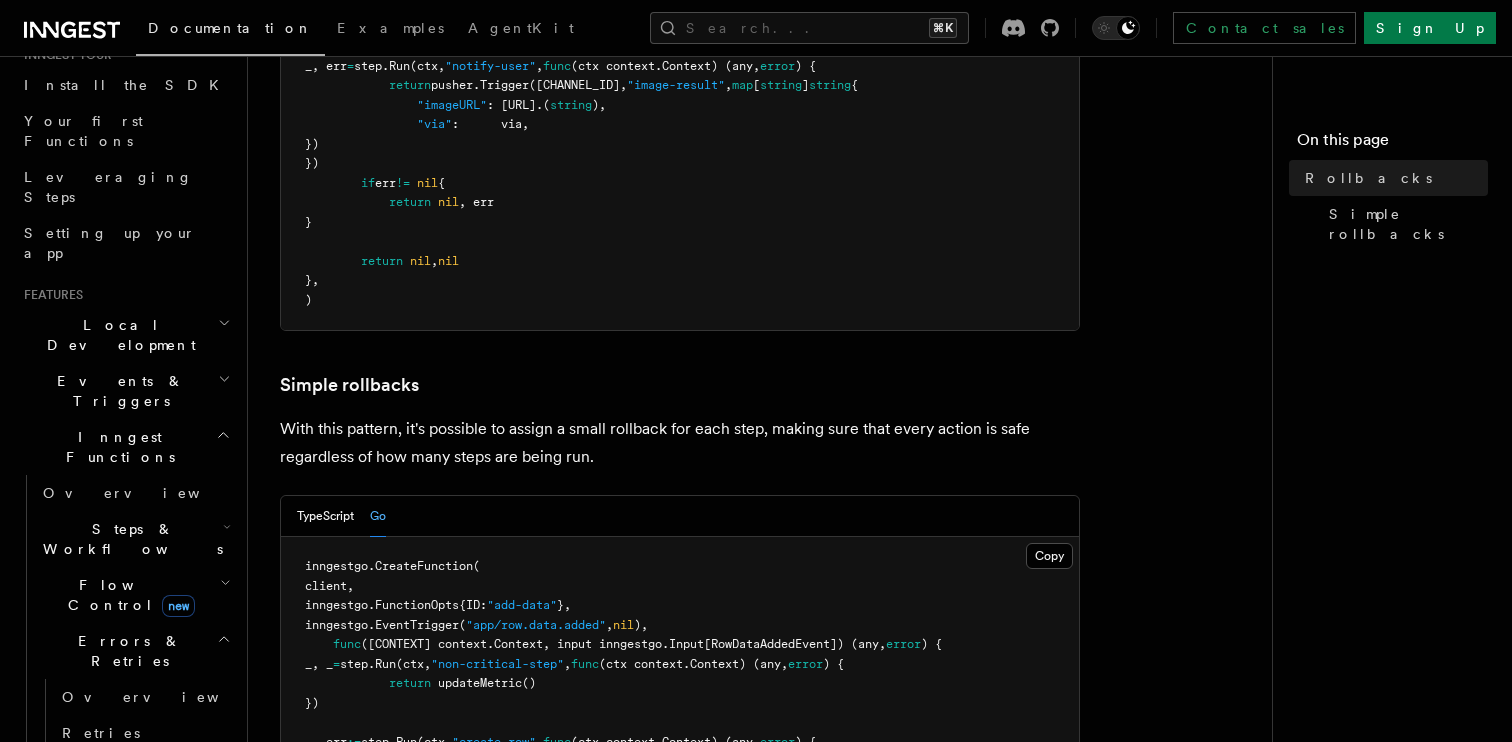 scroll, scrollTop: 1014, scrollLeft: 0, axis: vertical 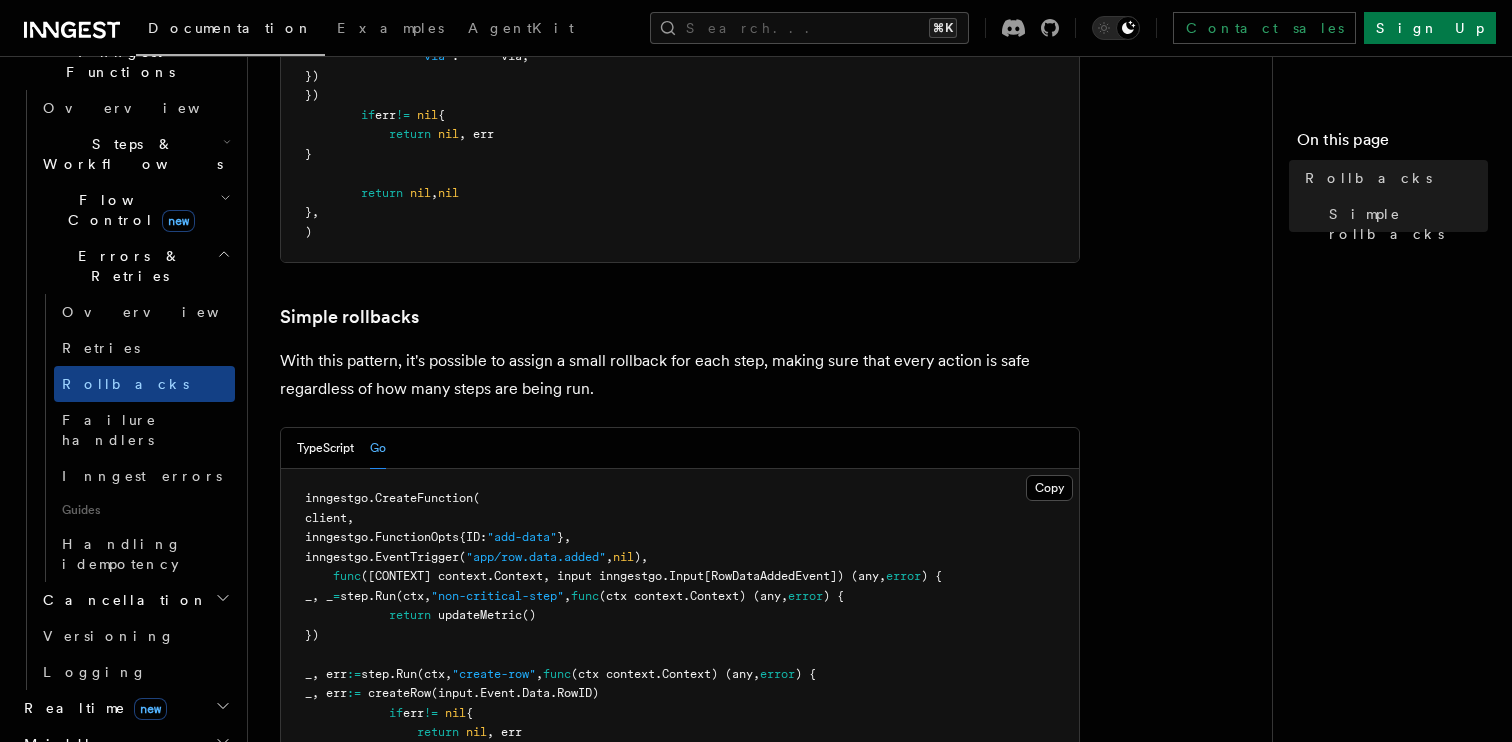 click on "Middleware" at bounding box center [125, 744] 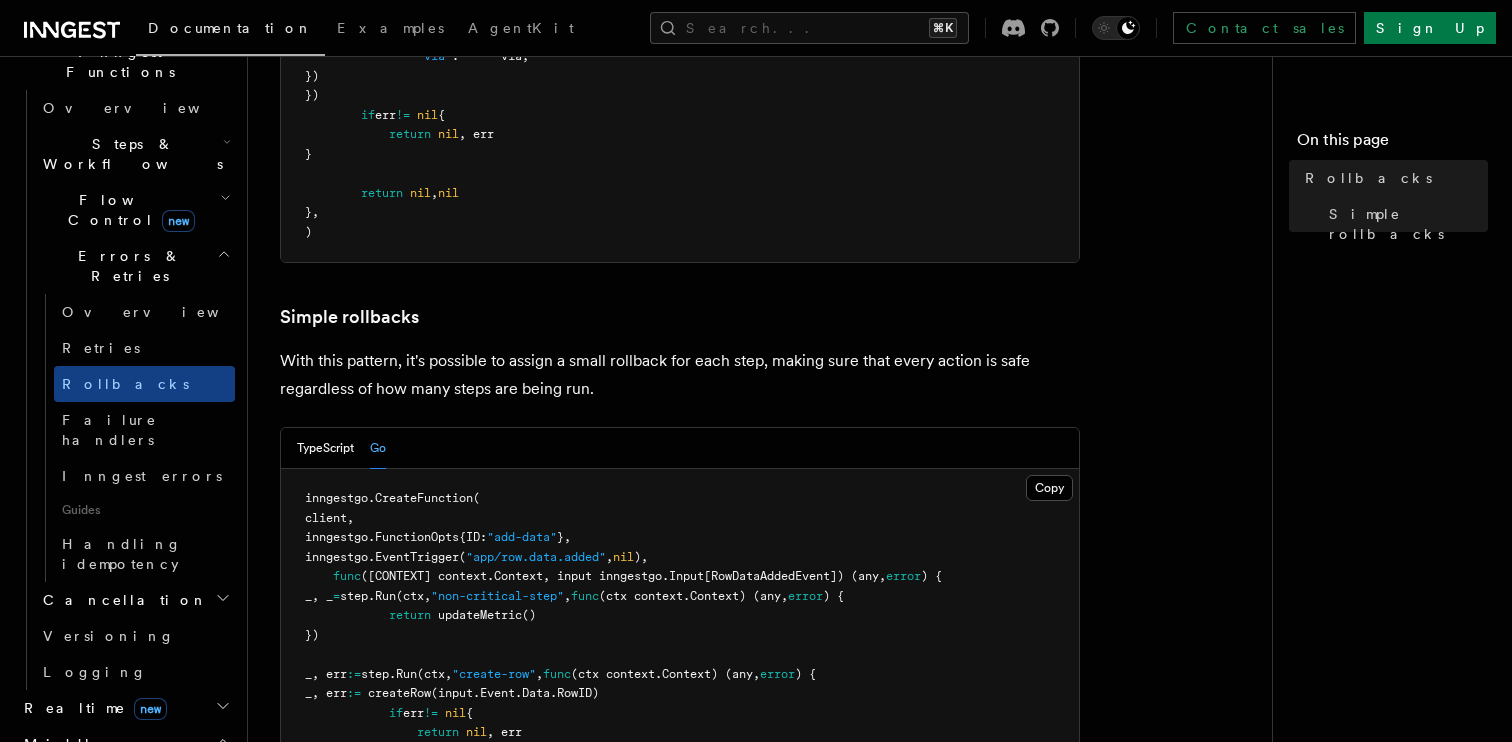 click on "Realtime new" at bounding box center [125, 708] 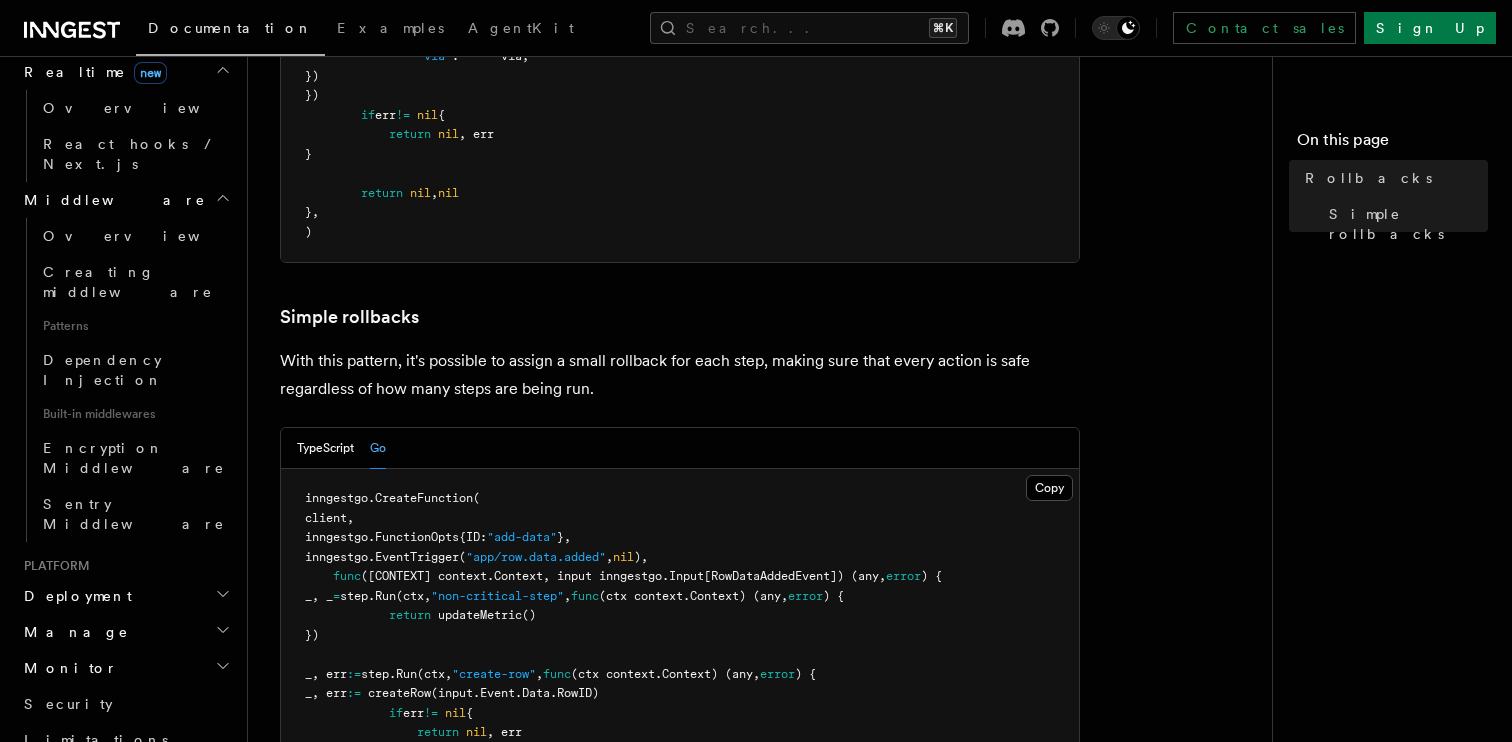 scroll, scrollTop: 1422, scrollLeft: 0, axis: vertical 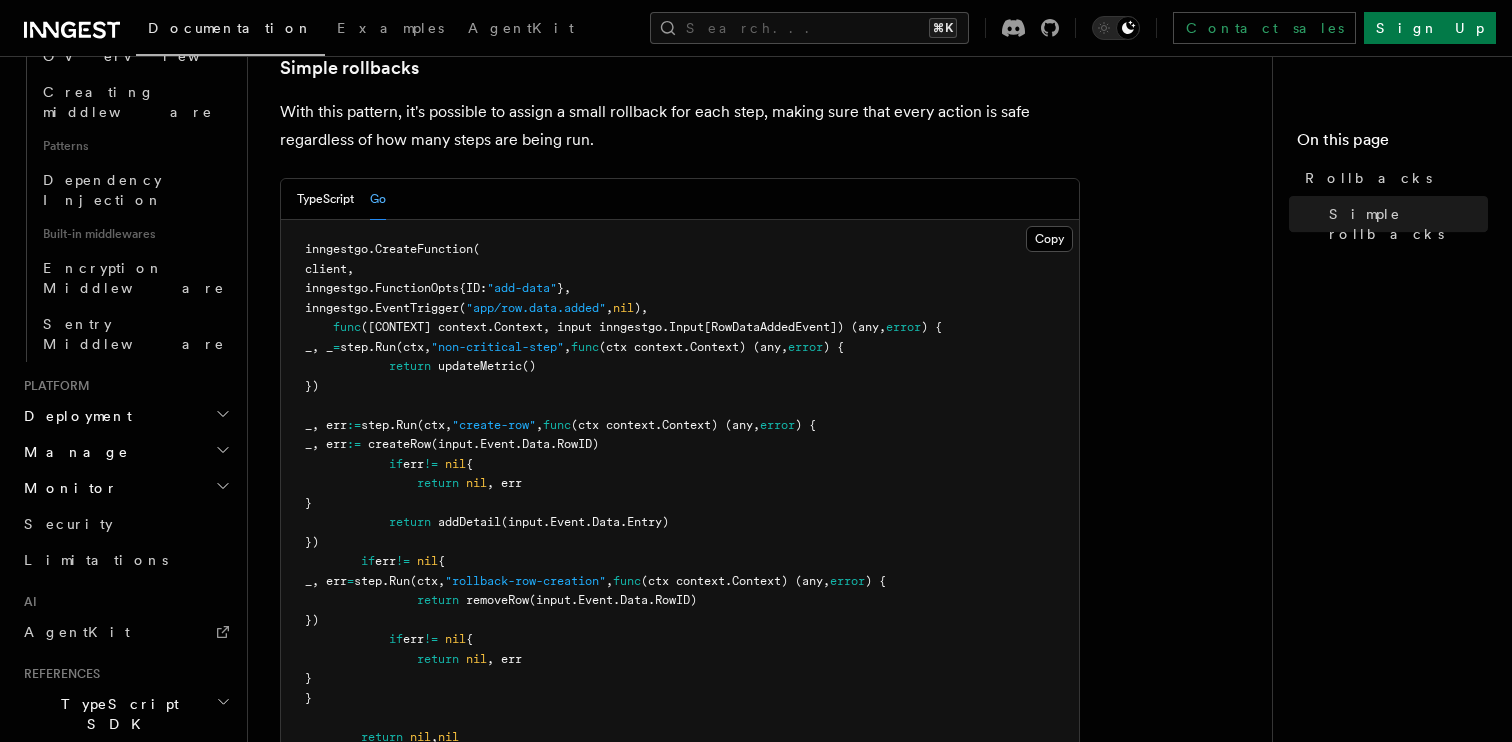 click on "Release Phases" at bounding box center (125, 1016) 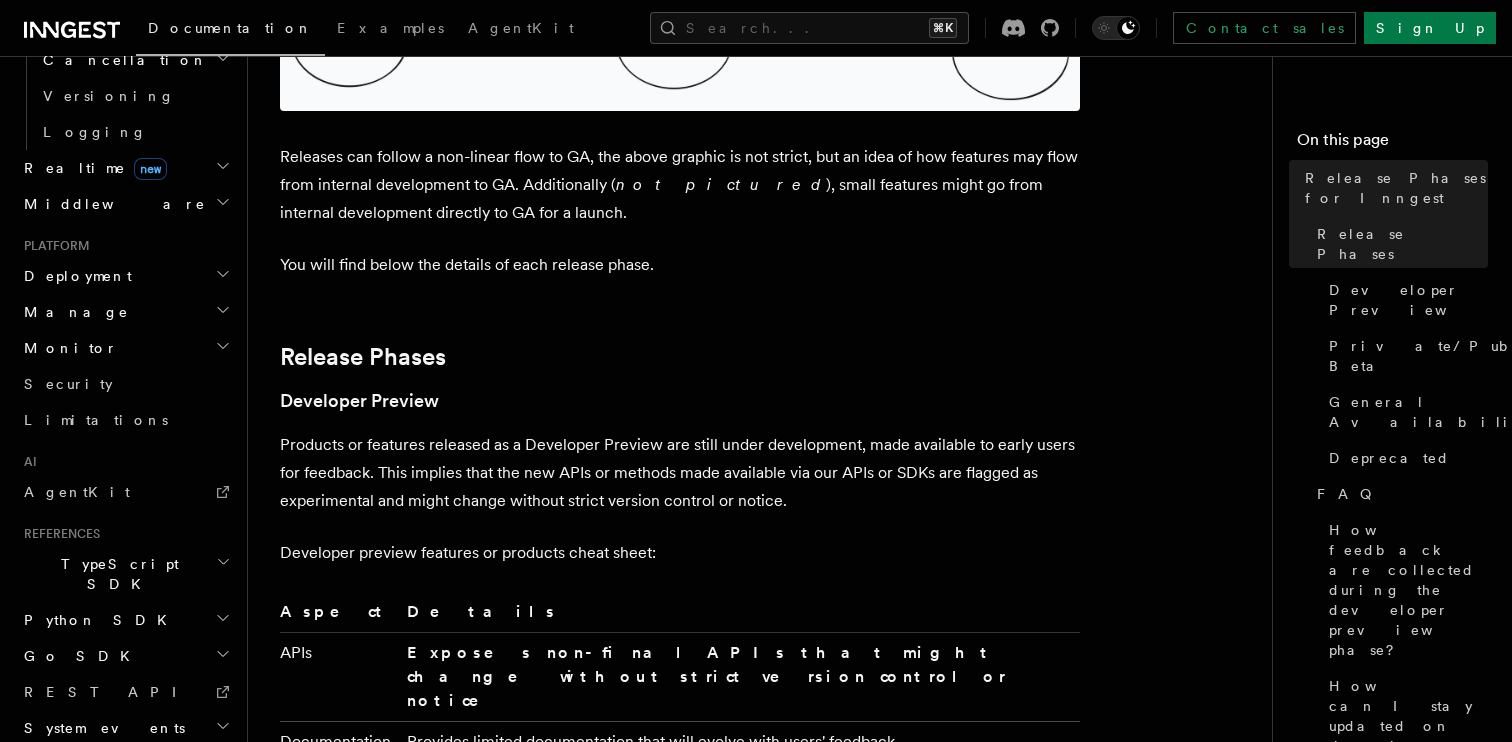 scroll, scrollTop: 589, scrollLeft: 0, axis: vertical 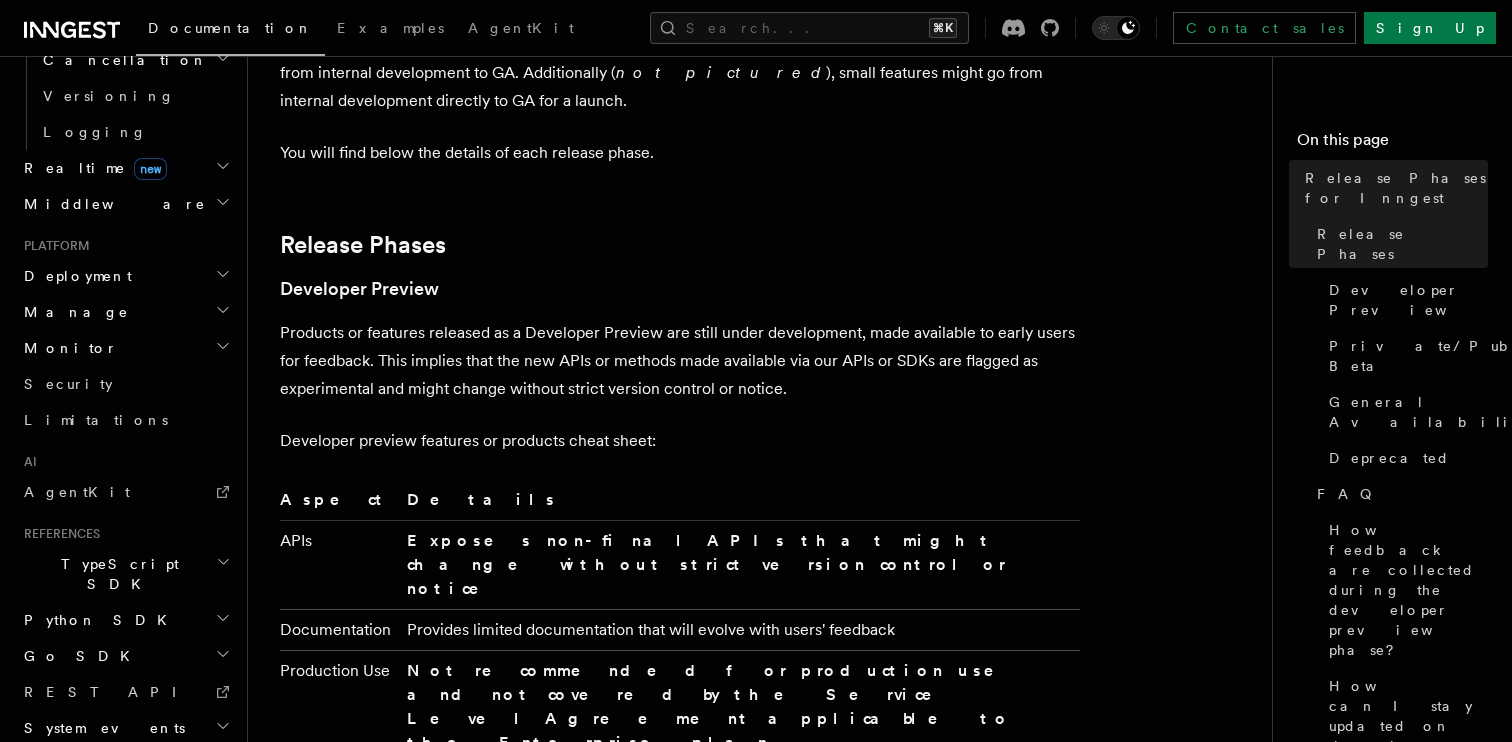 click on "Glossary" at bounding box center (125, 912) 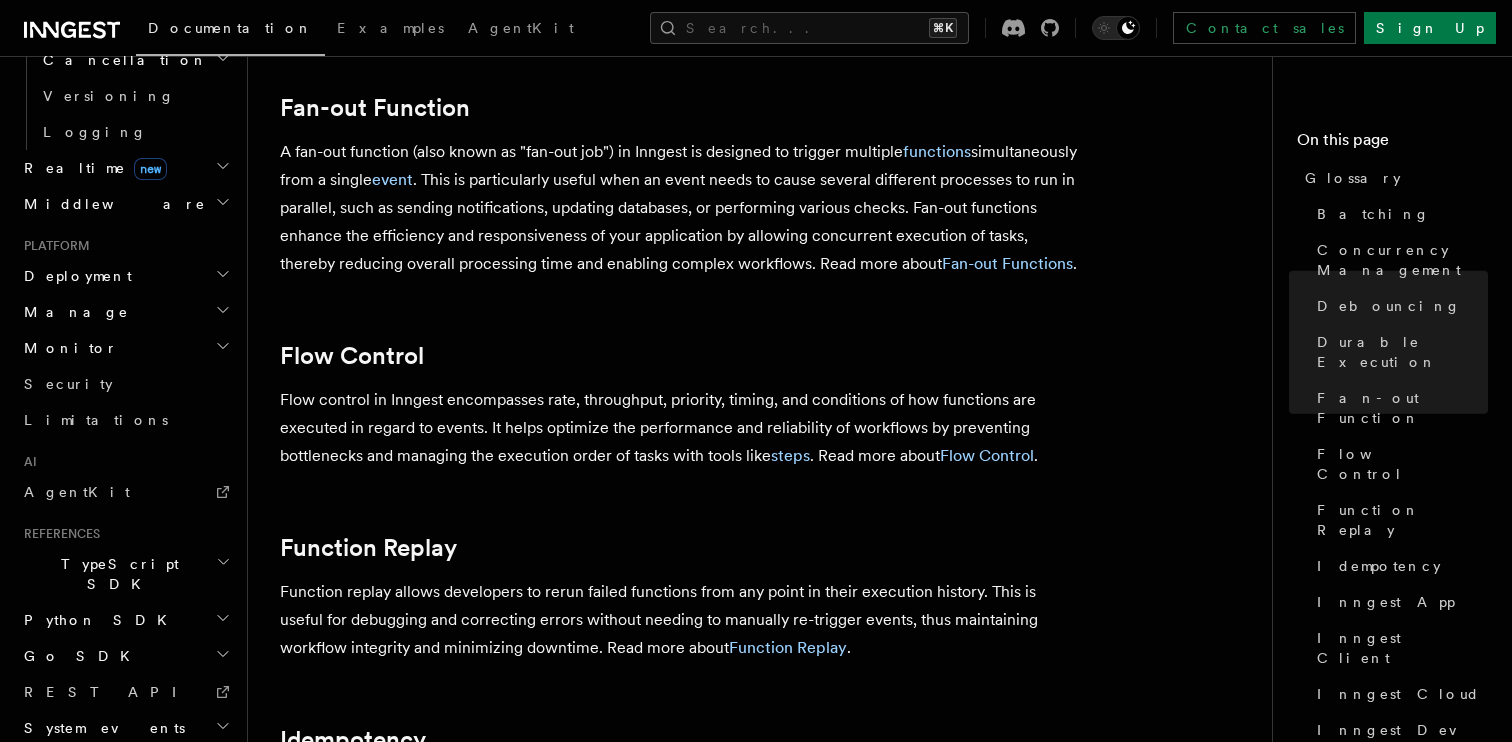 scroll, scrollTop: 1196, scrollLeft: 0, axis: vertical 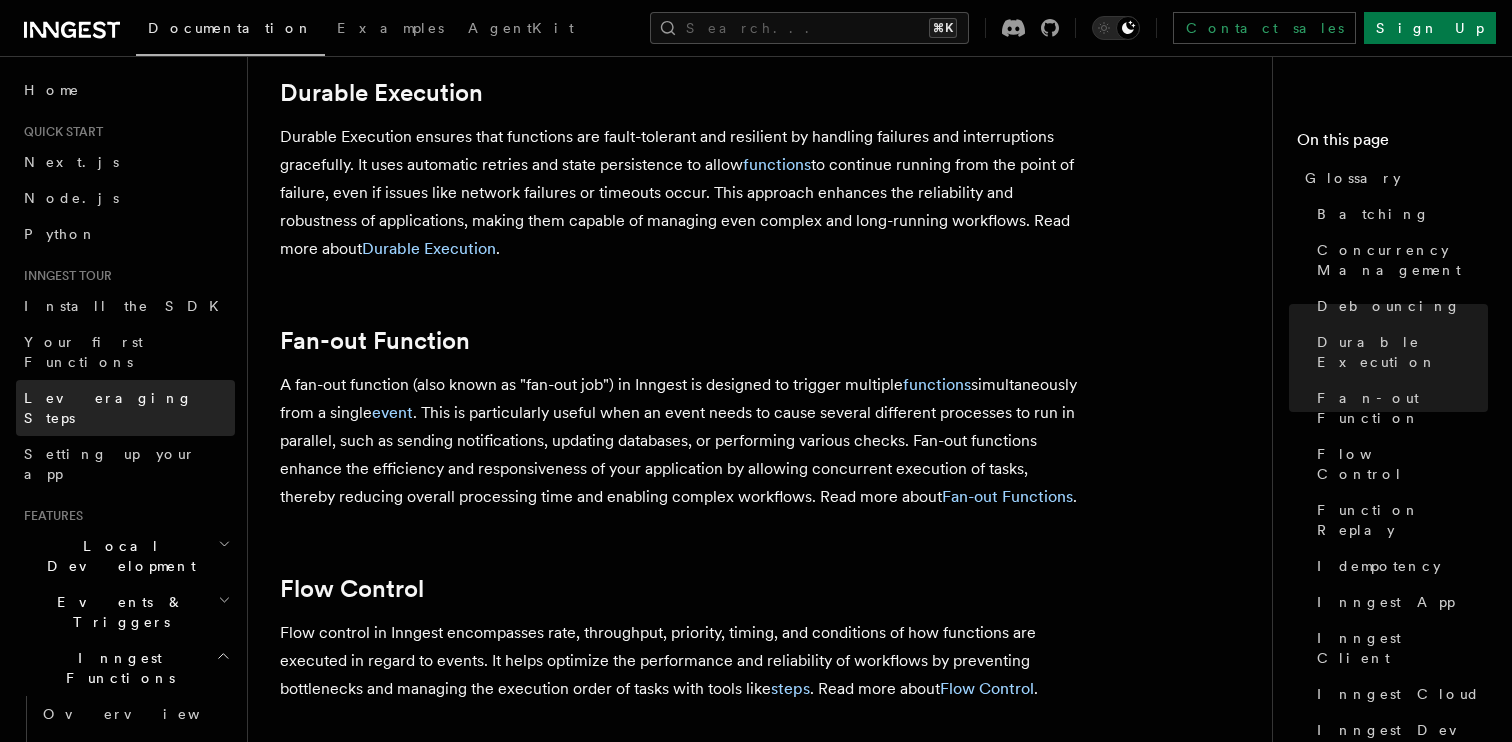 click on "Leveraging Steps" at bounding box center [108, 408] 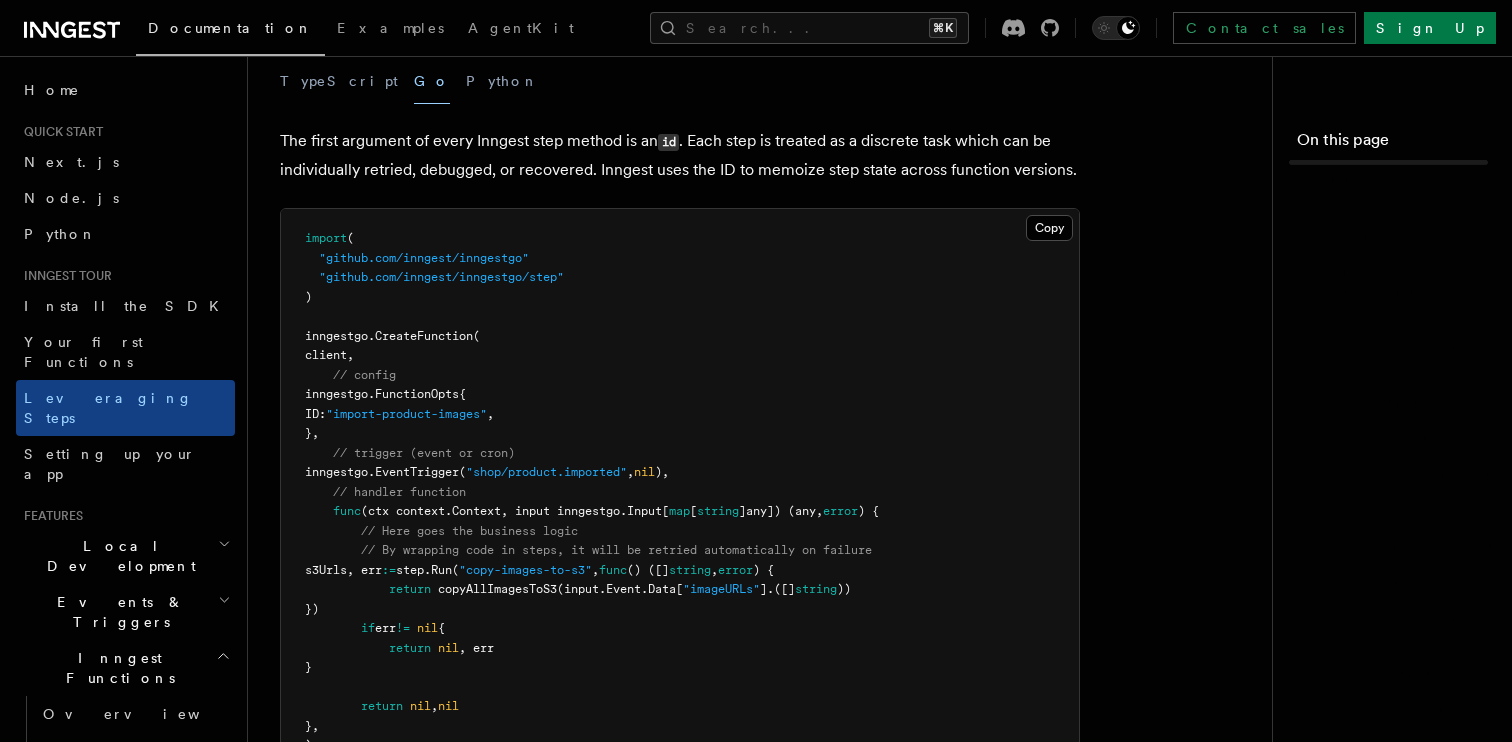 scroll, scrollTop: 0, scrollLeft: 0, axis: both 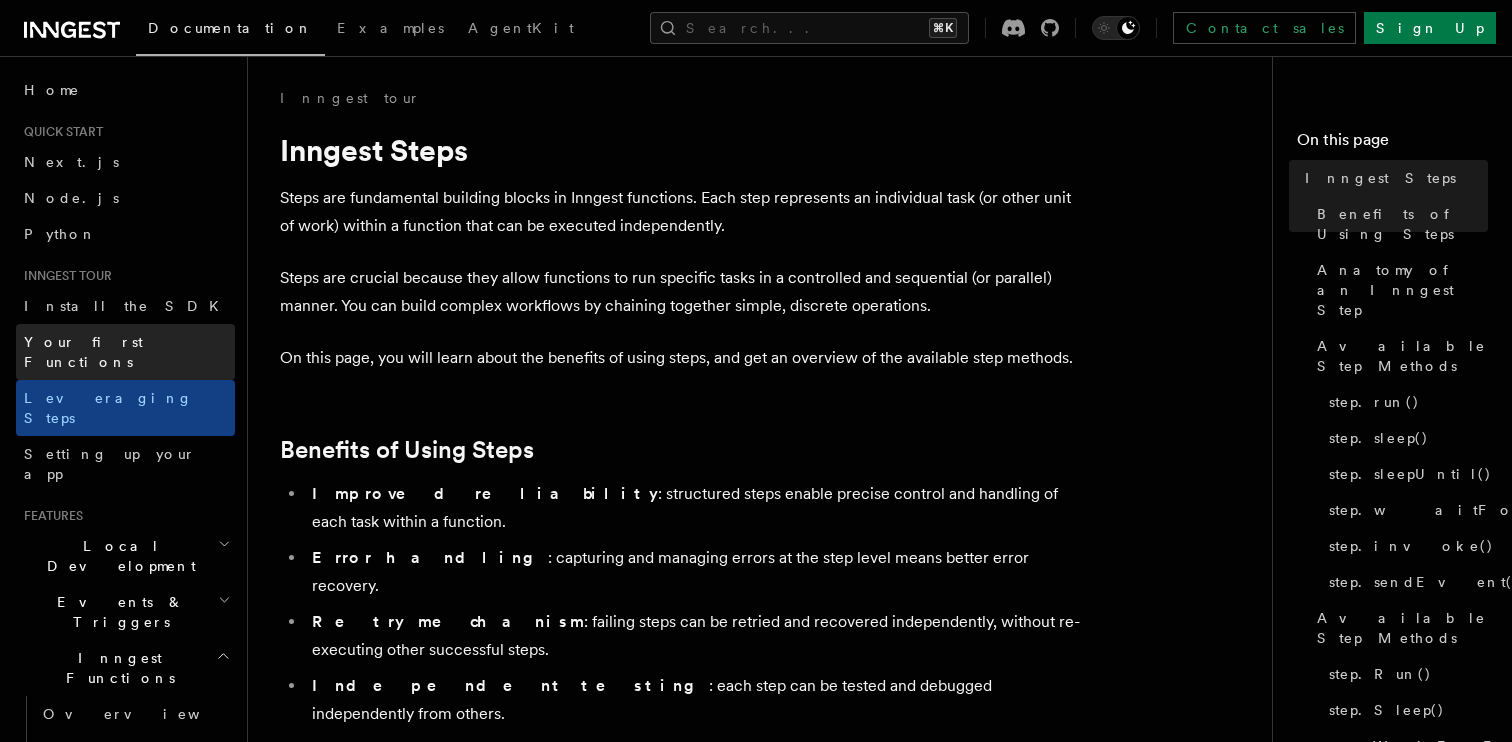 click on "Your first Functions" at bounding box center (125, 352) 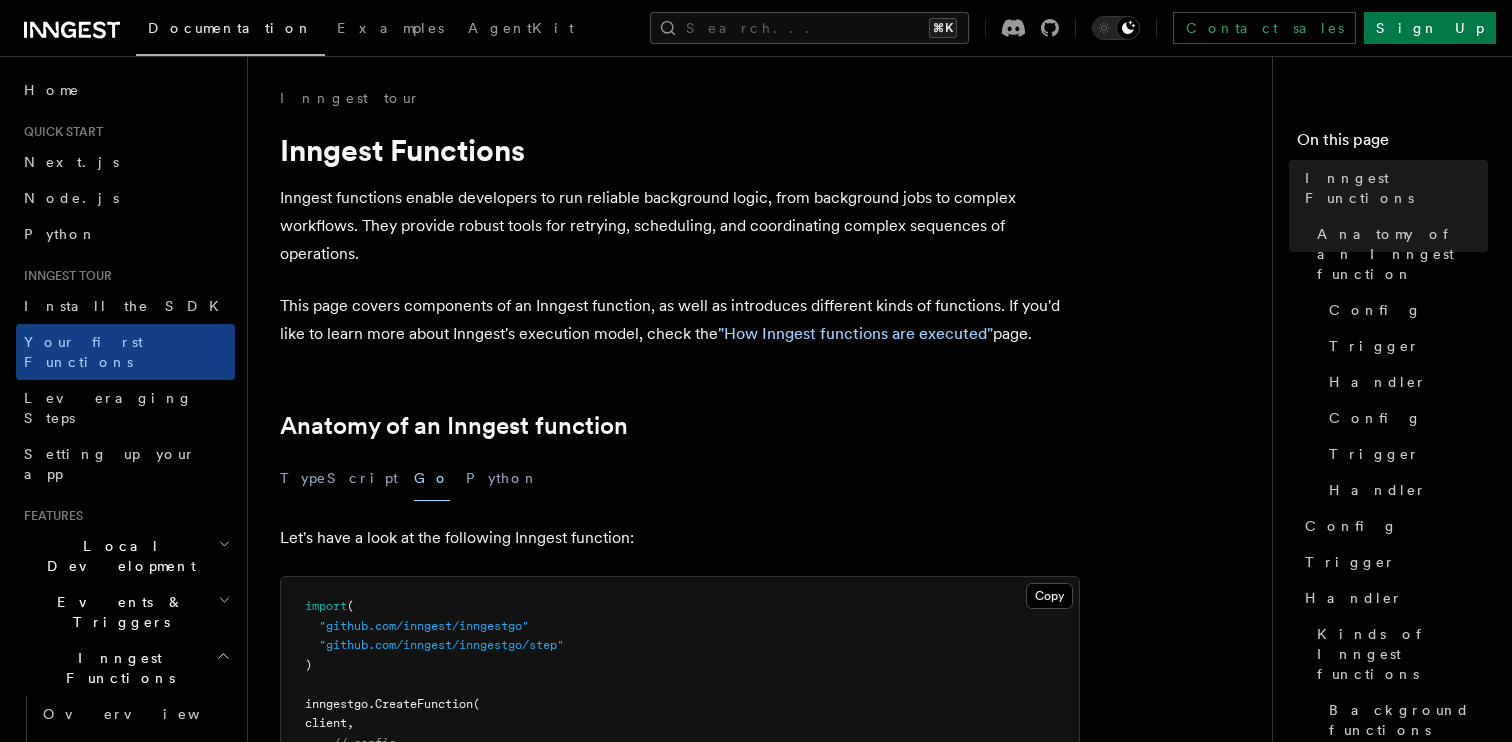 click on "Inngest tour Install the SDK Your first Functions Leveraging Steps Setting up your app" at bounding box center [125, 380] 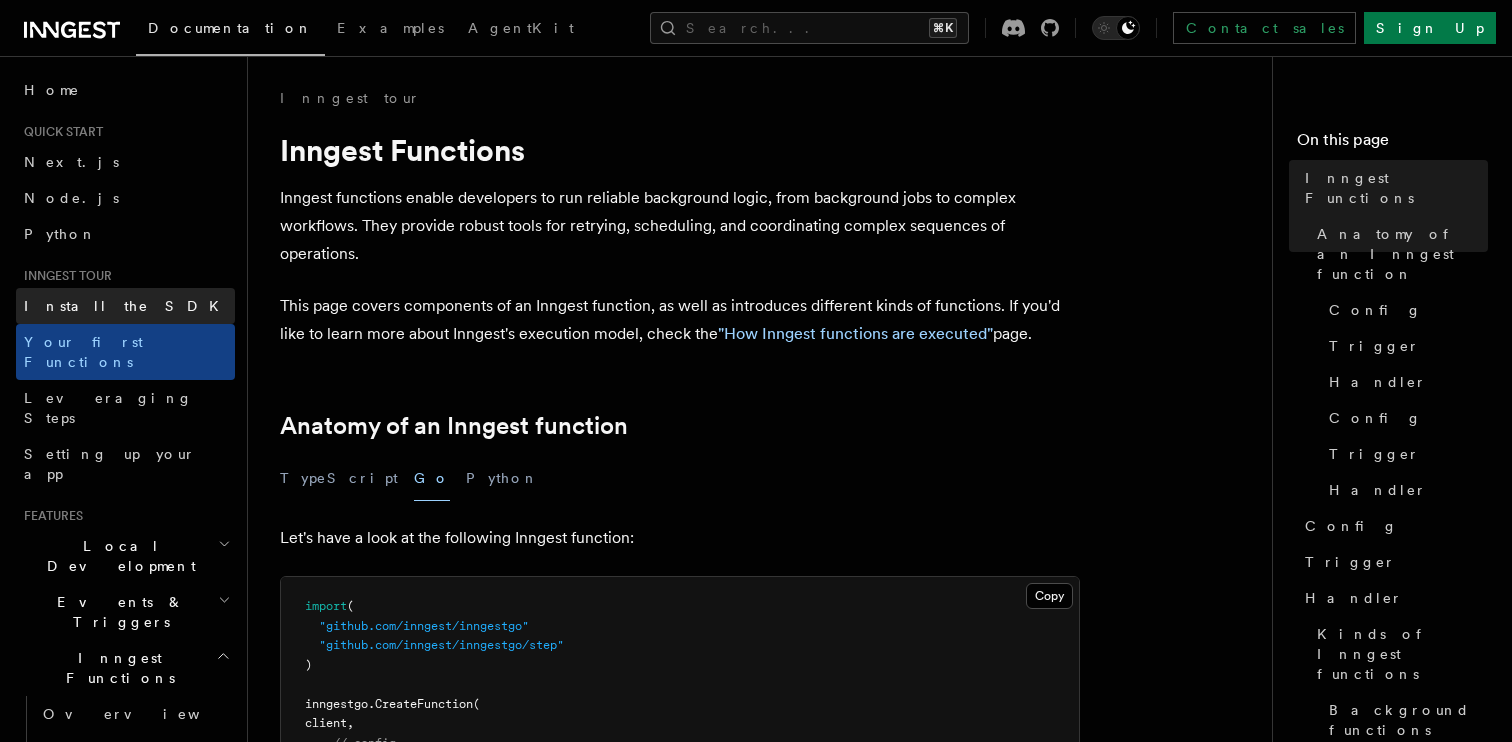 click on "Install the SDK" at bounding box center [125, 306] 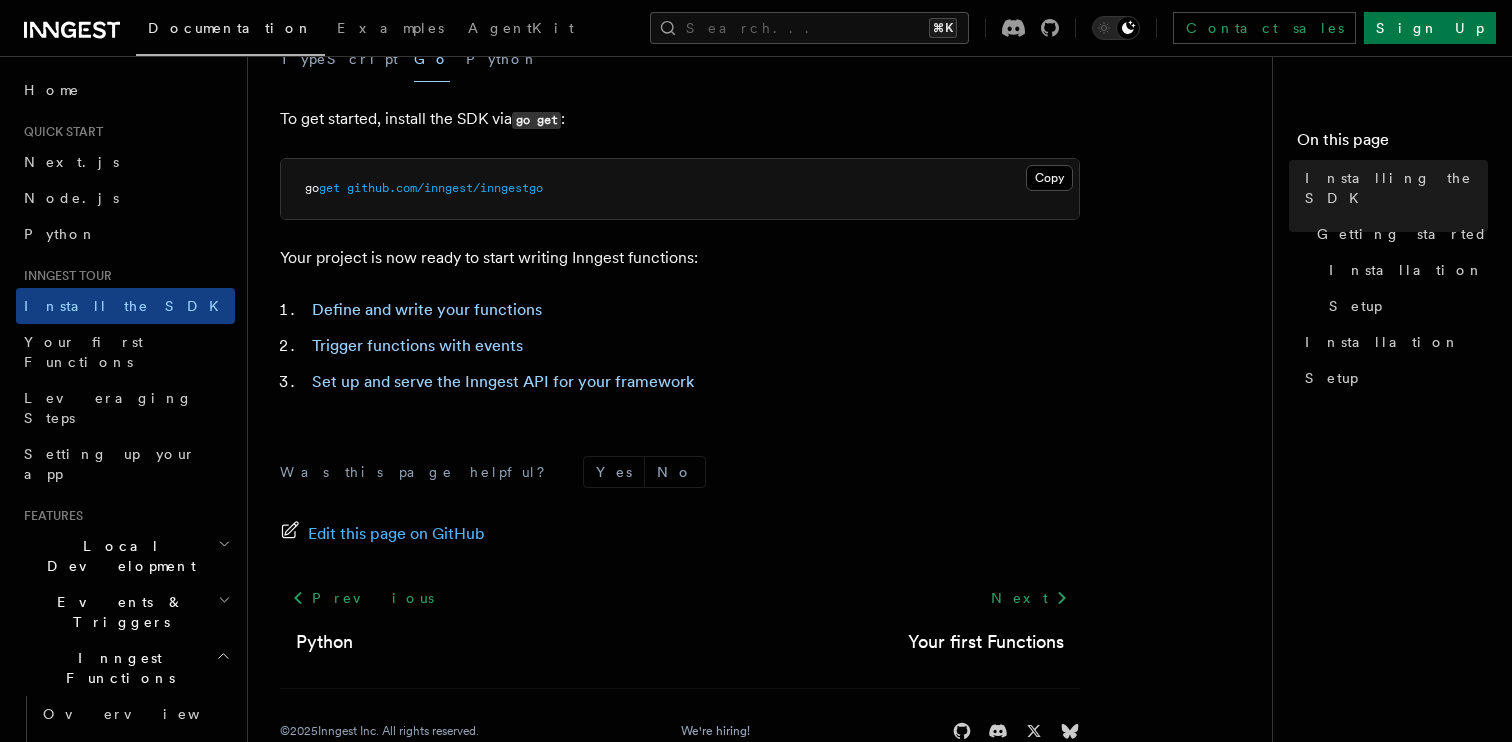 scroll, scrollTop: 546, scrollLeft: 0, axis: vertical 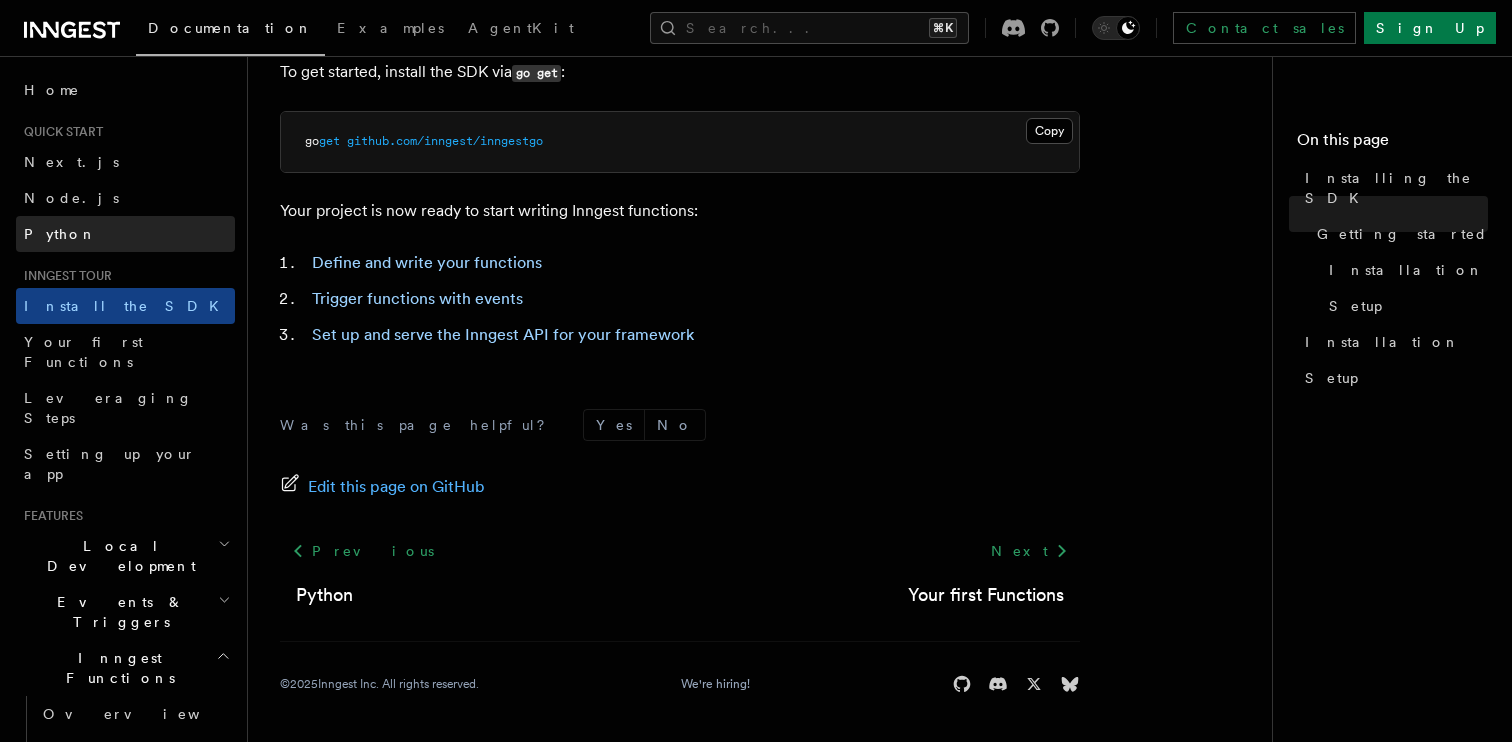 click on "Python" at bounding box center [125, 234] 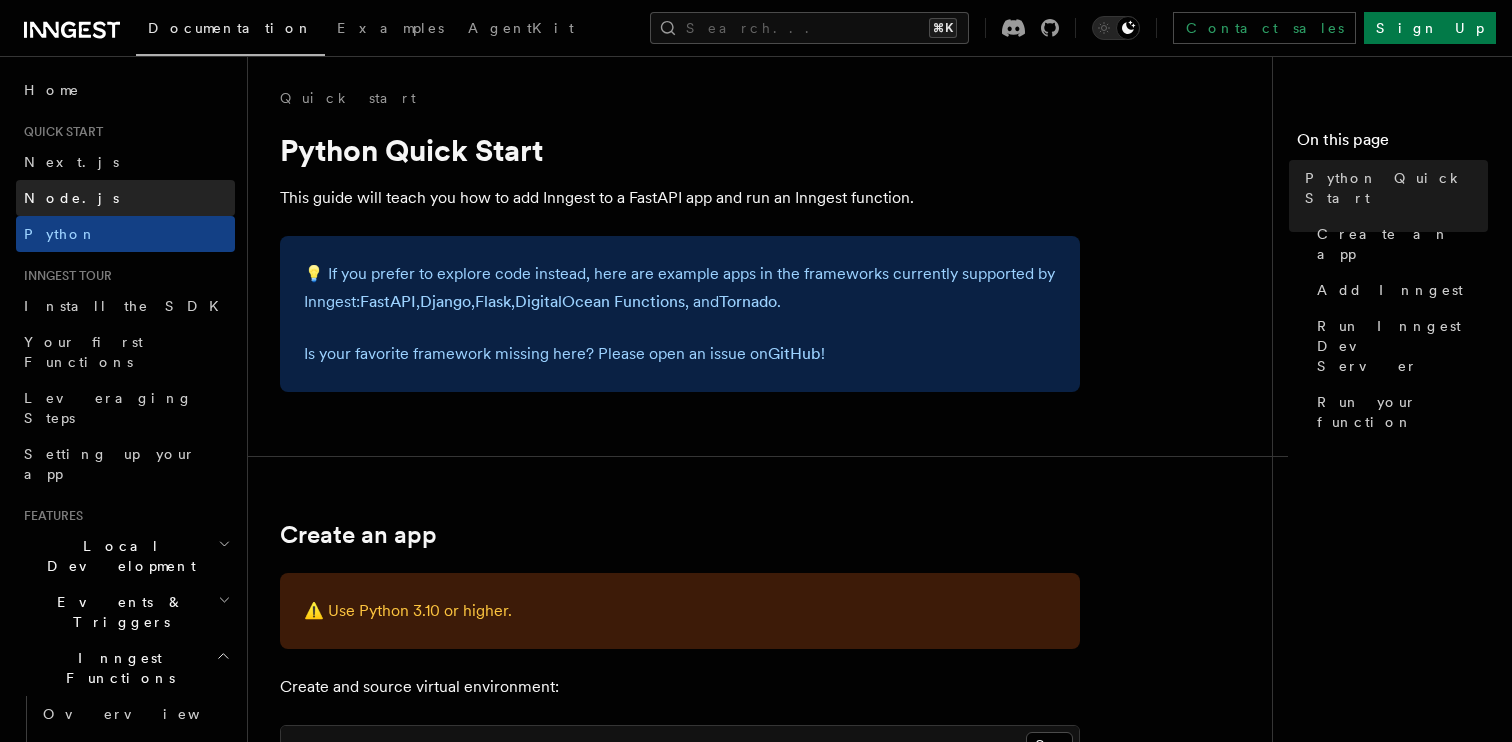 click on "Node.js" at bounding box center [125, 198] 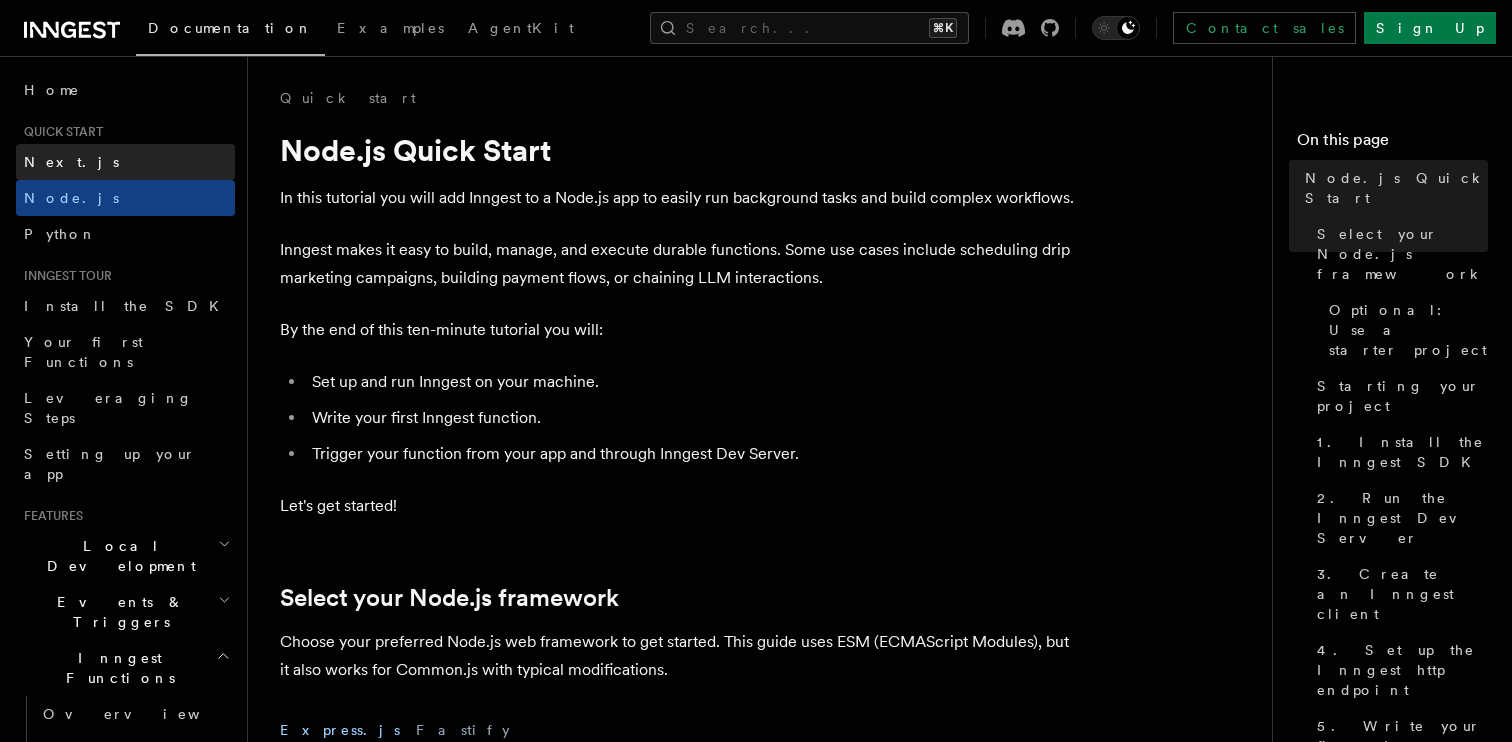 click on "Next.js" at bounding box center (125, 162) 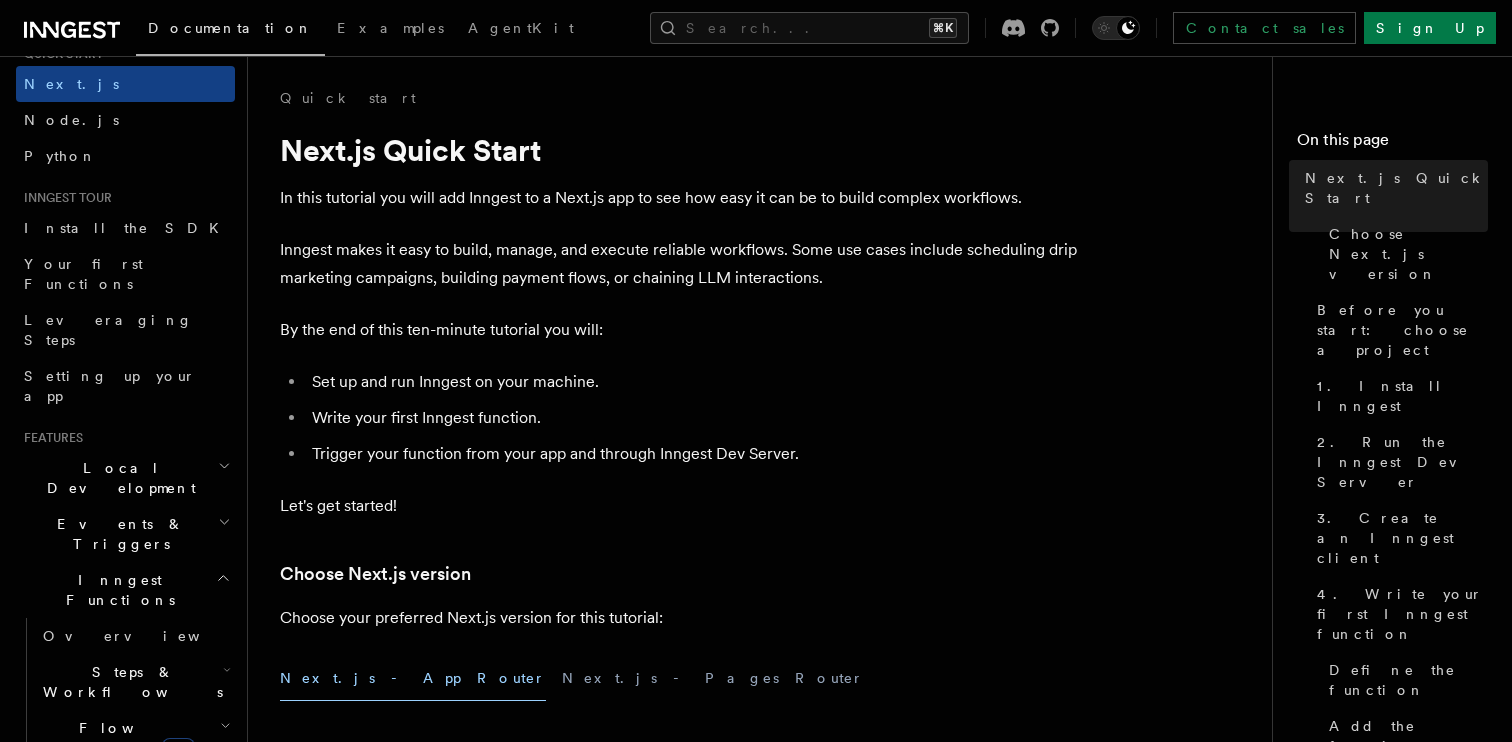 scroll, scrollTop: 105, scrollLeft: 0, axis: vertical 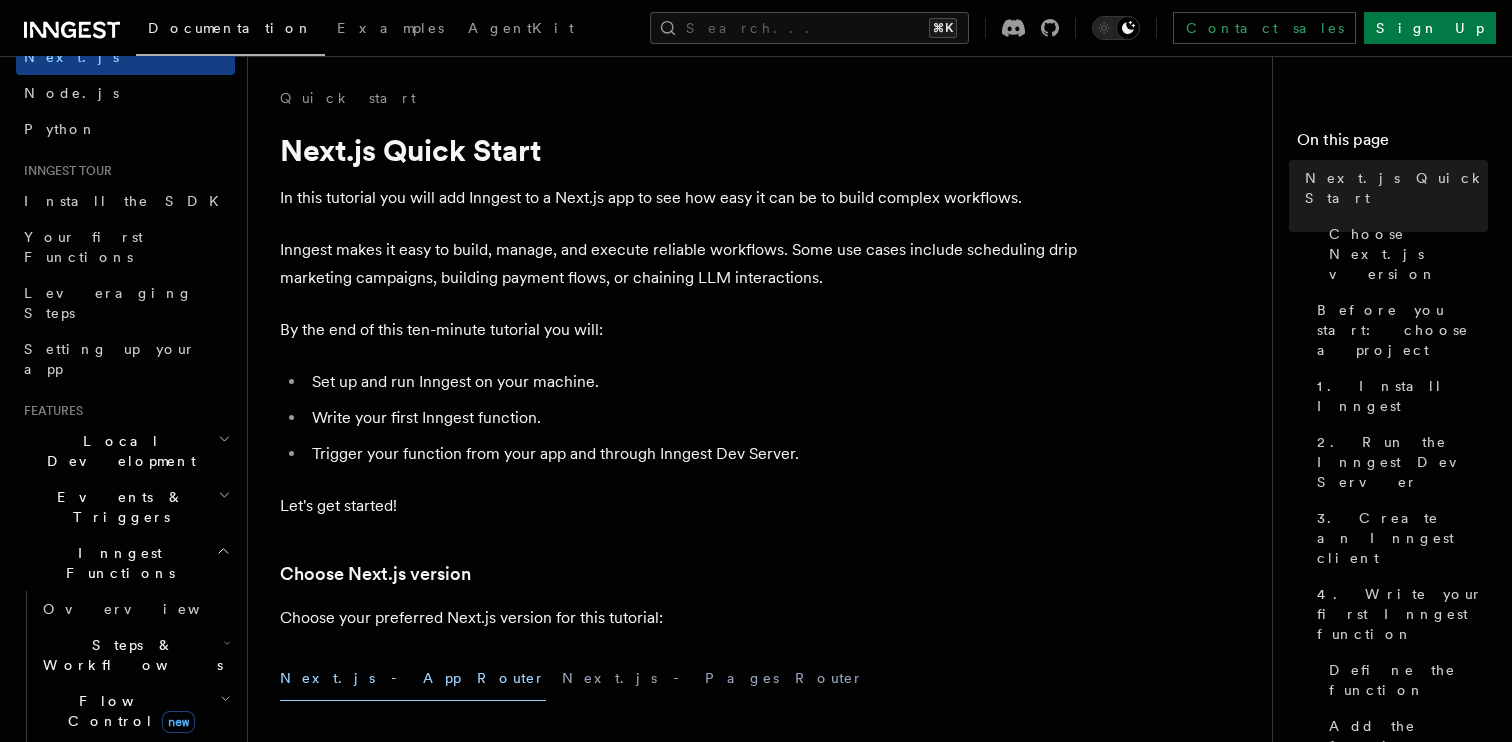 click on "Events & Triggers" at bounding box center (125, 507) 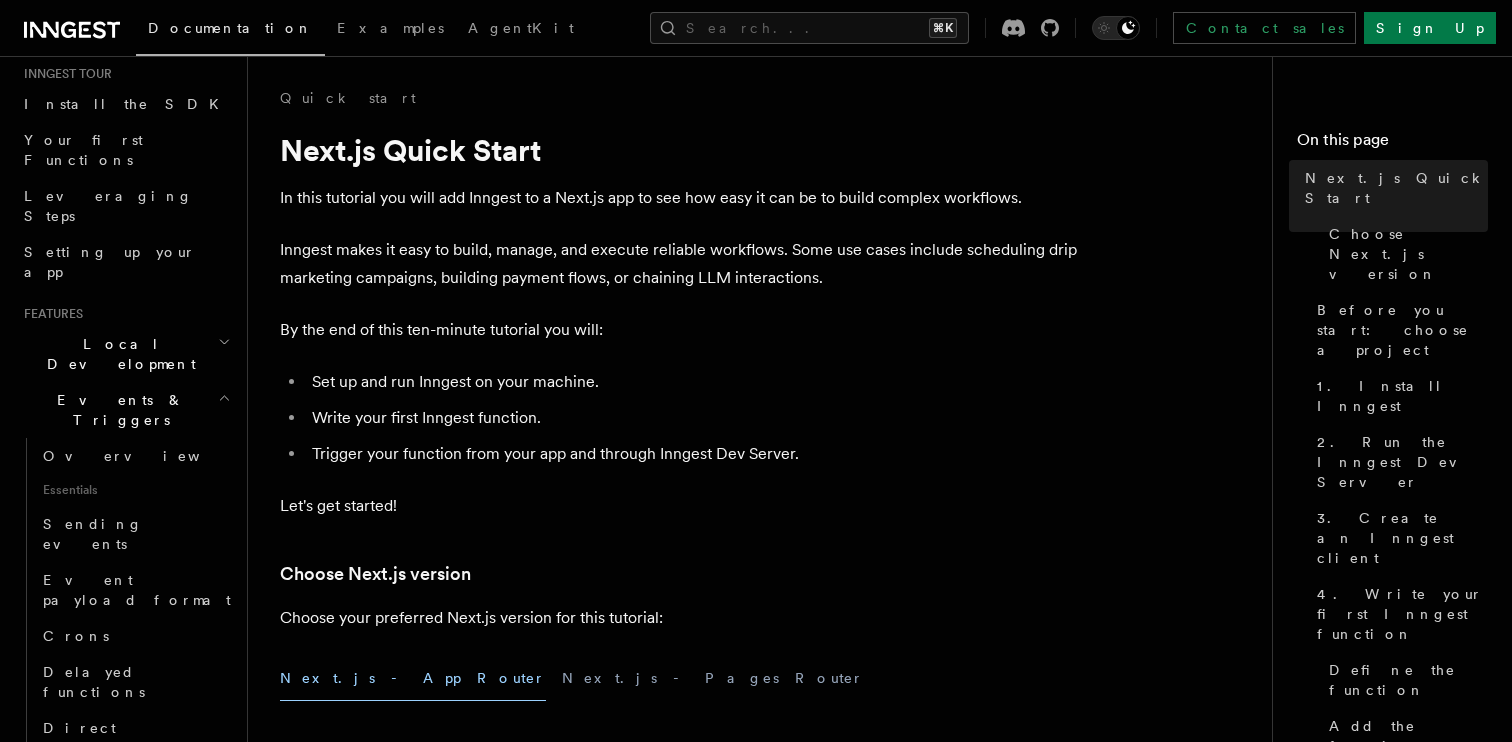 scroll, scrollTop: 209, scrollLeft: 0, axis: vertical 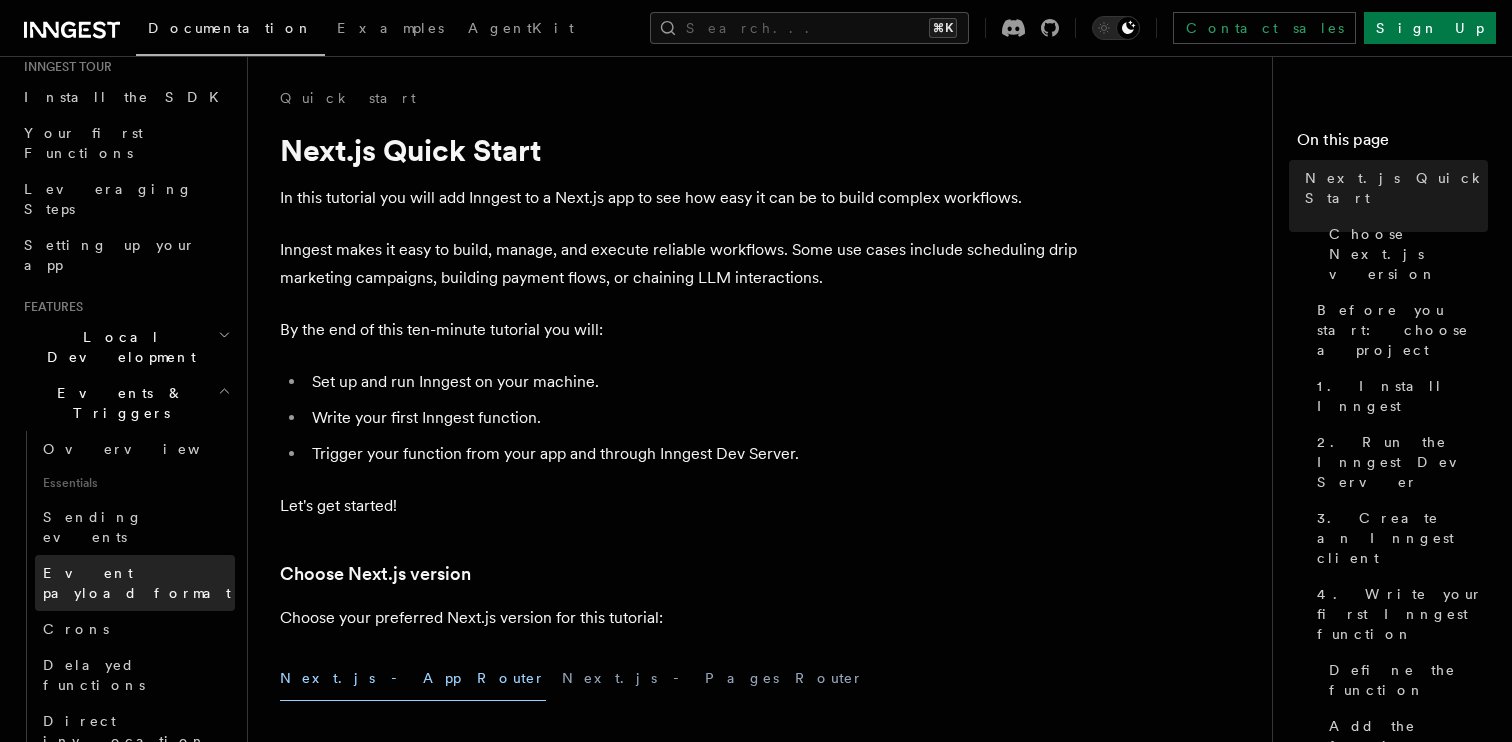 click on "Event payload format" at bounding box center (137, 583) 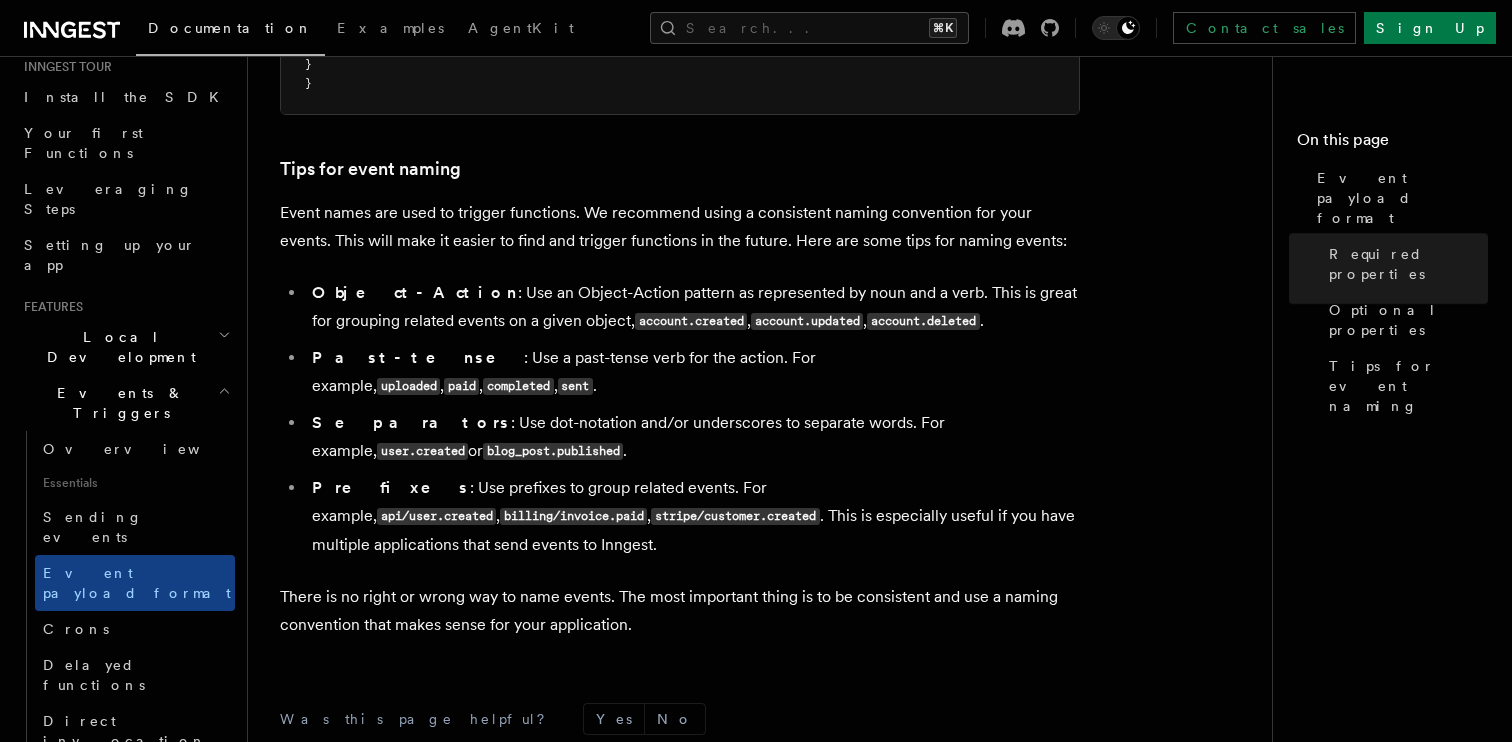 scroll, scrollTop: 1465, scrollLeft: 0, axis: vertical 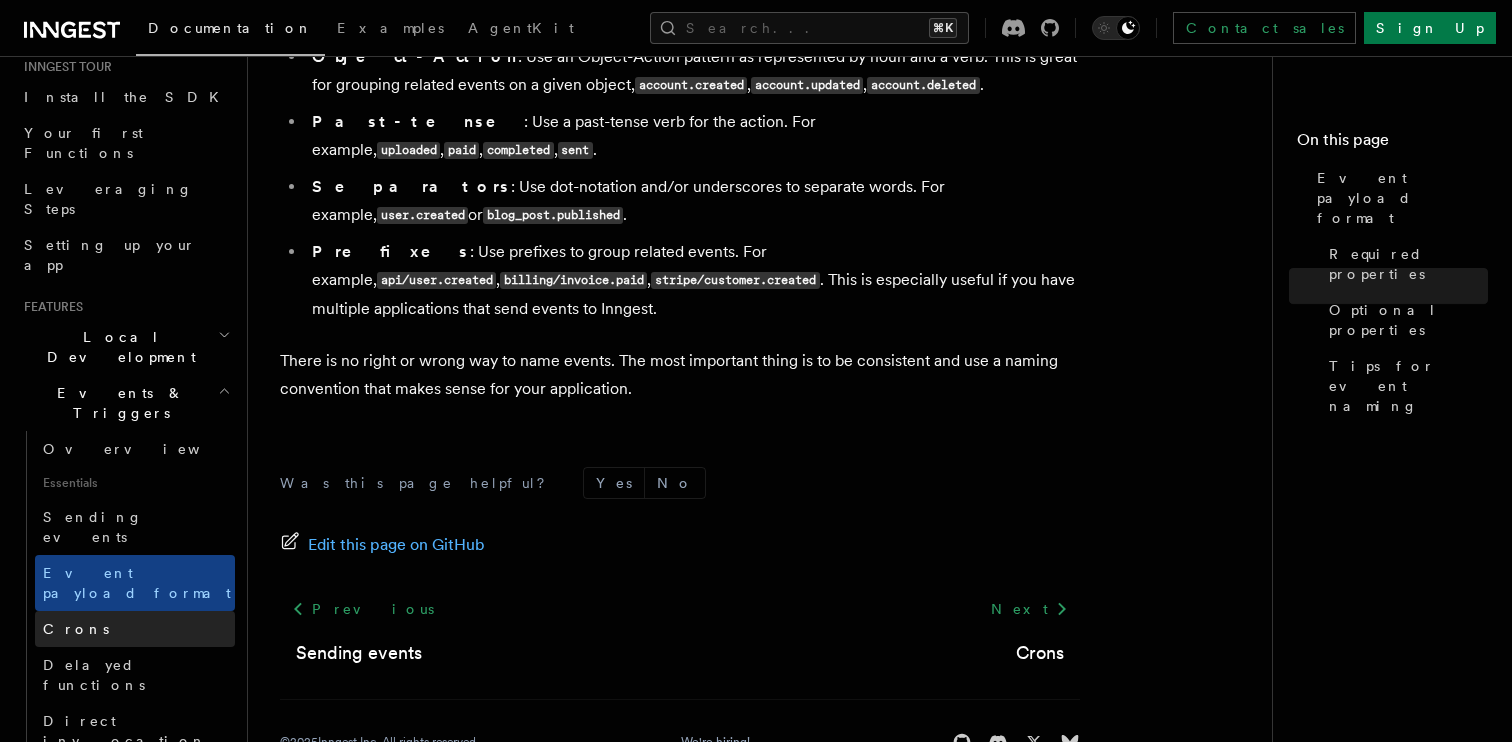click on "Crons" at bounding box center [135, 629] 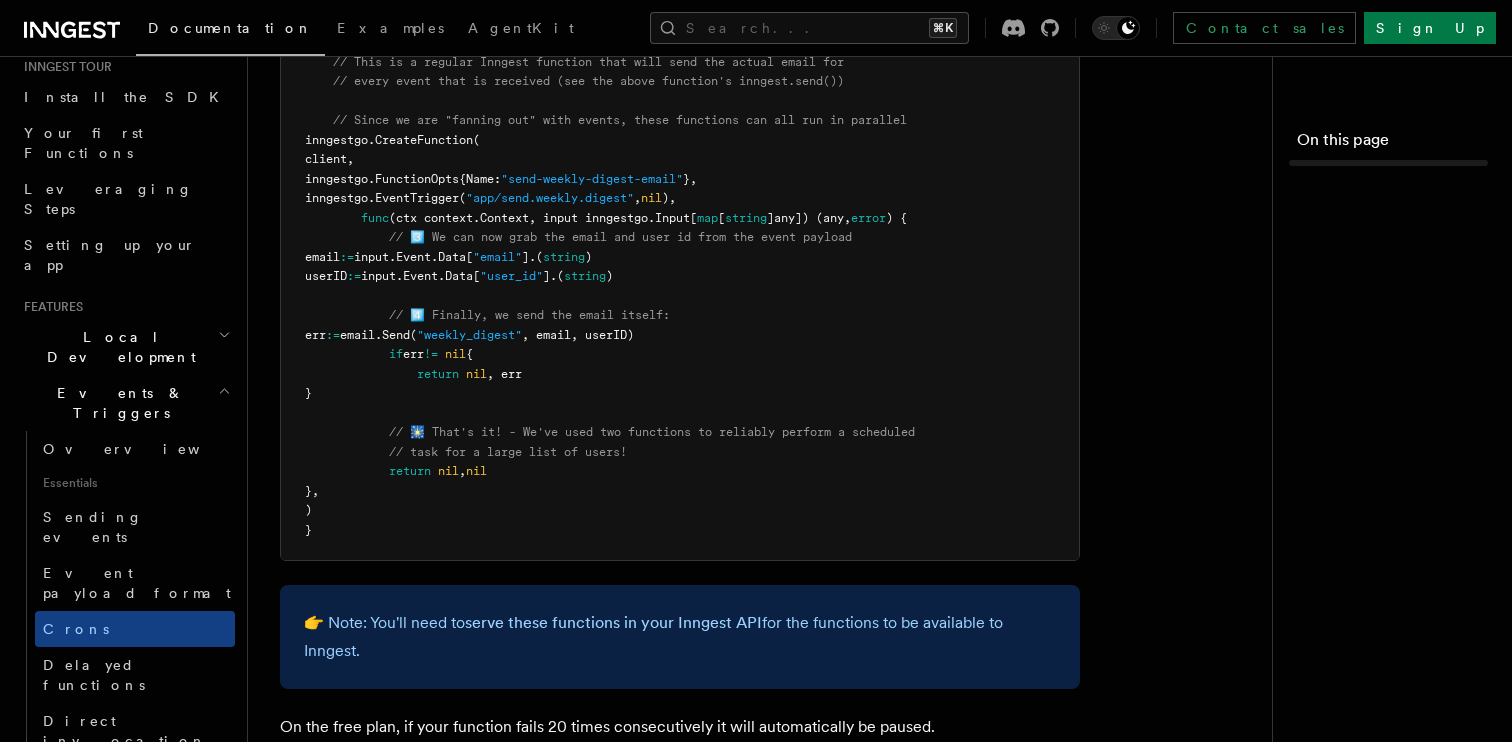 scroll, scrollTop: 0, scrollLeft: 0, axis: both 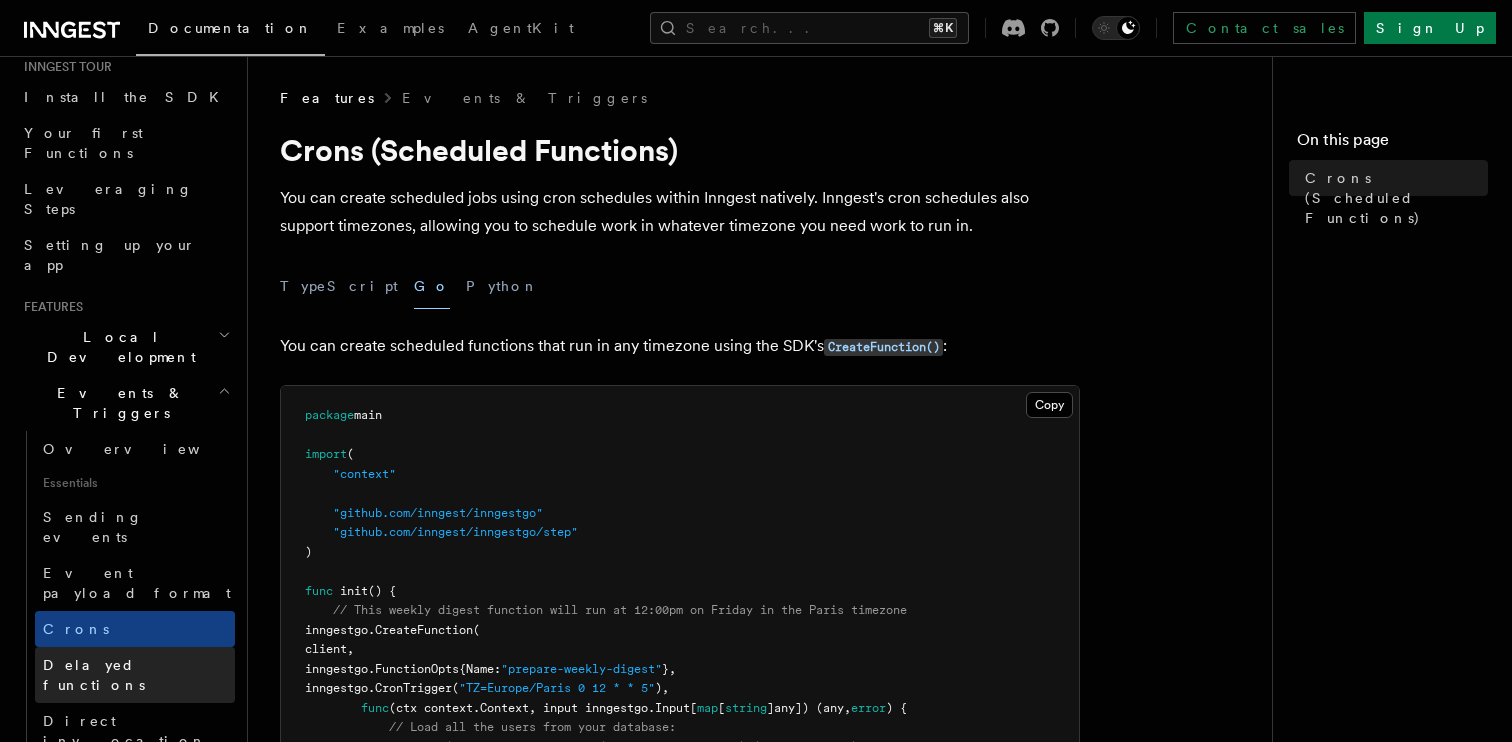 click on "Delayed functions" at bounding box center (135, 675) 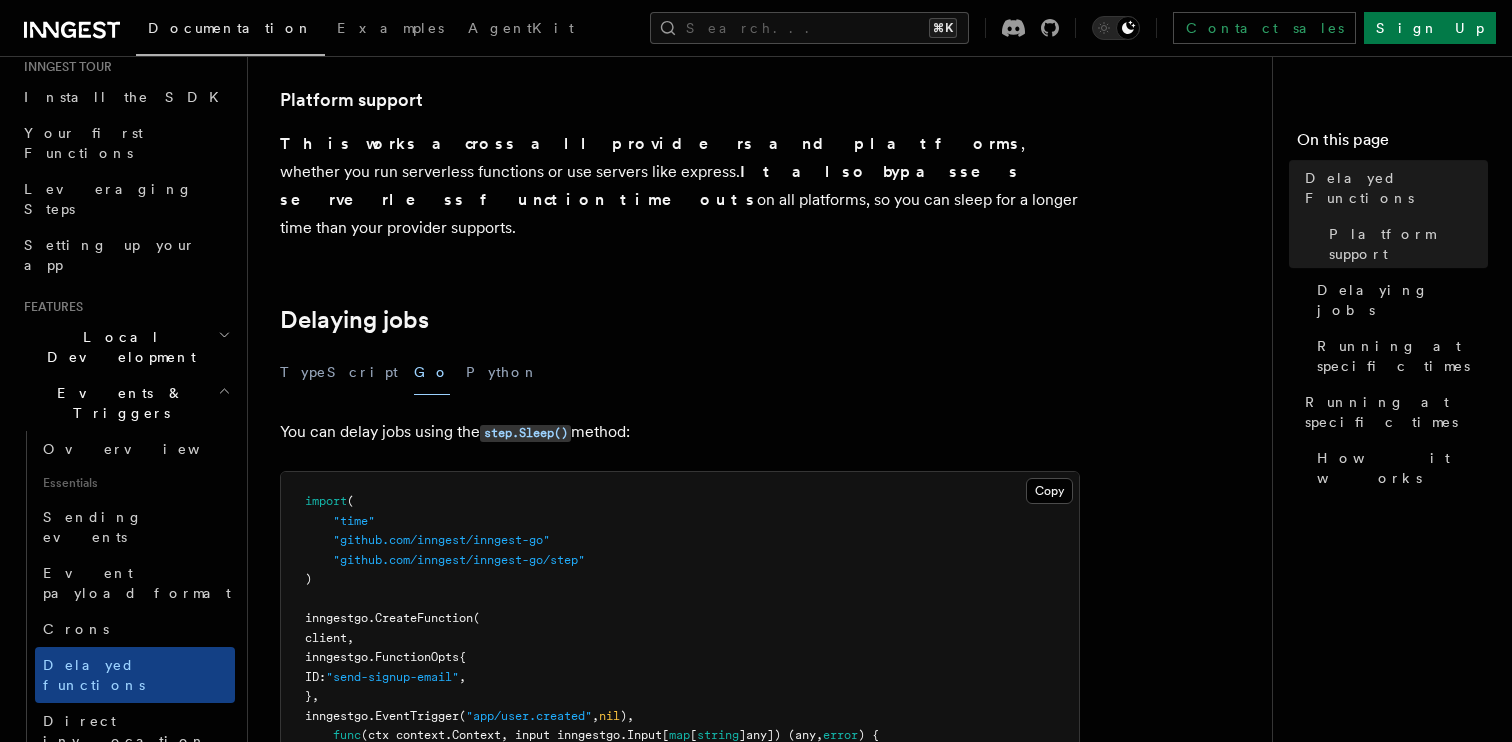 scroll, scrollTop: 696, scrollLeft: 0, axis: vertical 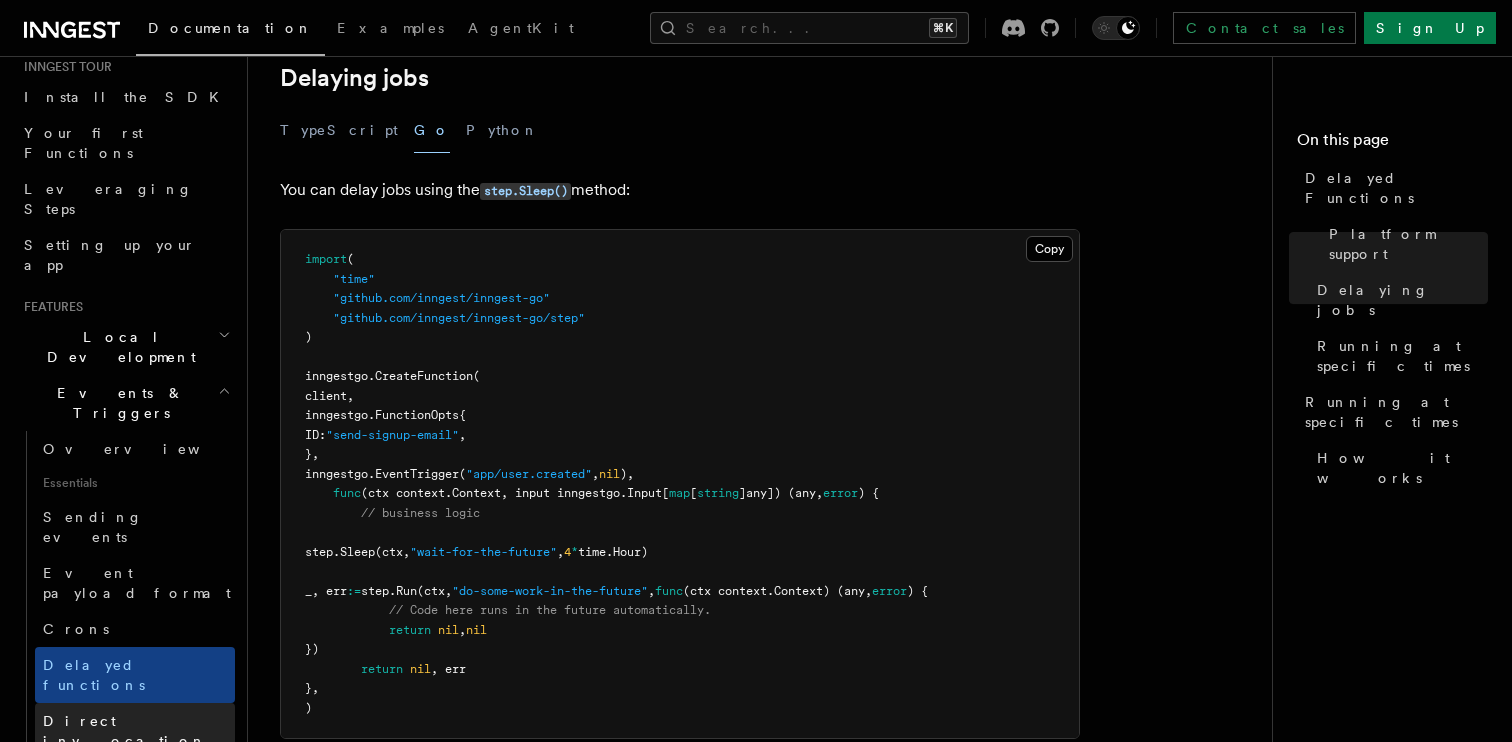 click on "Direct invocation" at bounding box center (135, 731) 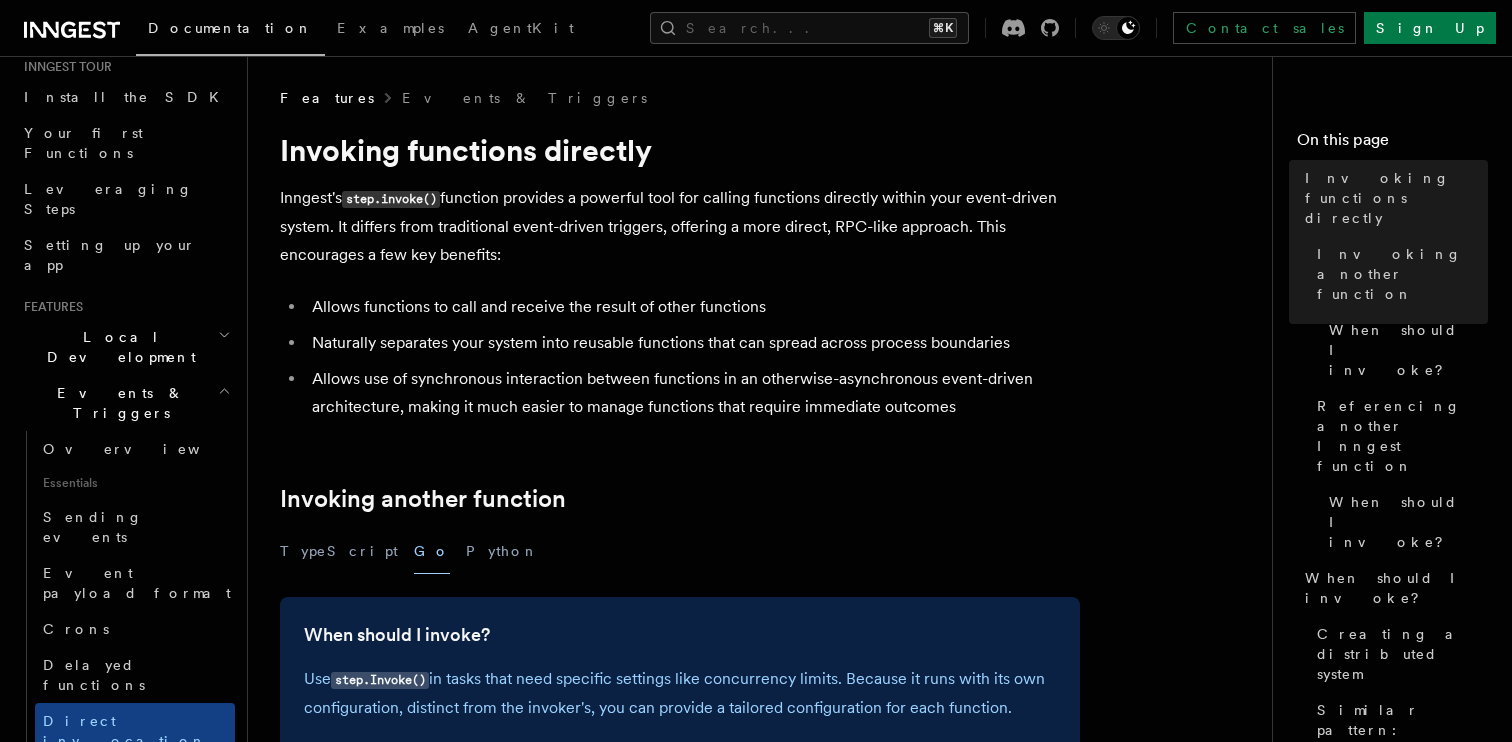 scroll, scrollTop: 403, scrollLeft: 0, axis: vertical 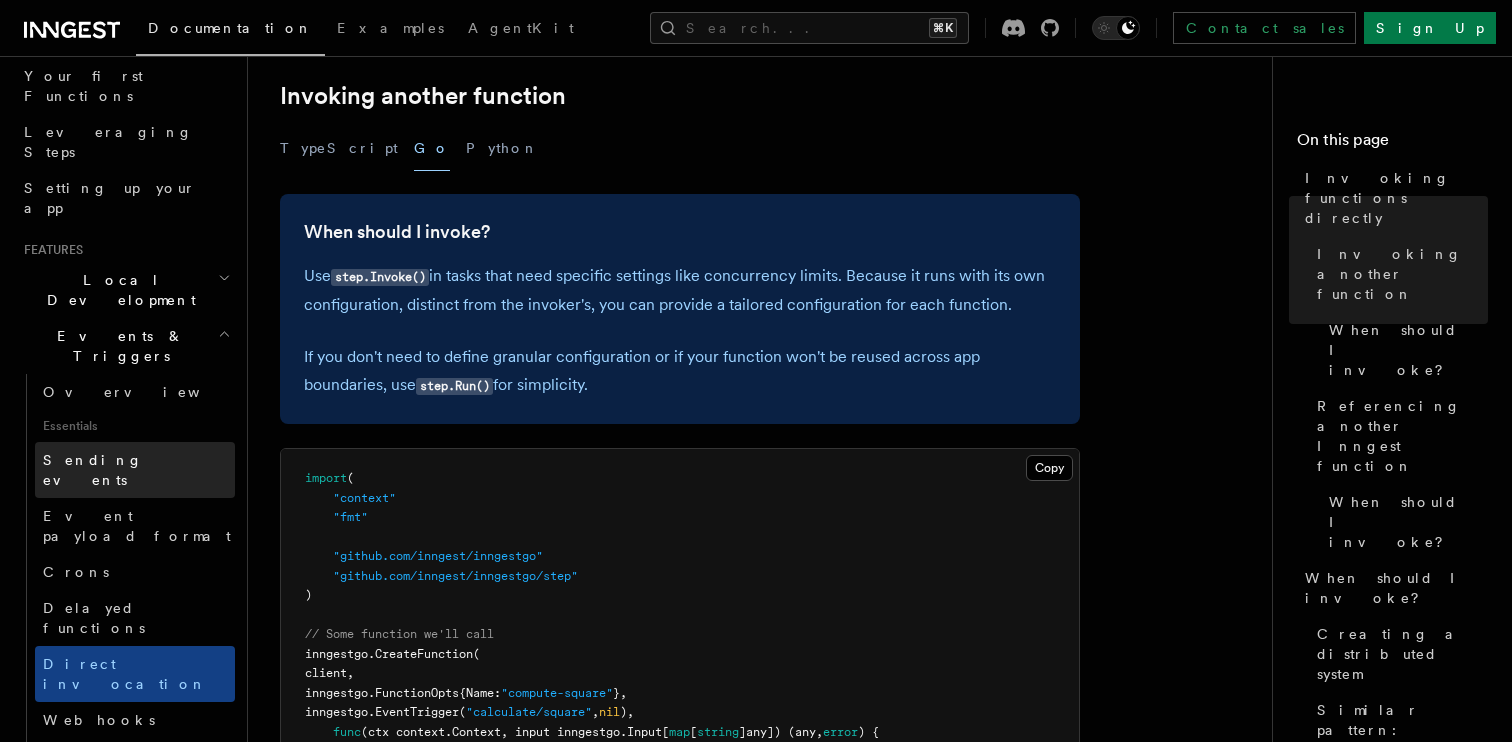 click on "Sending events" at bounding box center (135, 470) 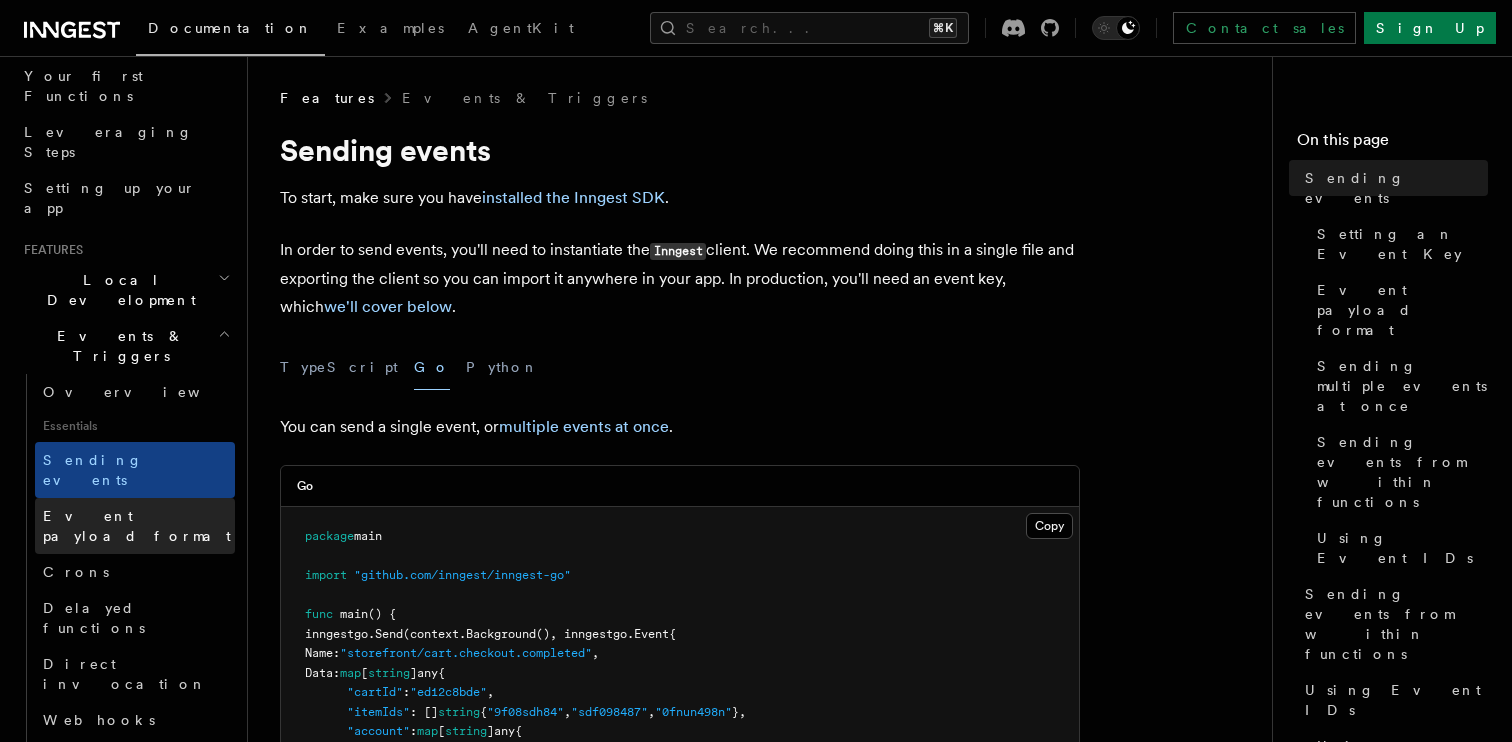 scroll, scrollTop: 284, scrollLeft: 0, axis: vertical 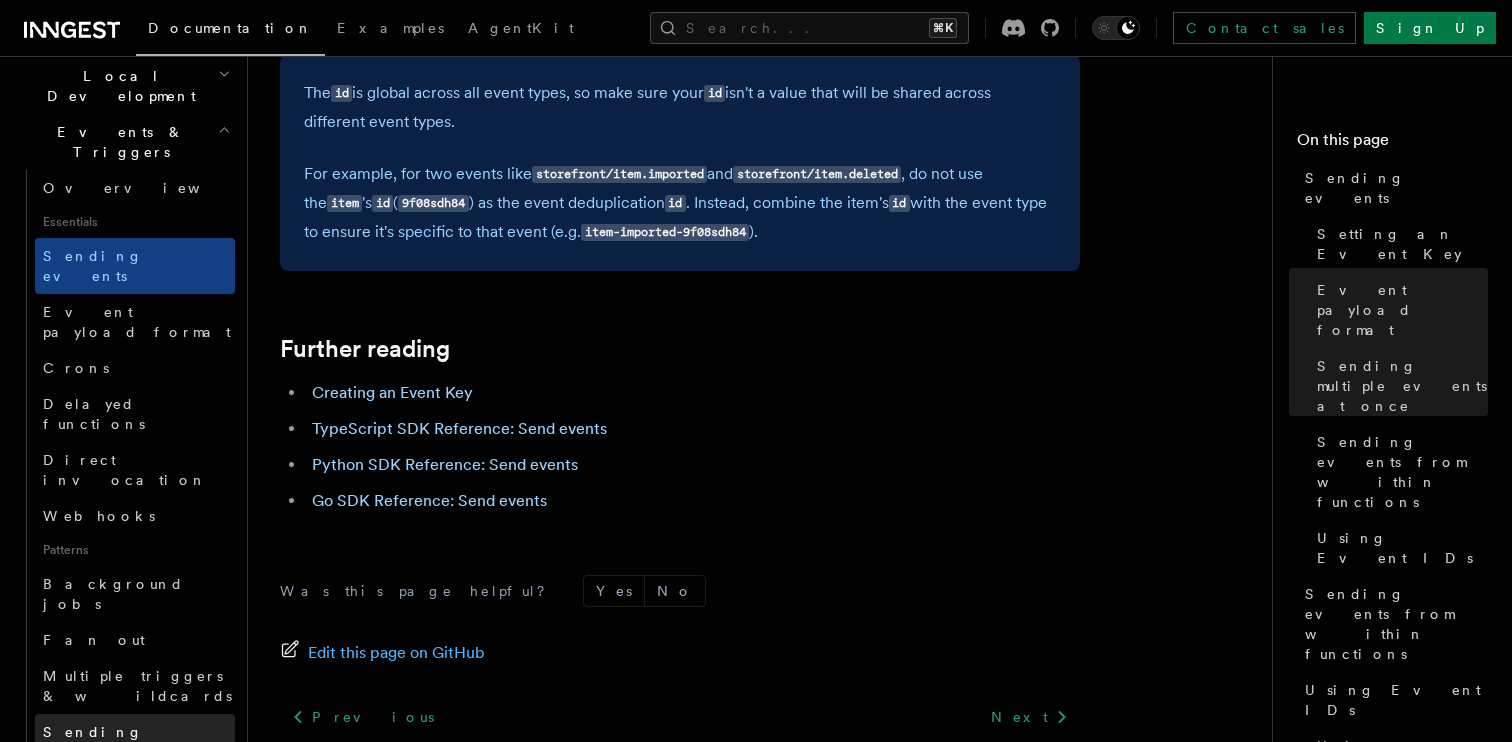 click on "Sending events from functions" at bounding box center (117, 752) 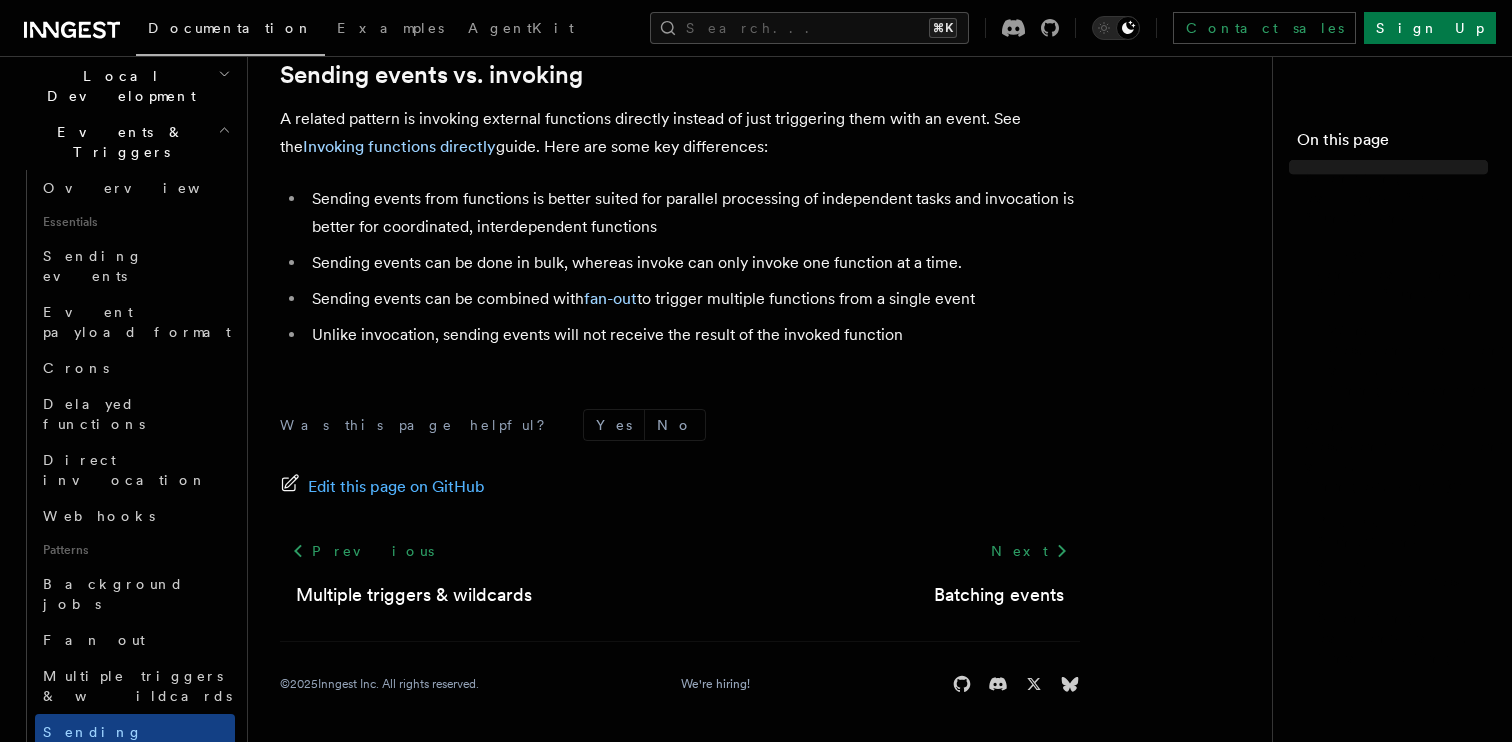 scroll, scrollTop: 0, scrollLeft: 0, axis: both 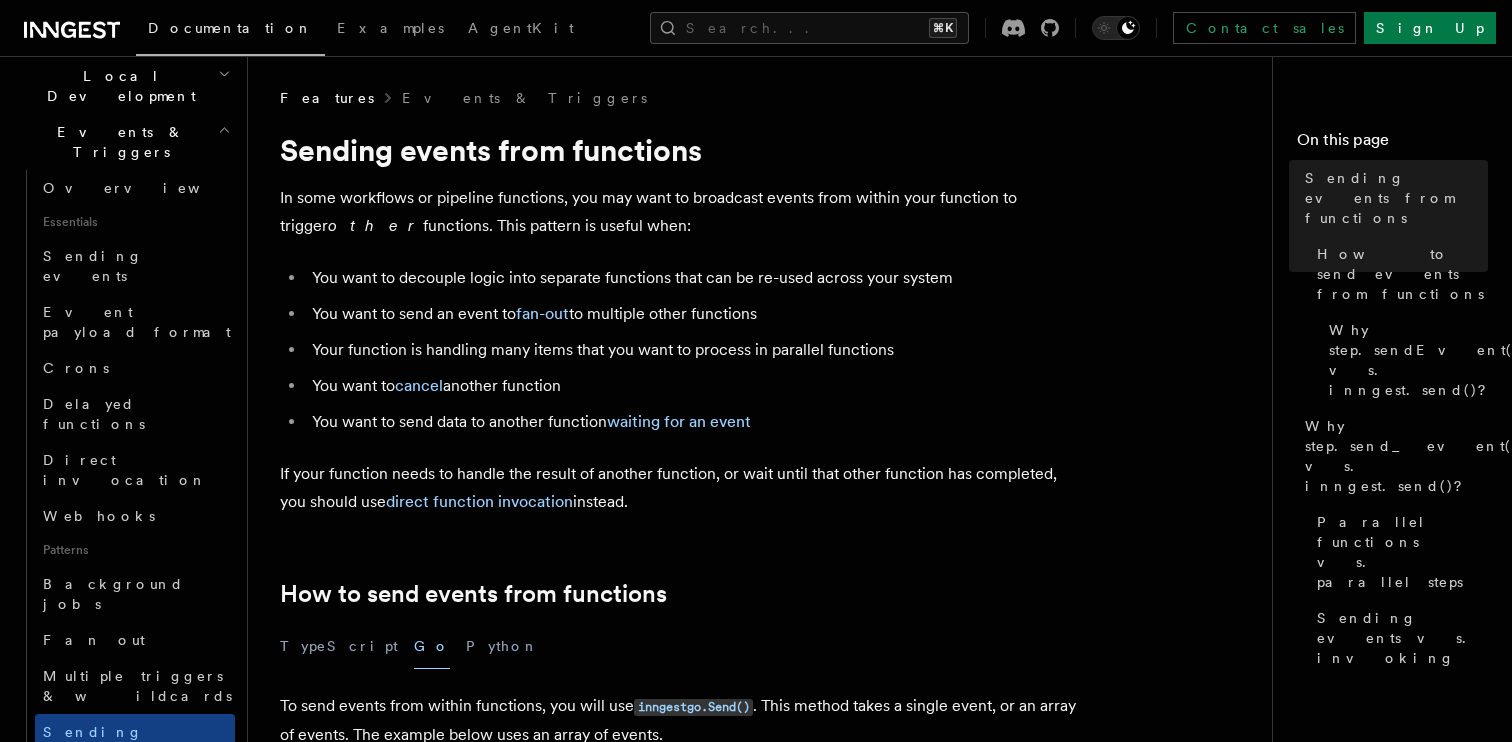 click on "Batching events" at bounding box center (135, 818) 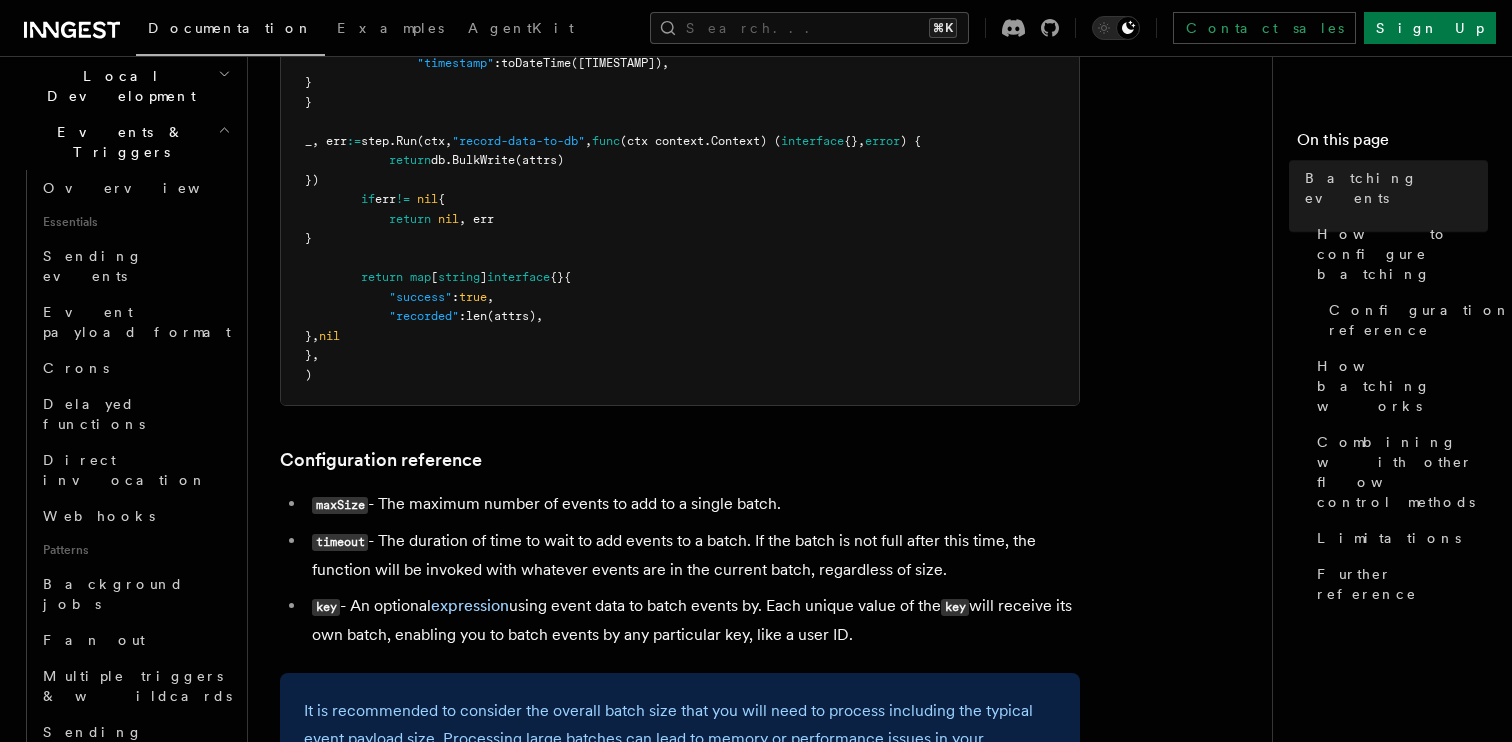 scroll, scrollTop: 1037, scrollLeft: 0, axis: vertical 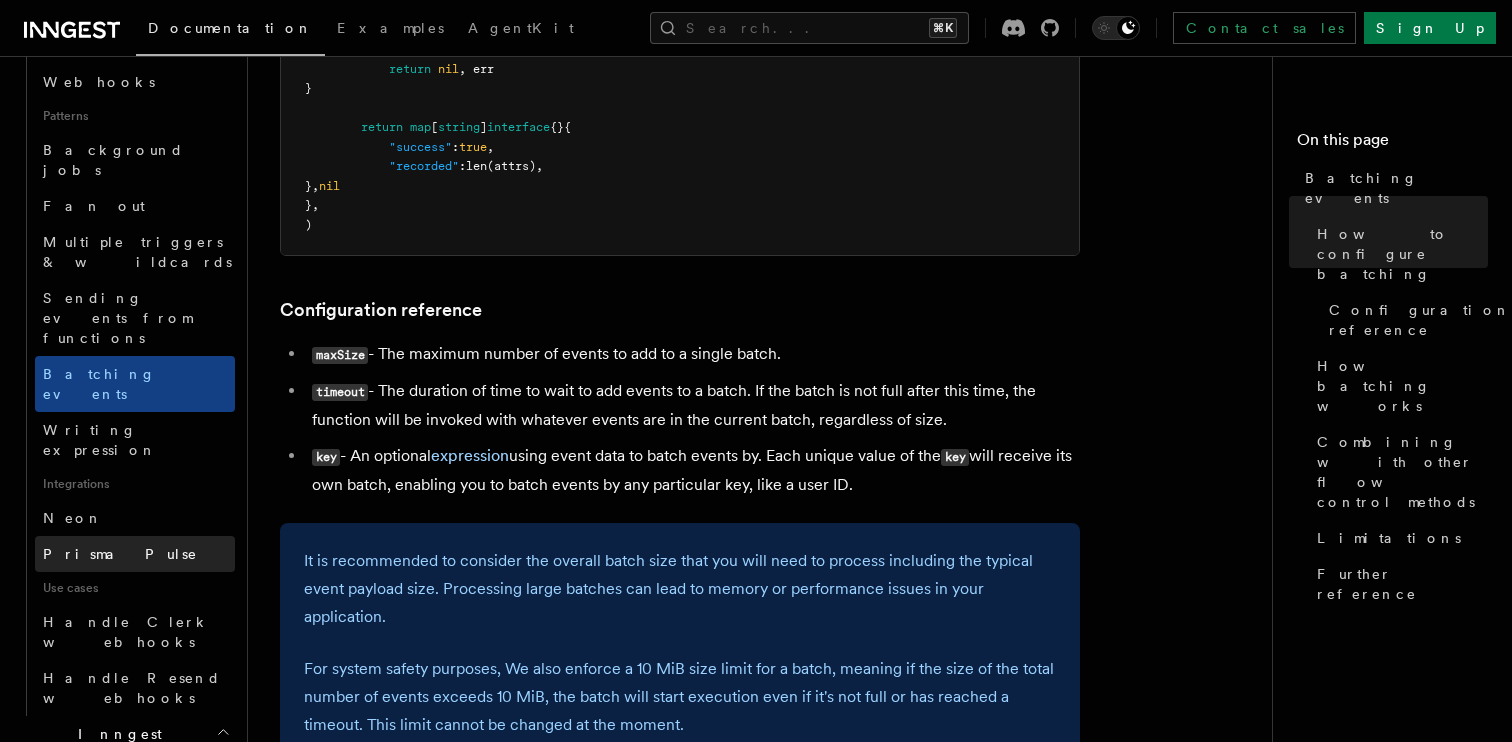 click on "Prisma Pulse" at bounding box center [135, 554] 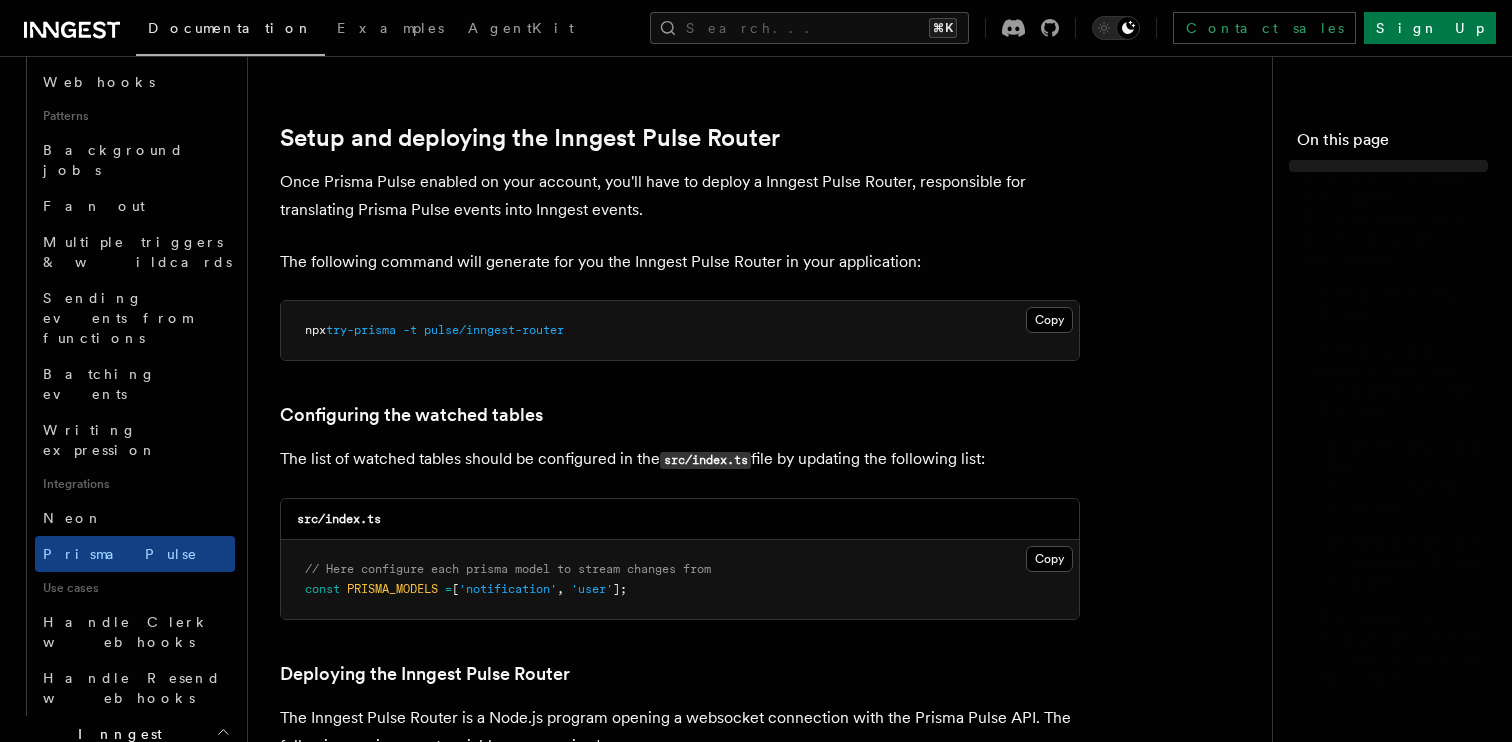scroll, scrollTop: 0, scrollLeft: 0, axis: both 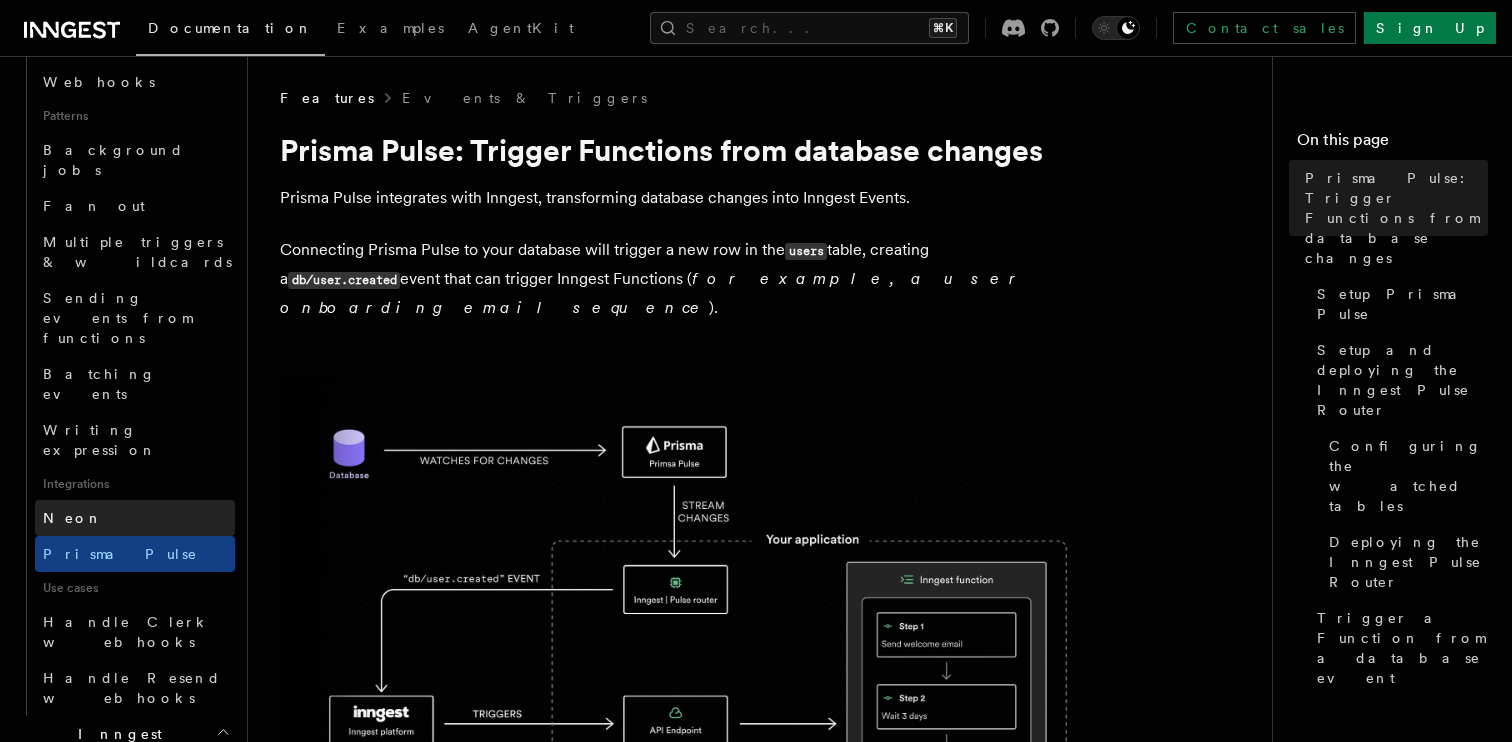click on "Neon" at bounding box center [135, 518] 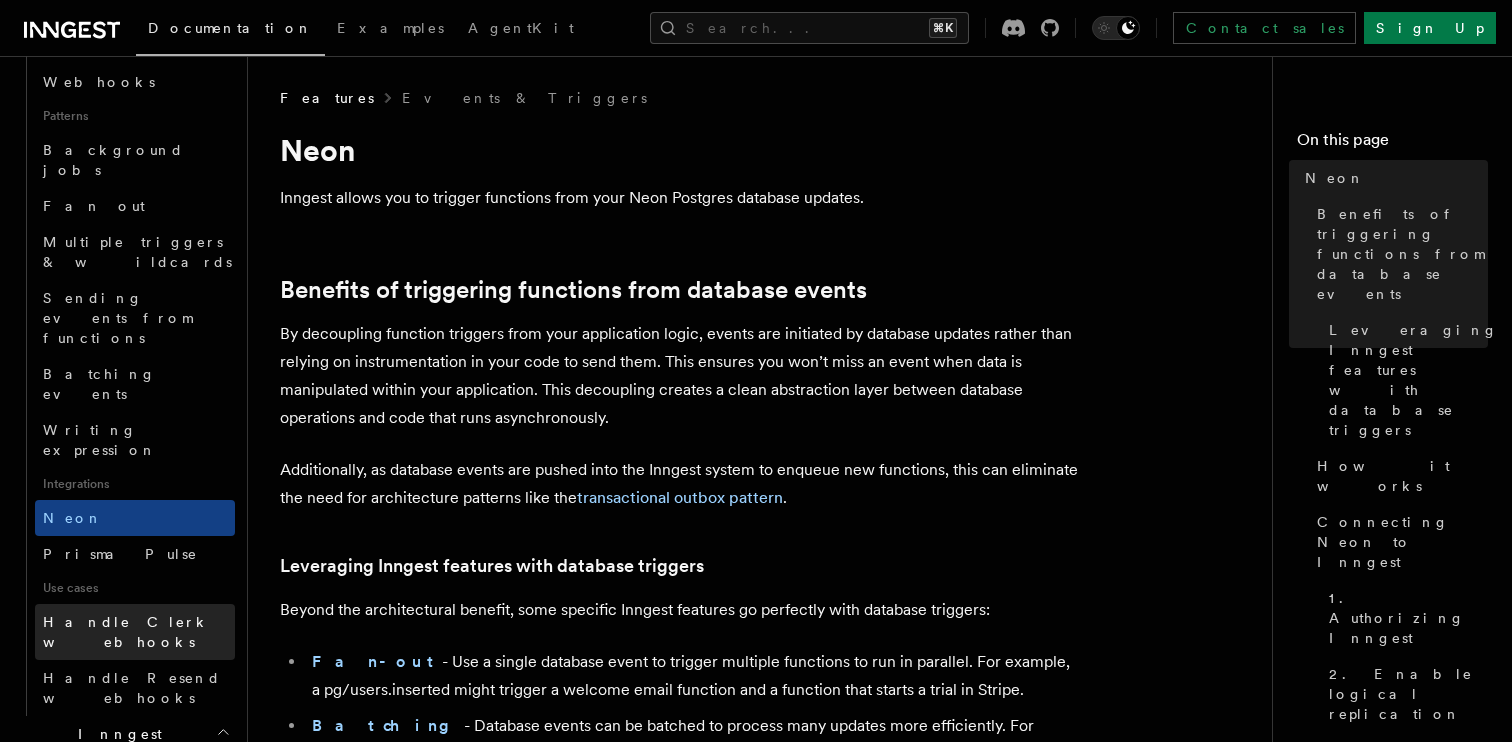 click on "Handle Clerk webhooks" at bounding box center [126, 632] 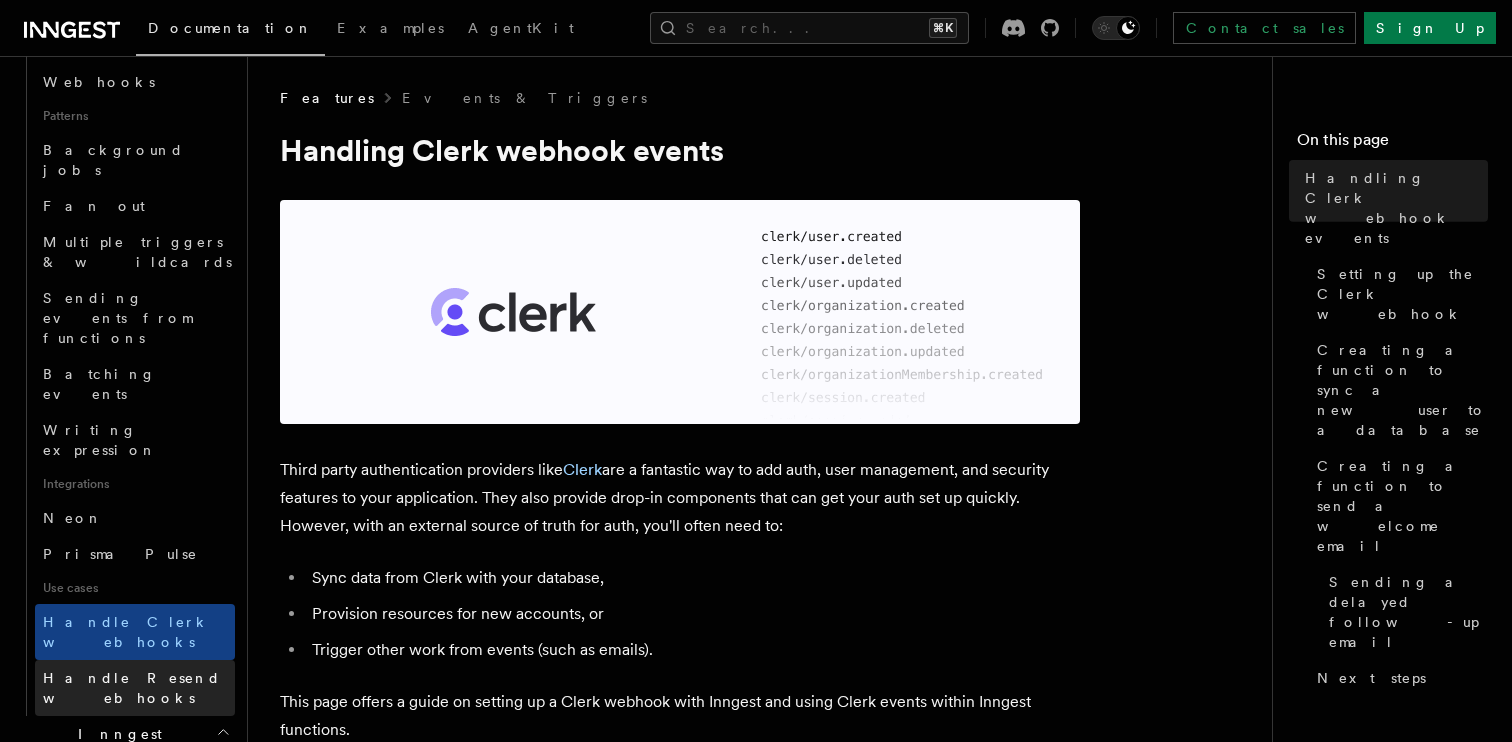 click on "Handle Resend webhooks" at bounding box center (132, 688) 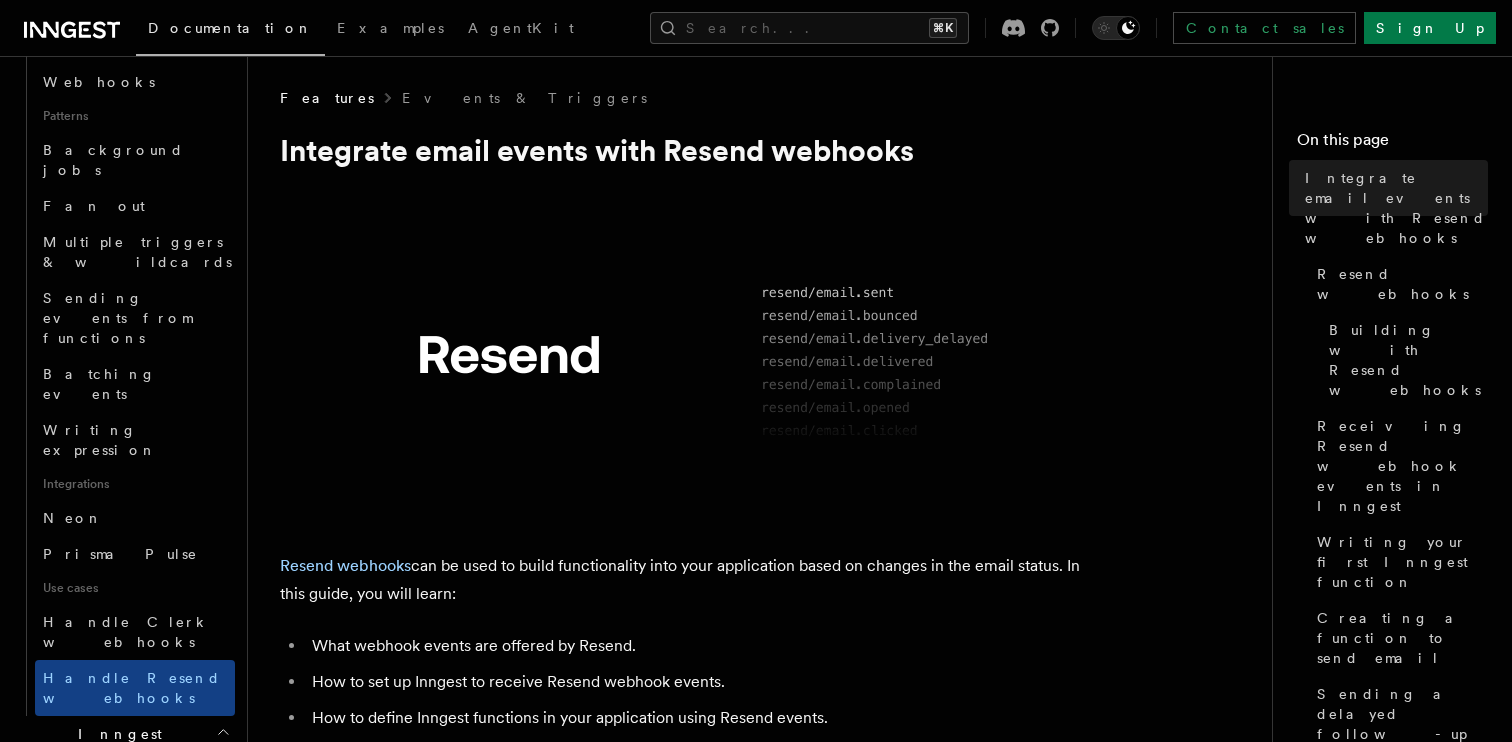 scroll, scrollTop: 955, scrollLeft: 0, axis: vertical 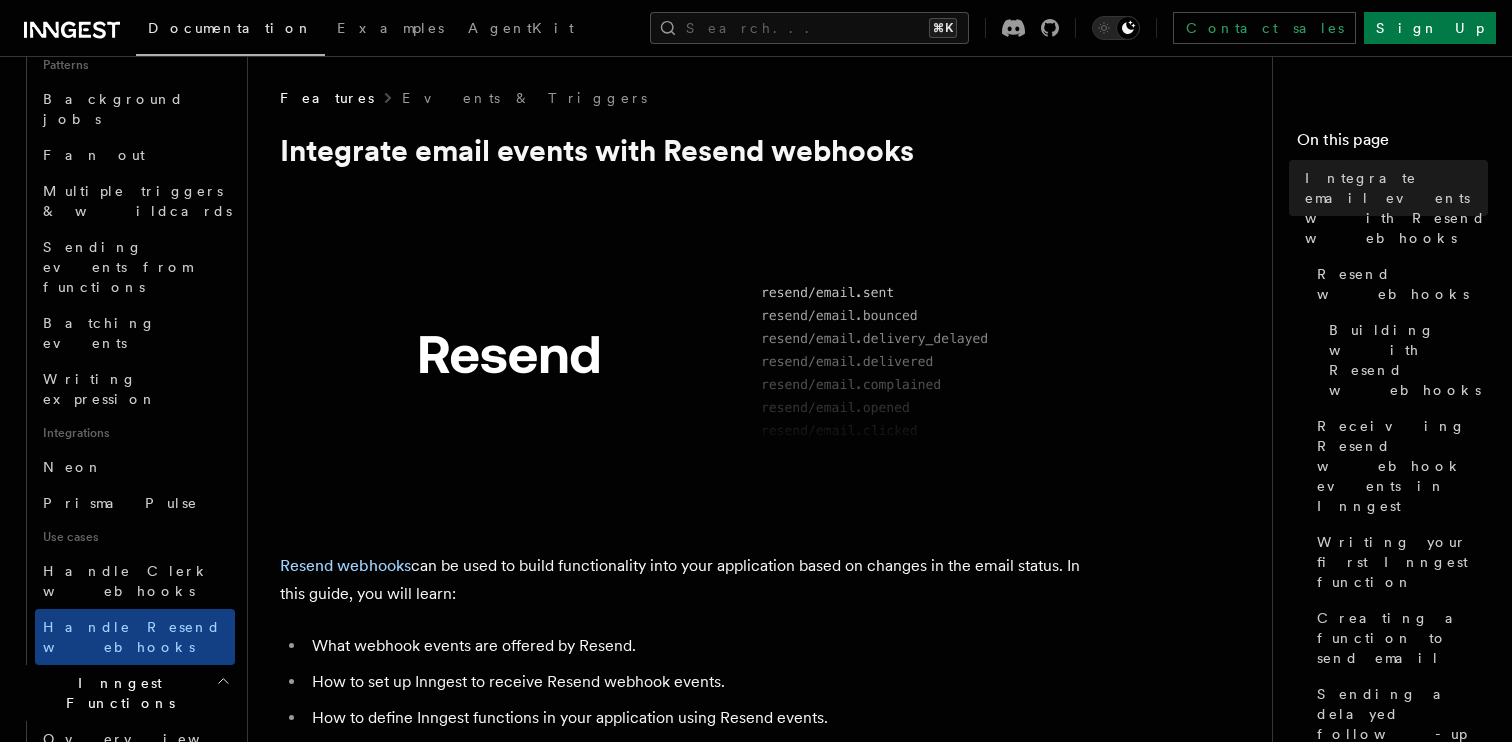 click on "Flow Control new" at bounding box center (135, 841) 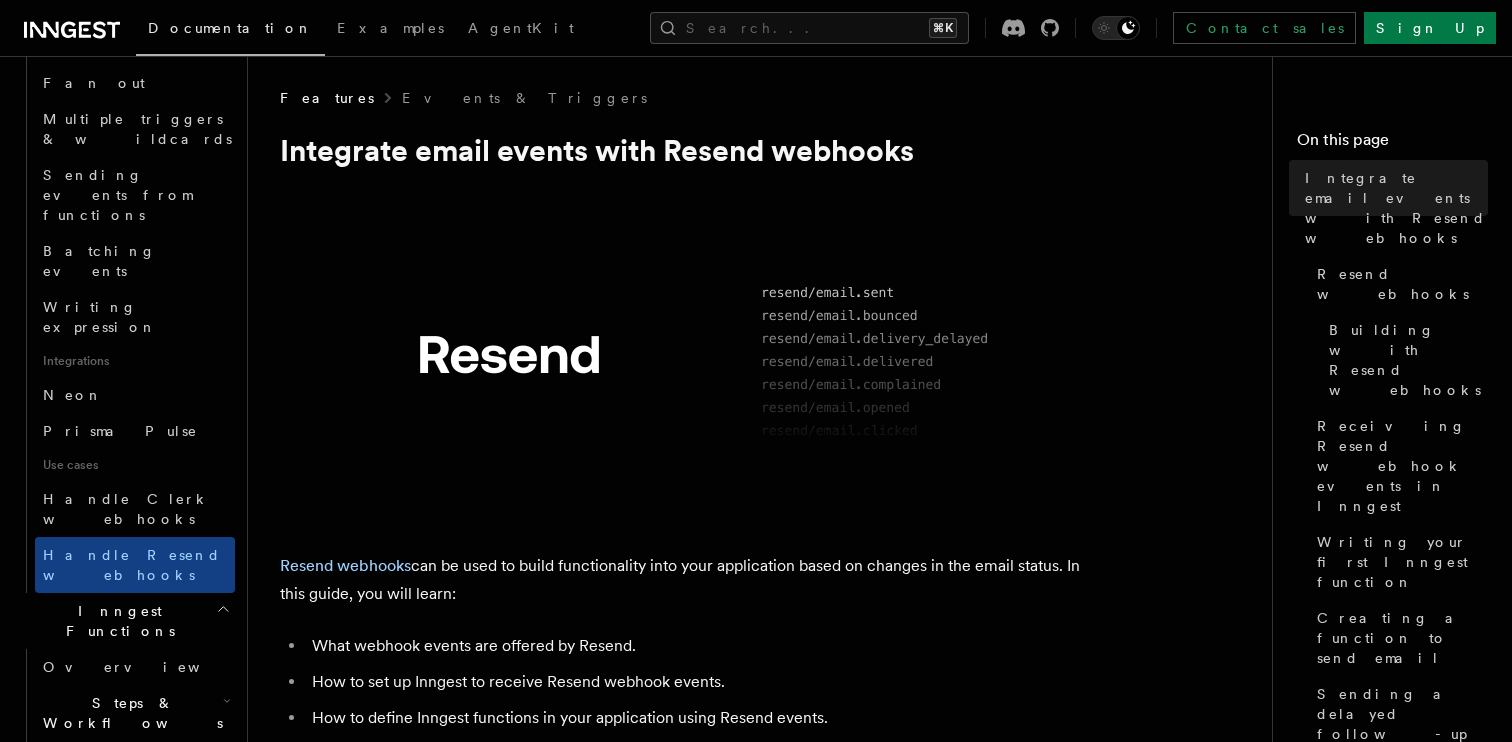 scroll, scrollTop: 1053, scrollLeft: 0, axis: vertical 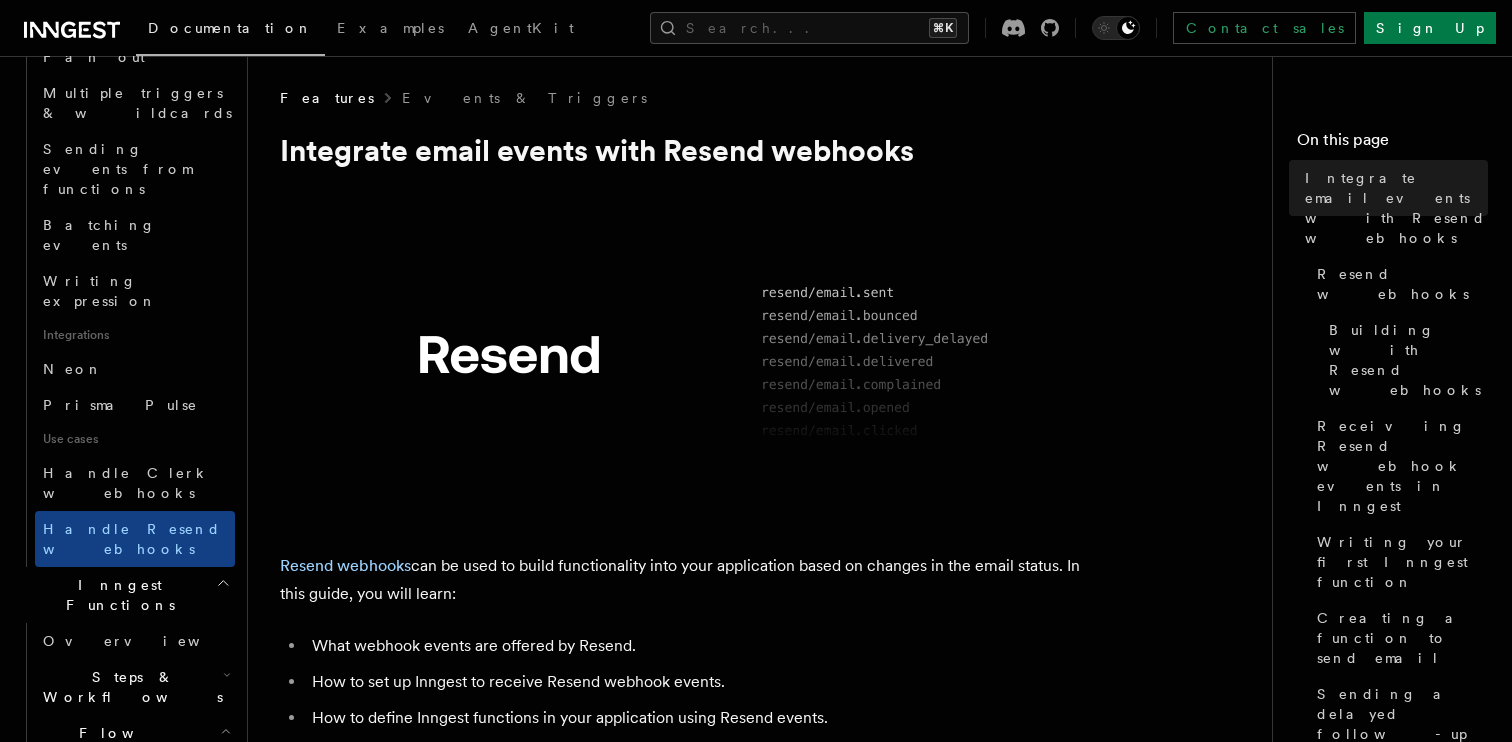 click on "Singleton new" at bounding box center [144, 827] 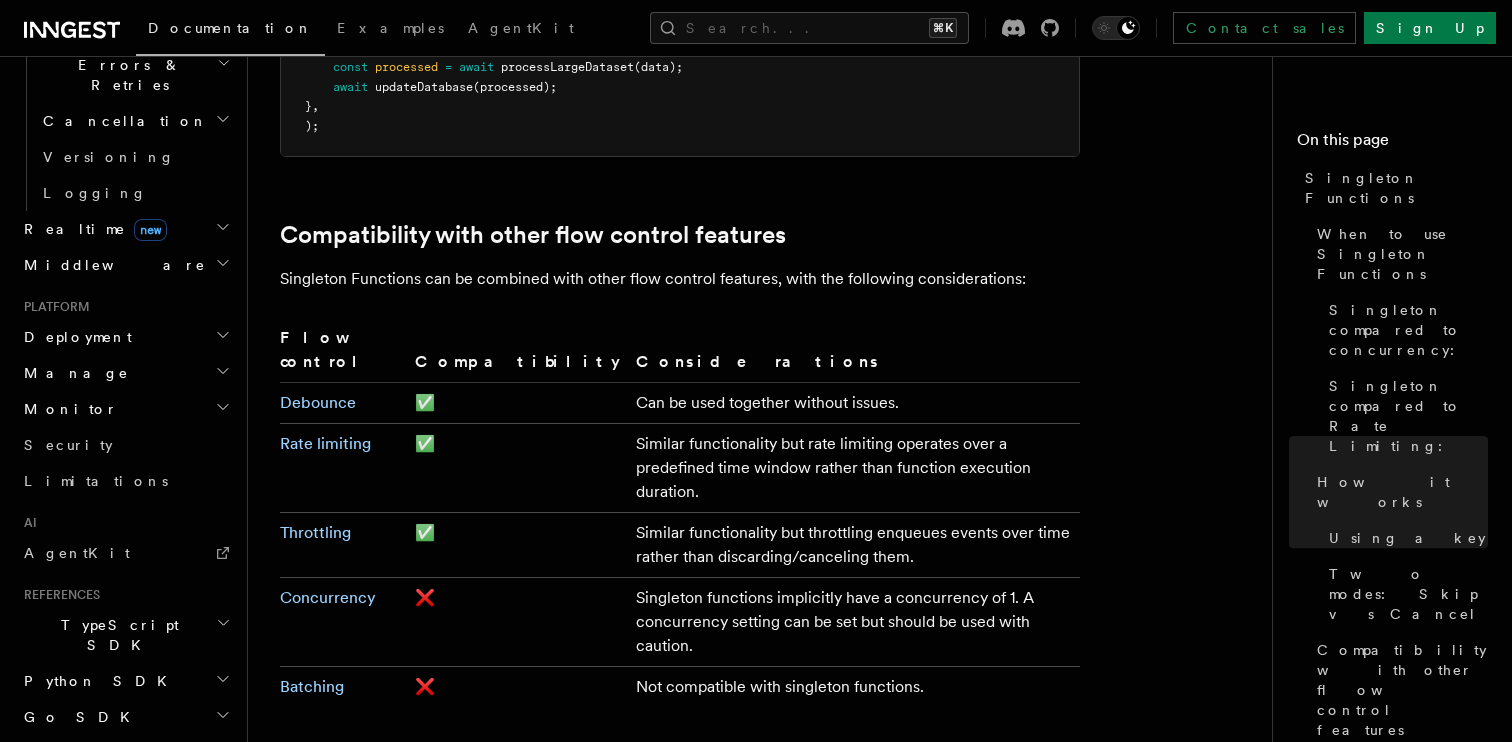 scroll, scrollTop: 3327, scrollLeft: 0, axis: vertical 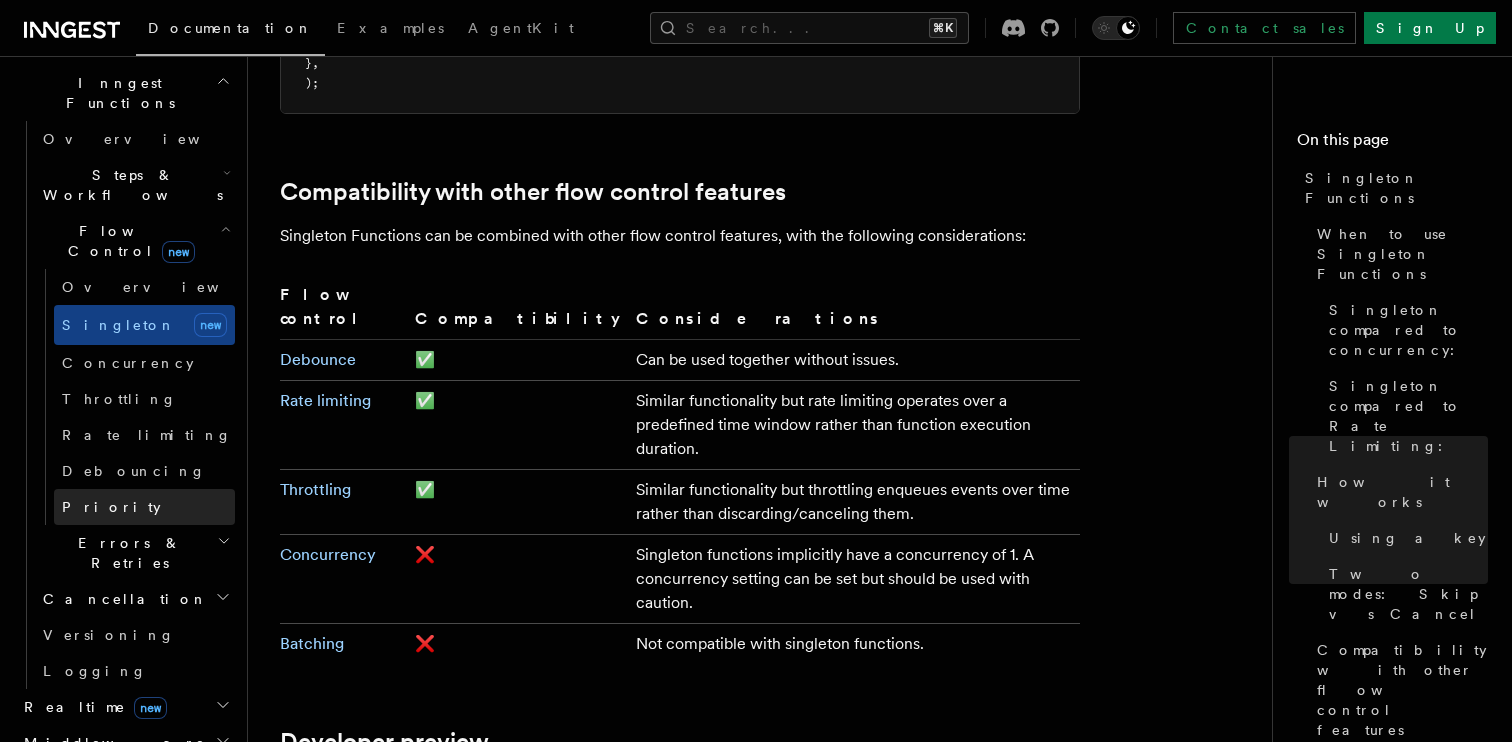 click on "Priority" at bounding box center [144, 507] 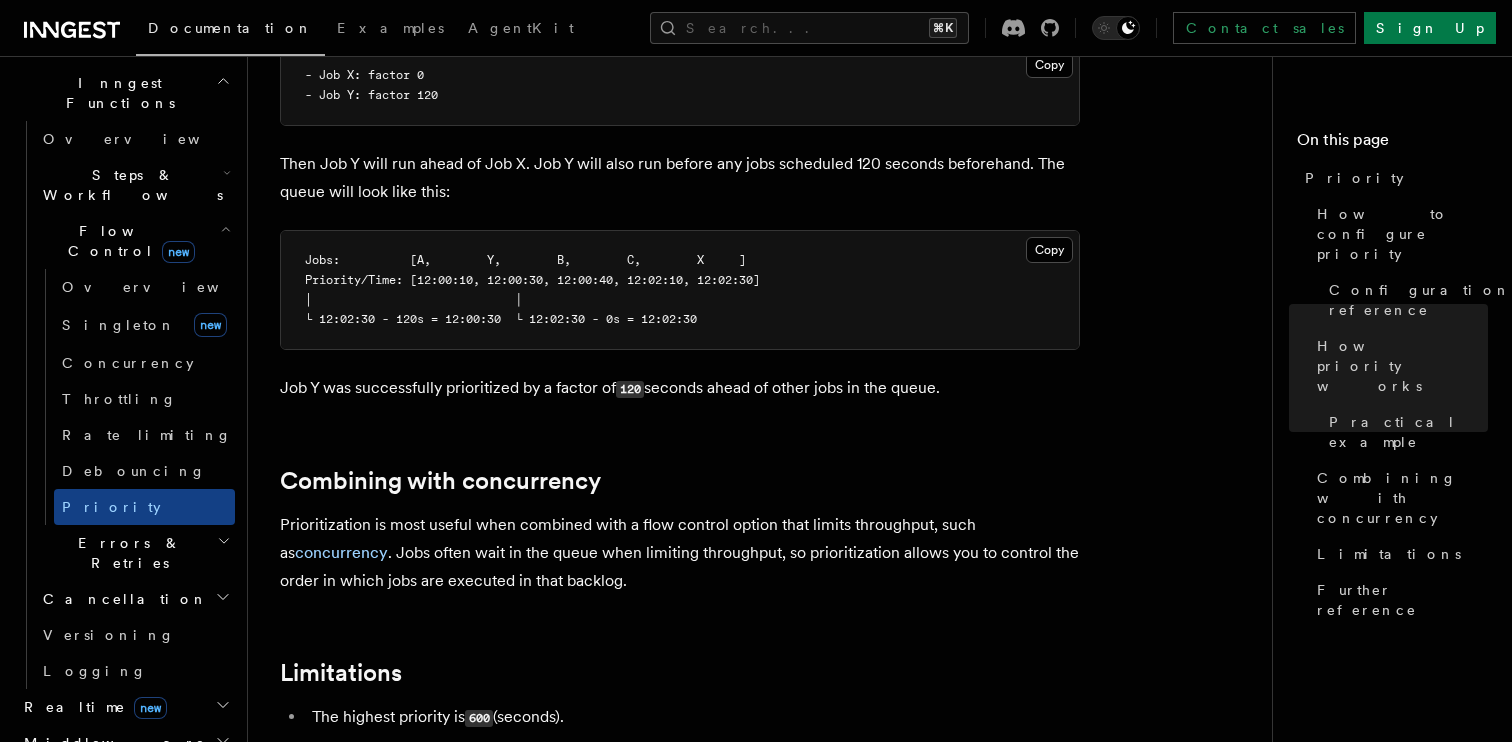scroll, scrollTop: 1747, scrollLeft: 0, axis: vertical 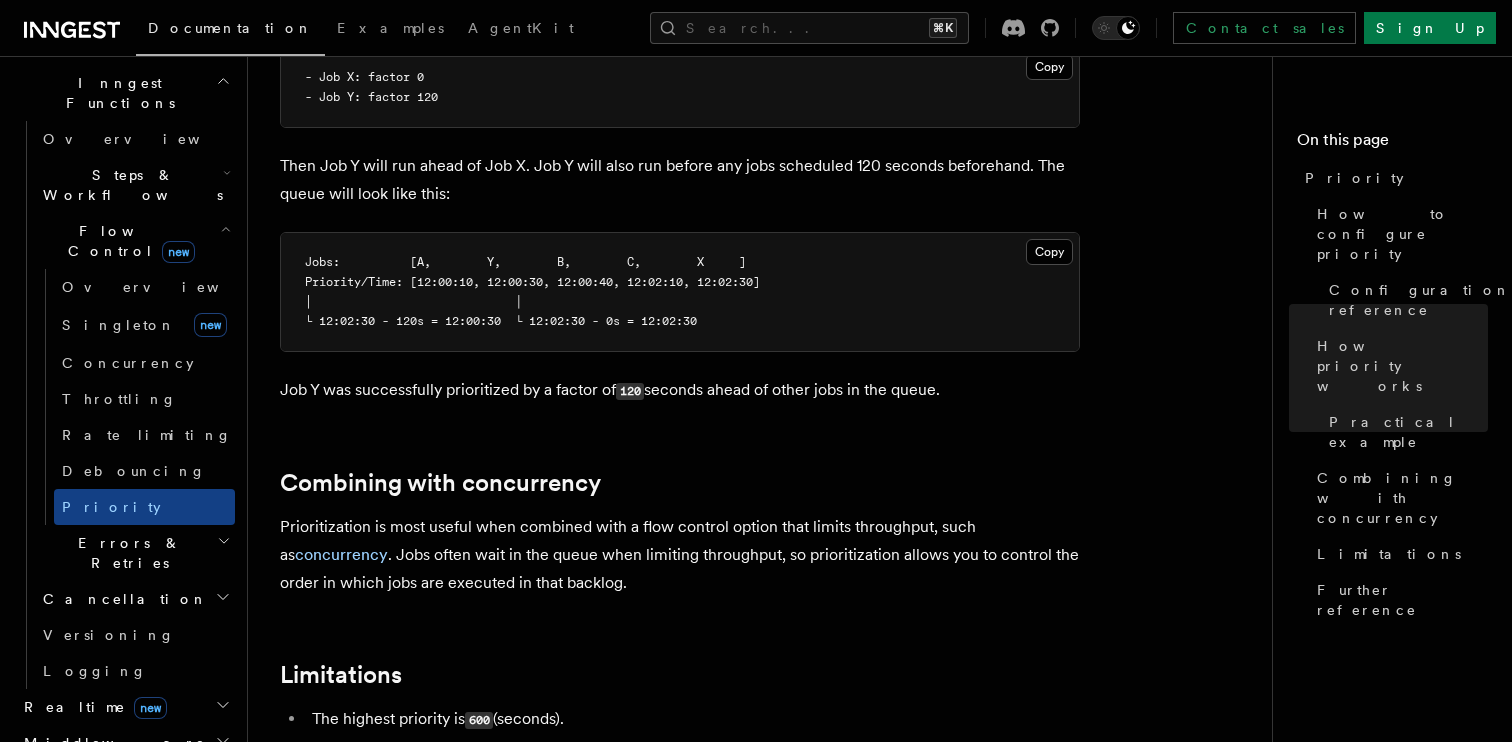 click on "Errors & Retries" at bounding box center (135, 553) 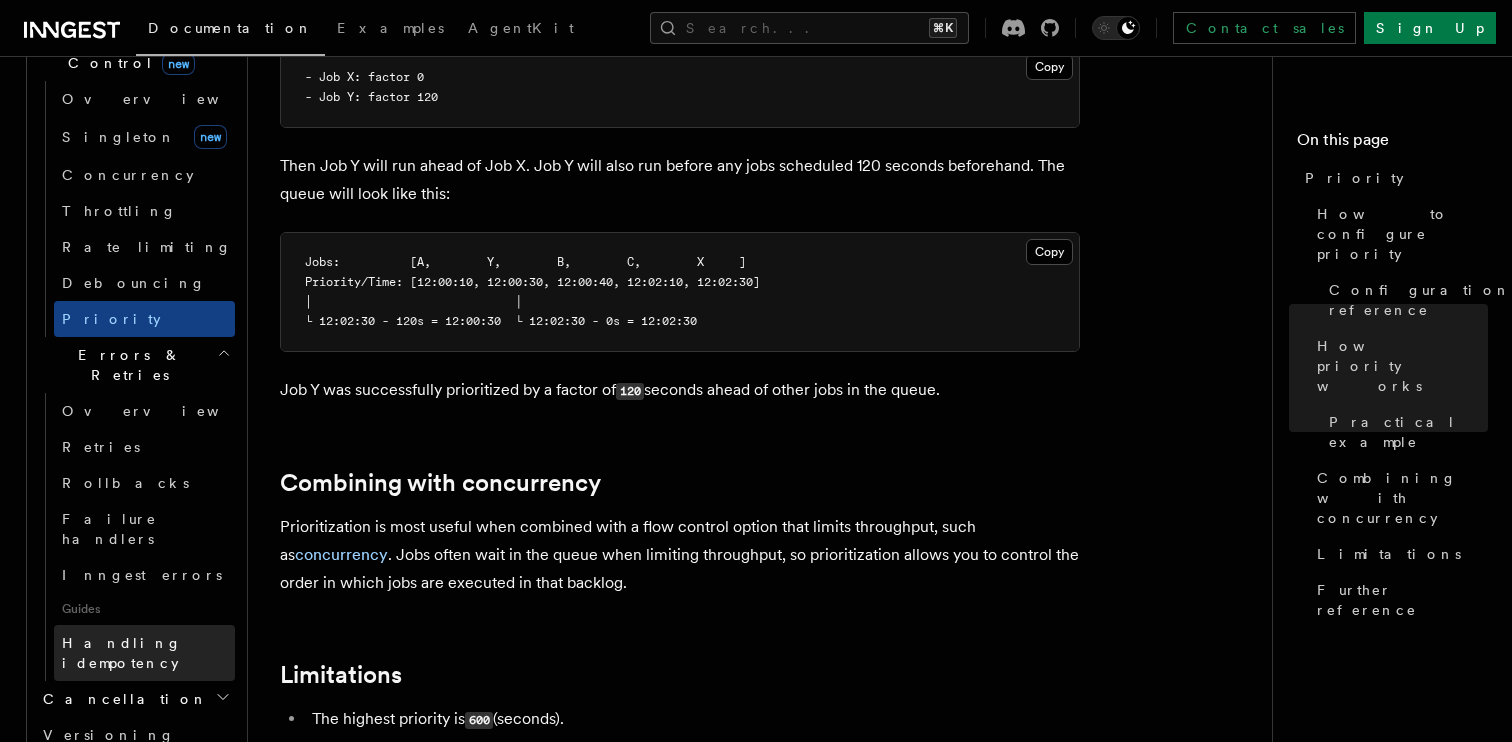scroll, scrollTop: 773, scrollLeft: 0, axis: vertical 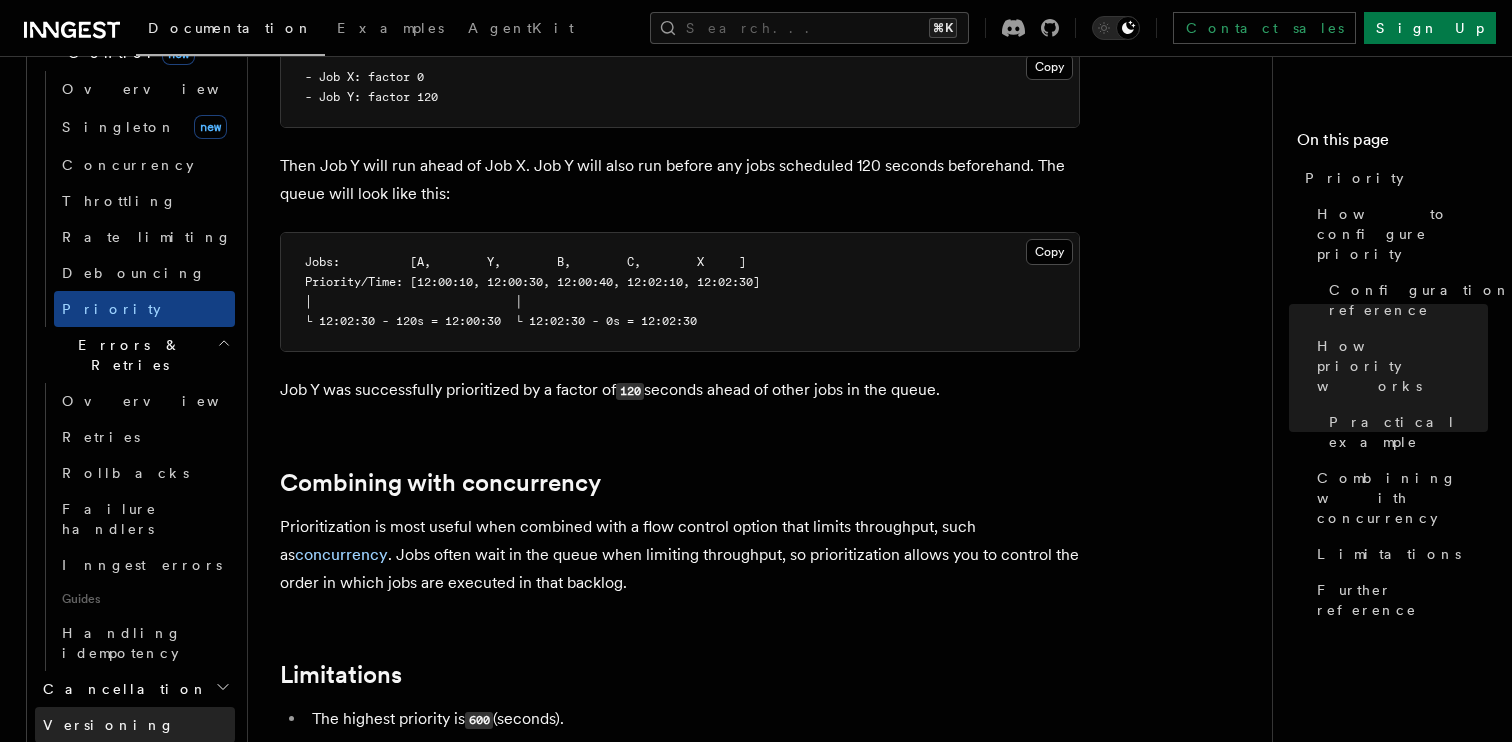 click on "Versioning" at bounding box center (135, 725) 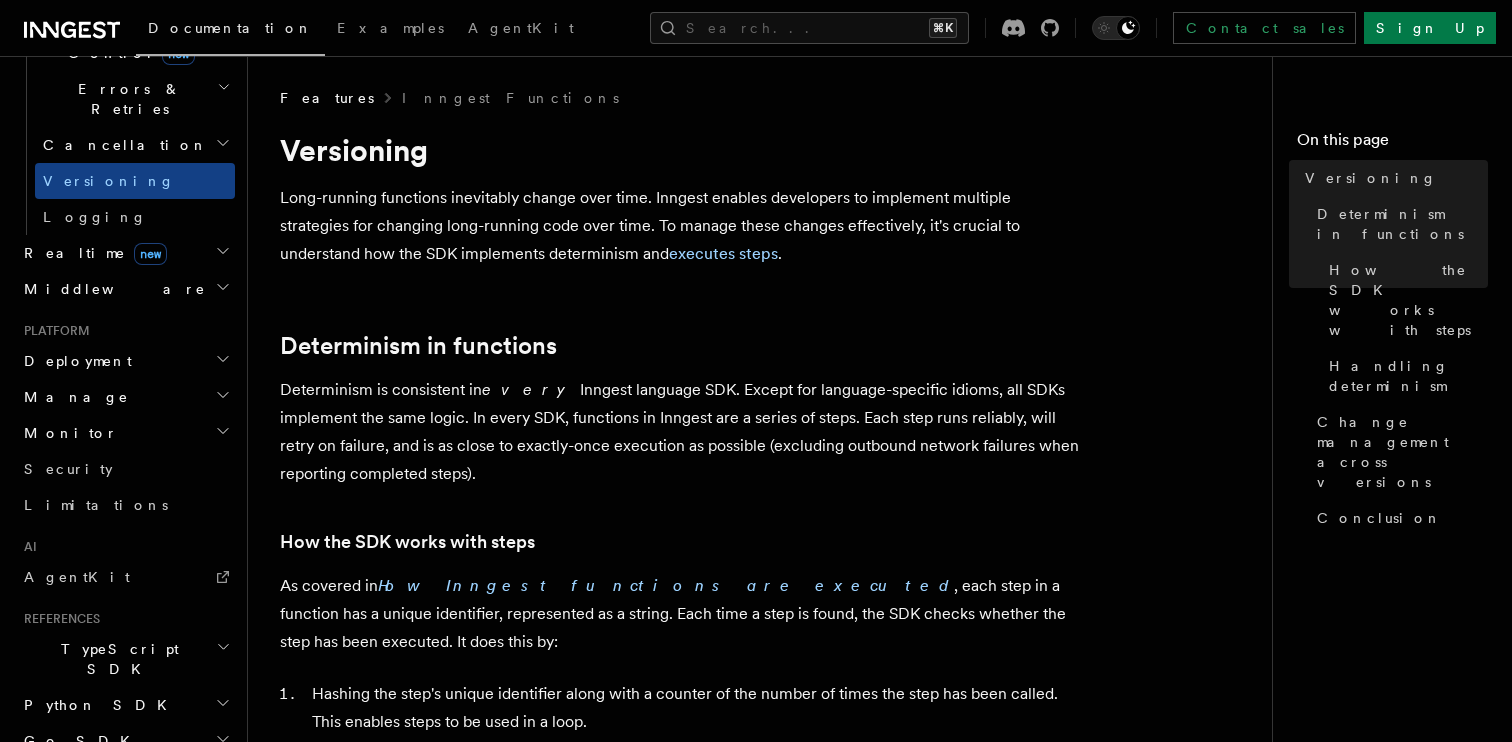 click on "Python SDK" at bounding box center (125, 705) 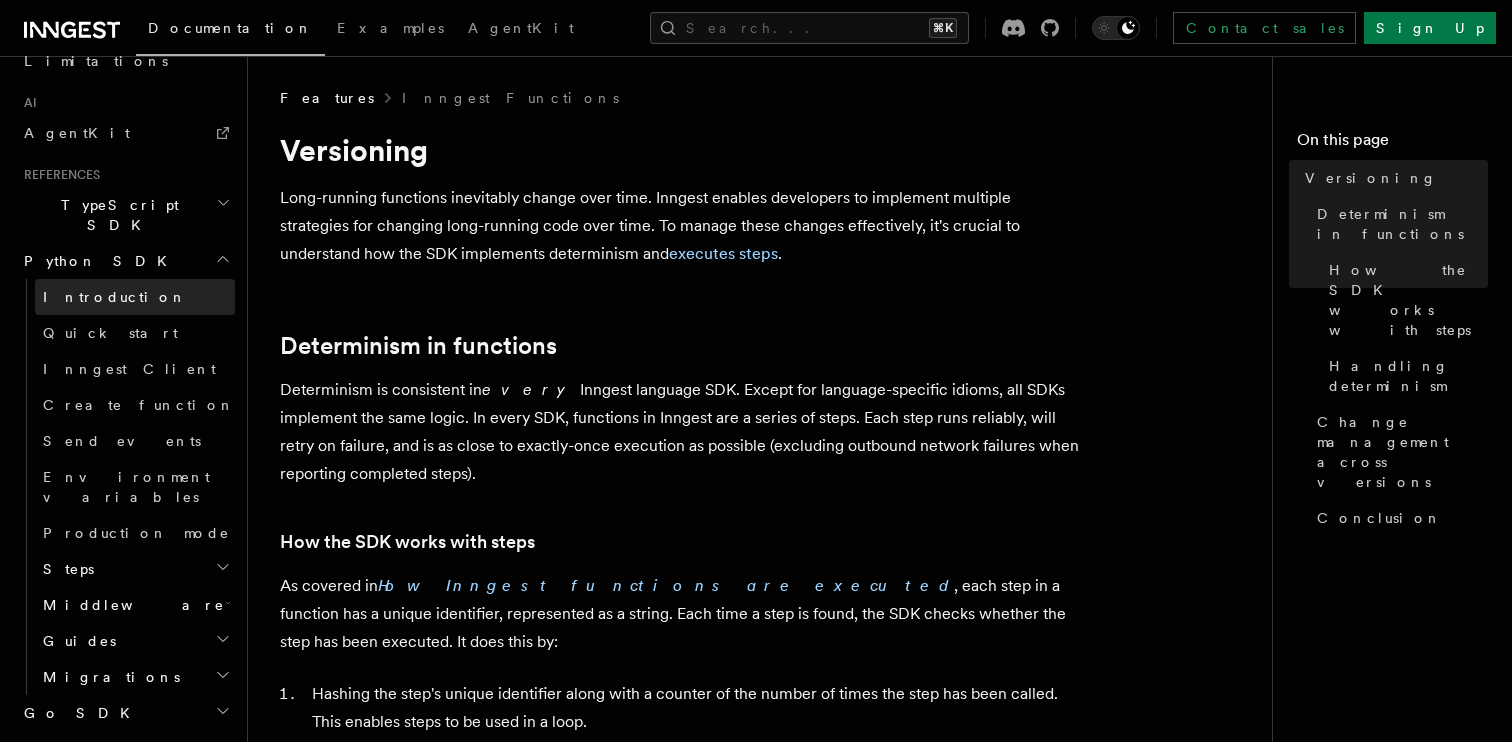 scroll, scrollTop: 1254, scrollLeft: 0, axis: vertical 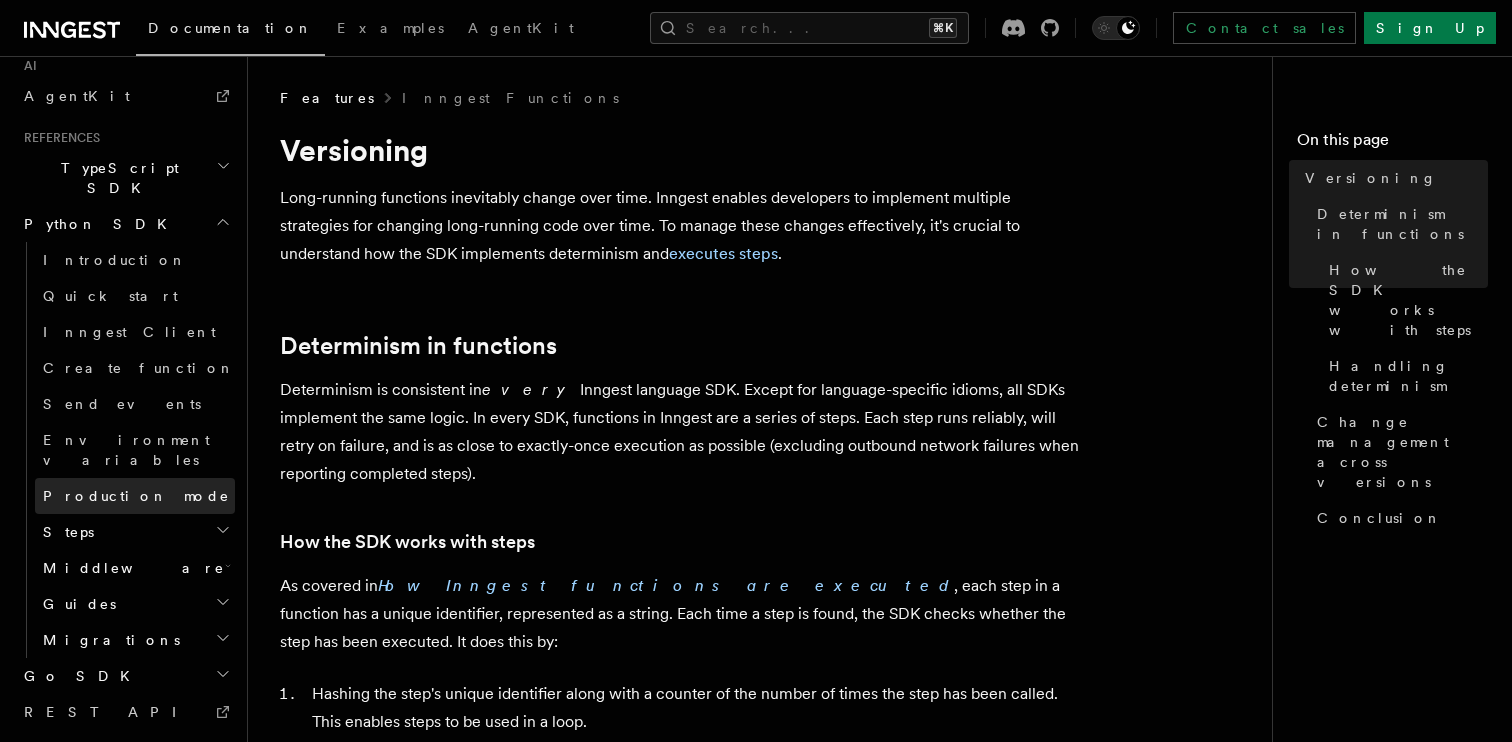 click on "Production mode" at bounding box center (135, 496) 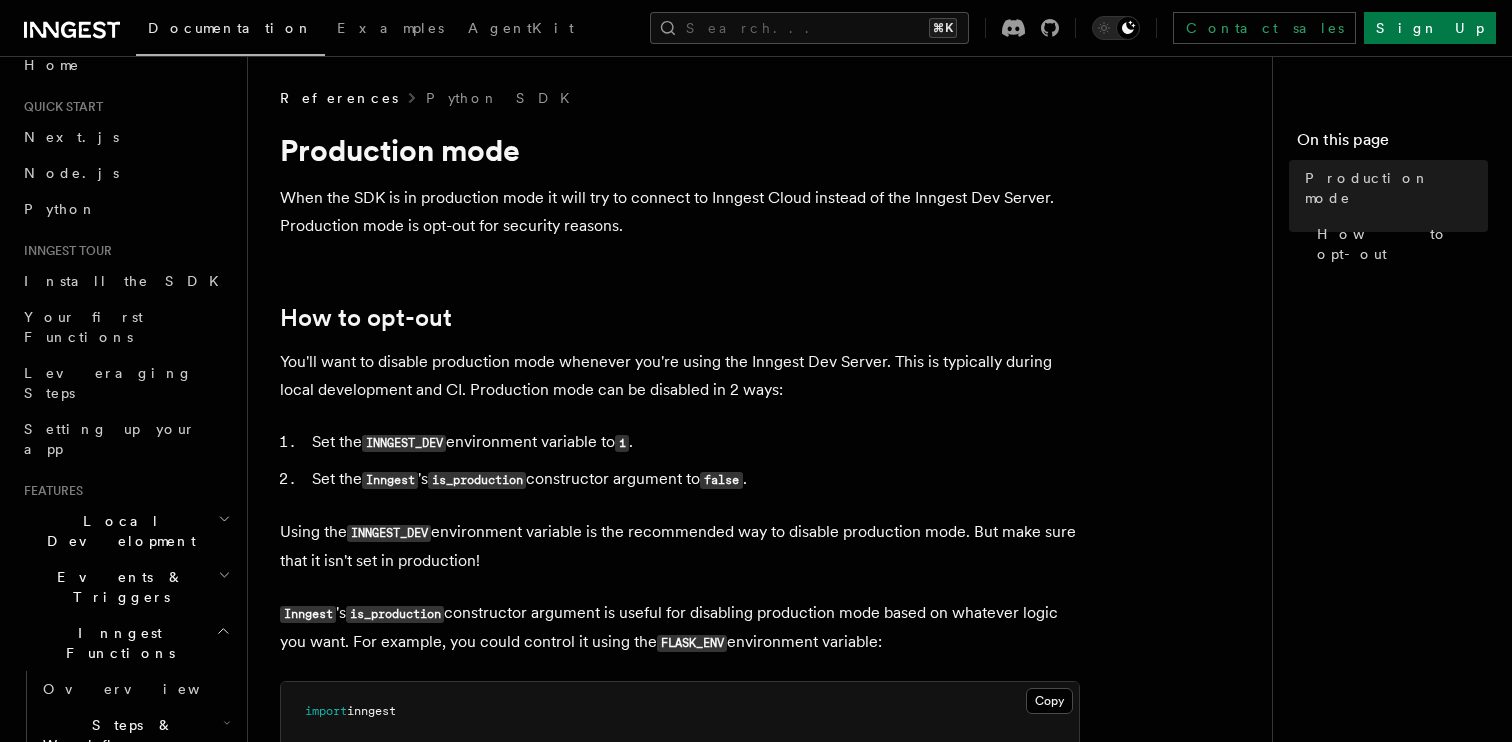 scroll, scrollTop: 0, scrollLeft: 0, axis: both 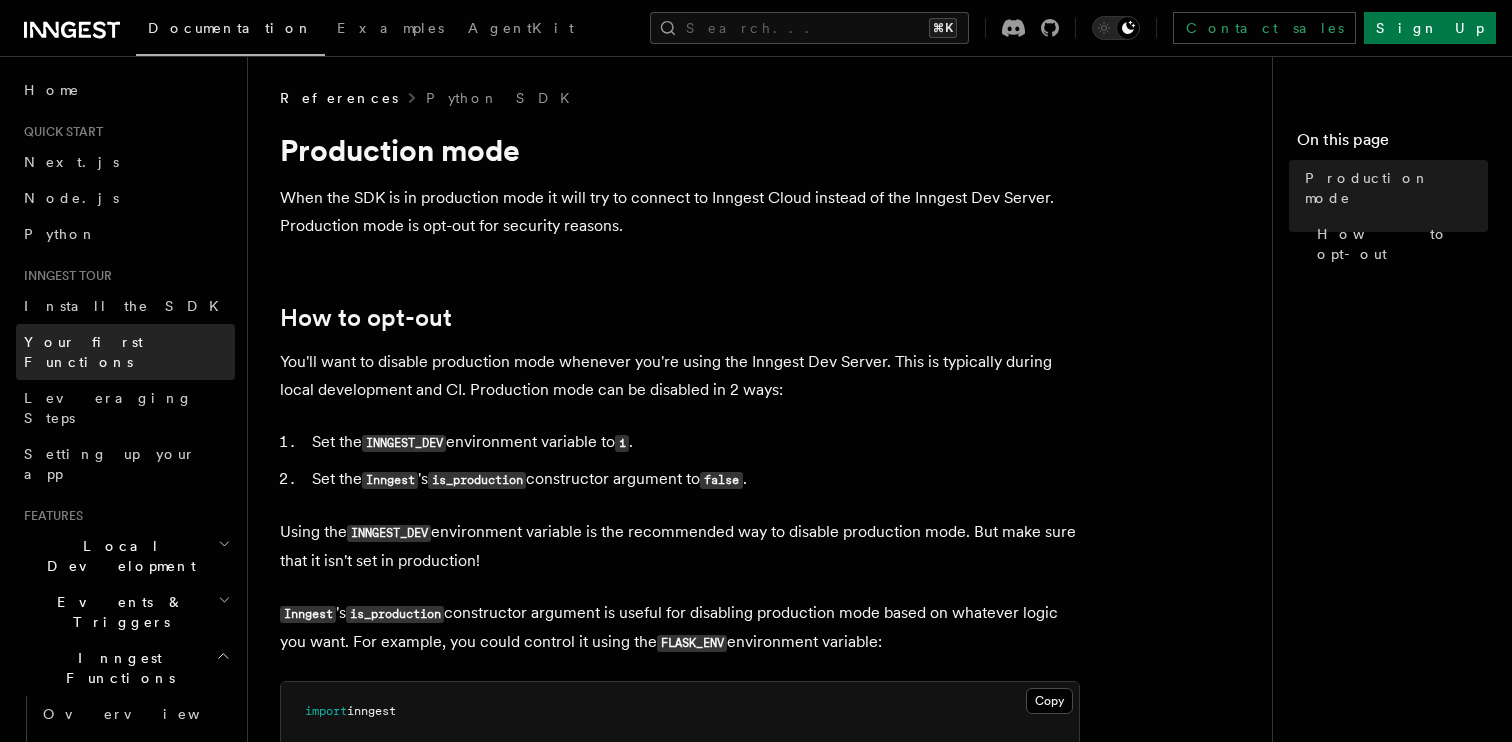click on "Your first Functions" at bounding box center (83, 352) 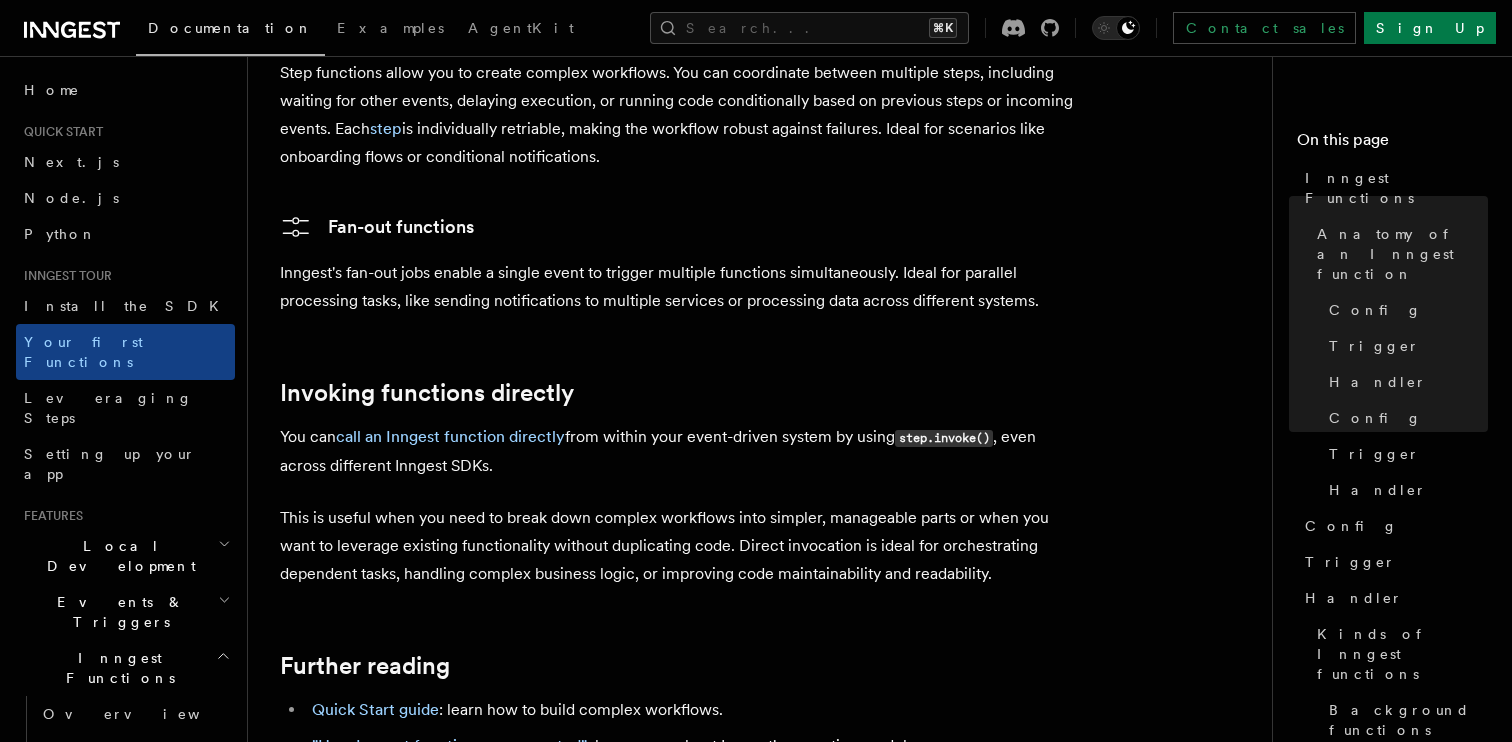 scroll, scrollTop: 4506, scrollLeft: 0, axis: vertical 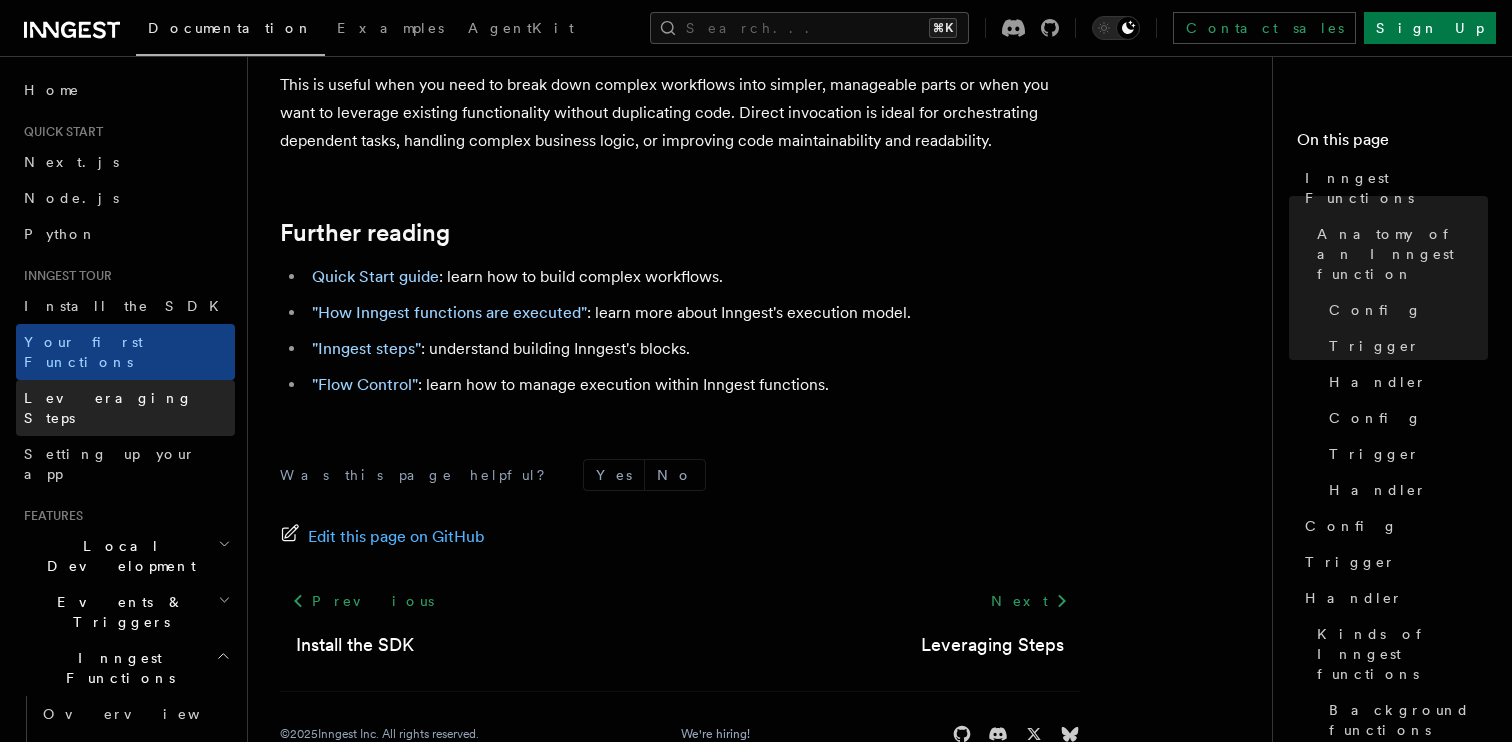 click on "Leveraging Steps" at bounding box center (125, 408) 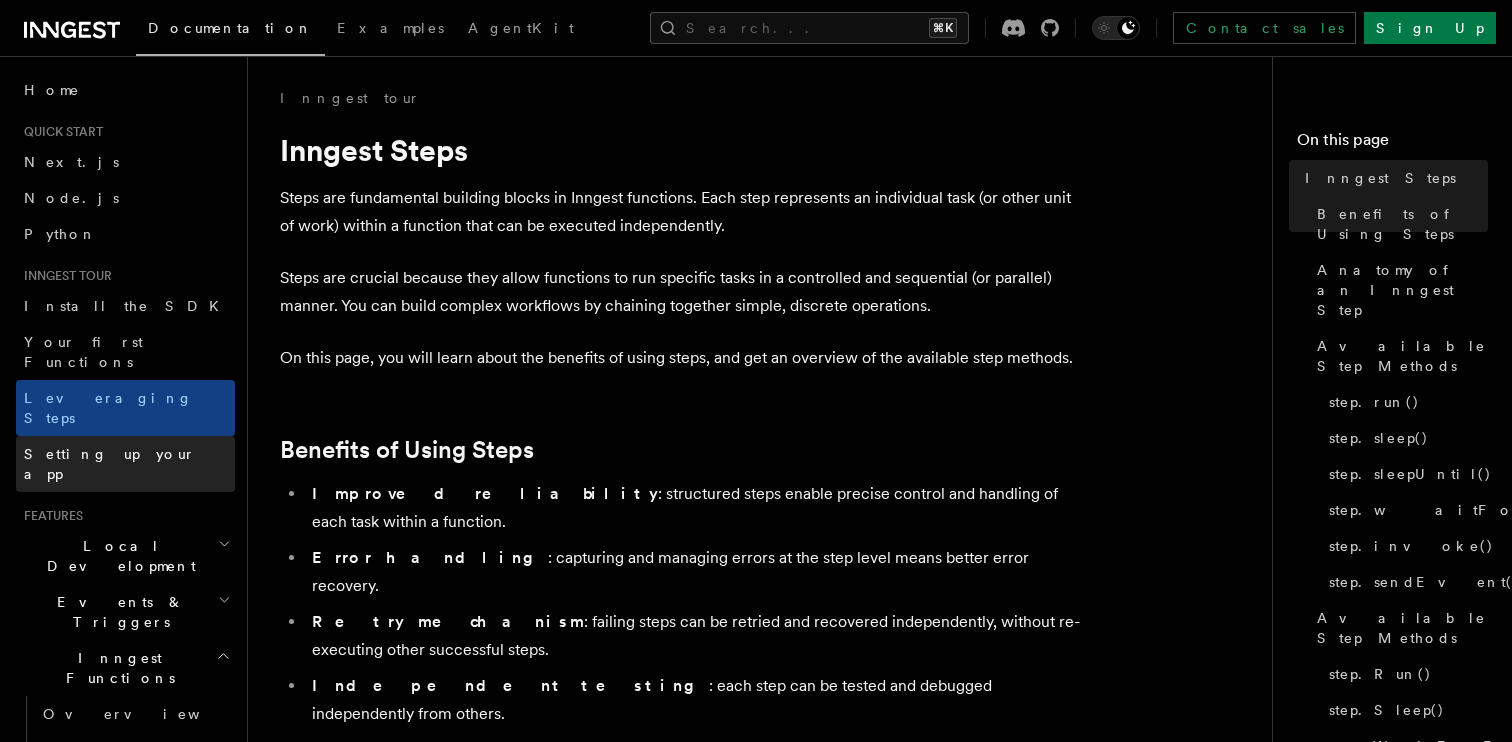 click on "Setting up your app" at bounding box center [125, 464] 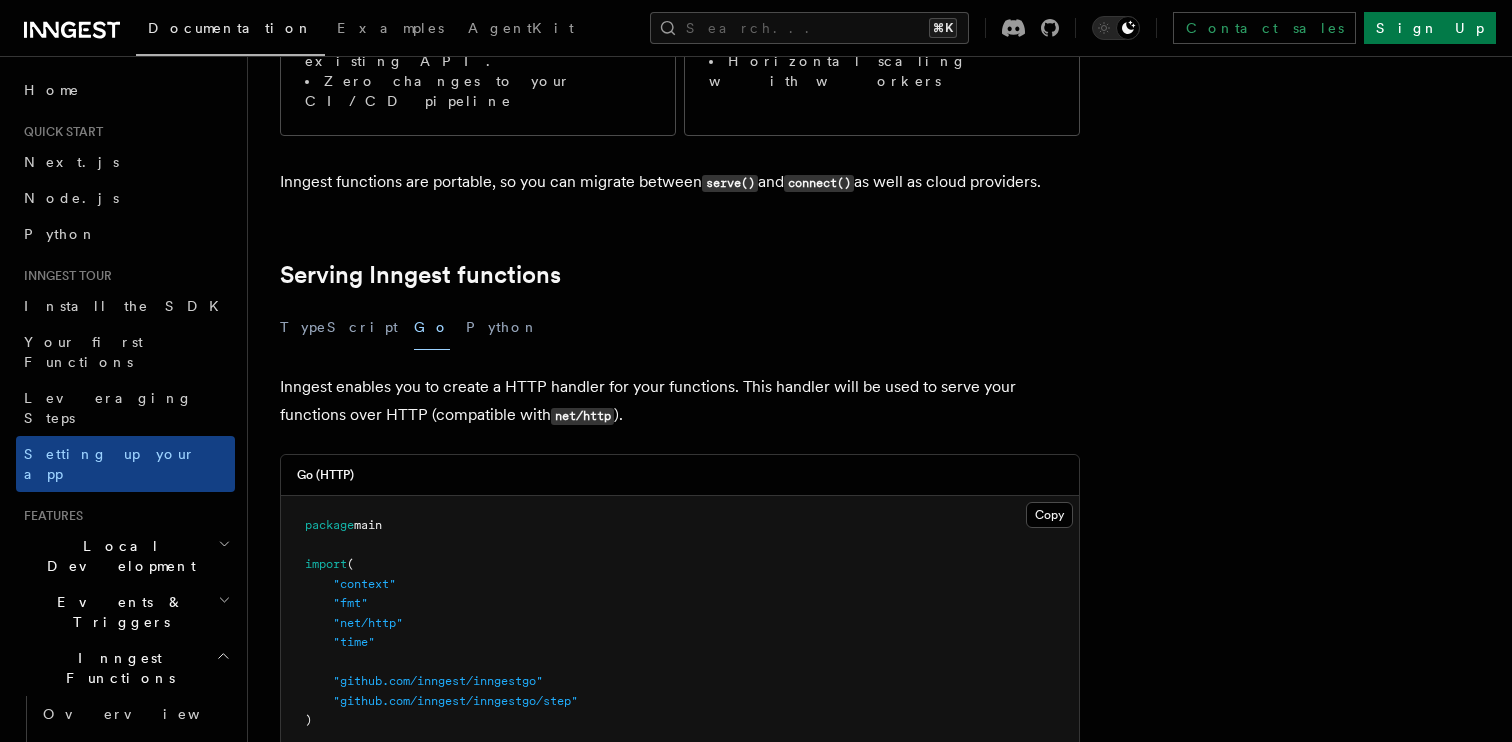 scroll, scrollTop: 659, scrollLeft: 0, axis: vertical 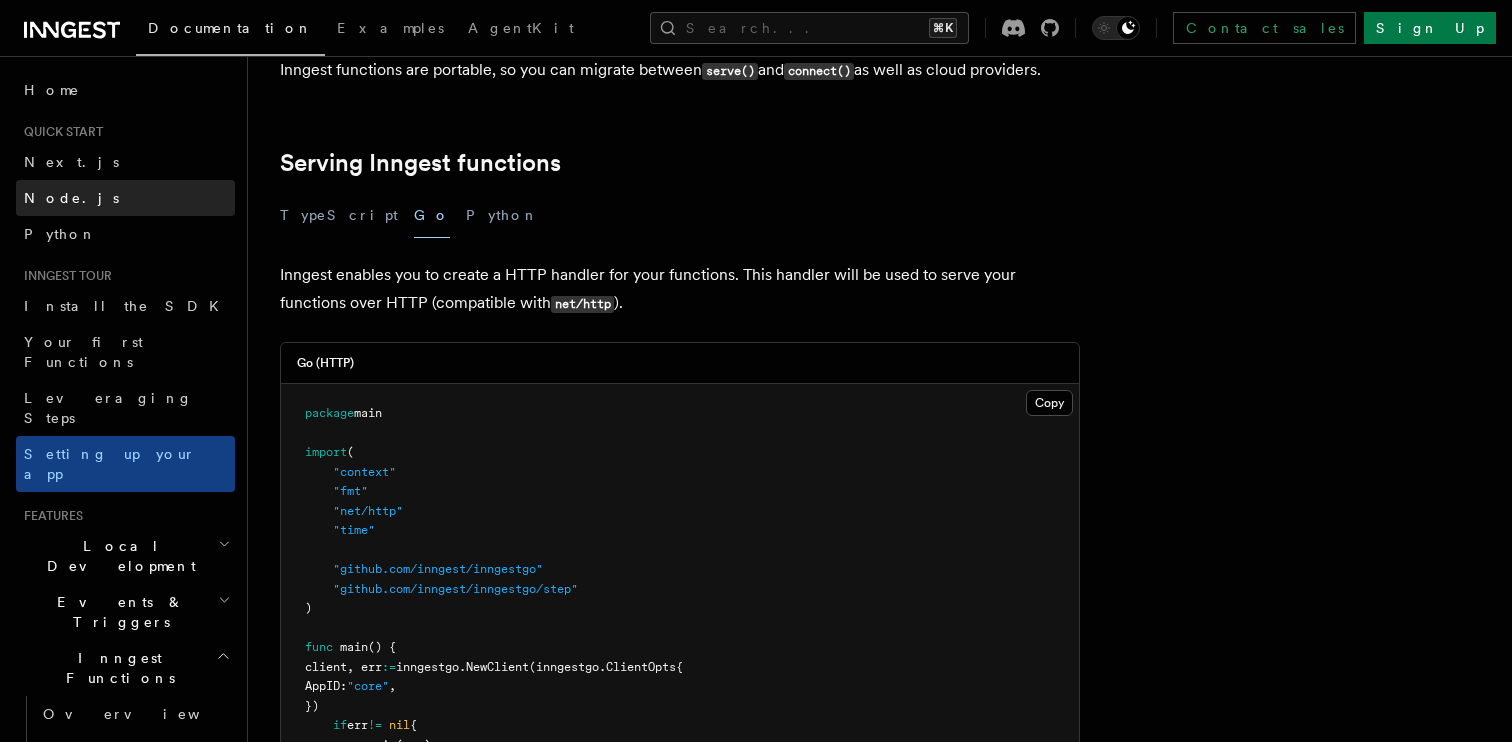 click on "Node.js" at bounding box center (125, 198) 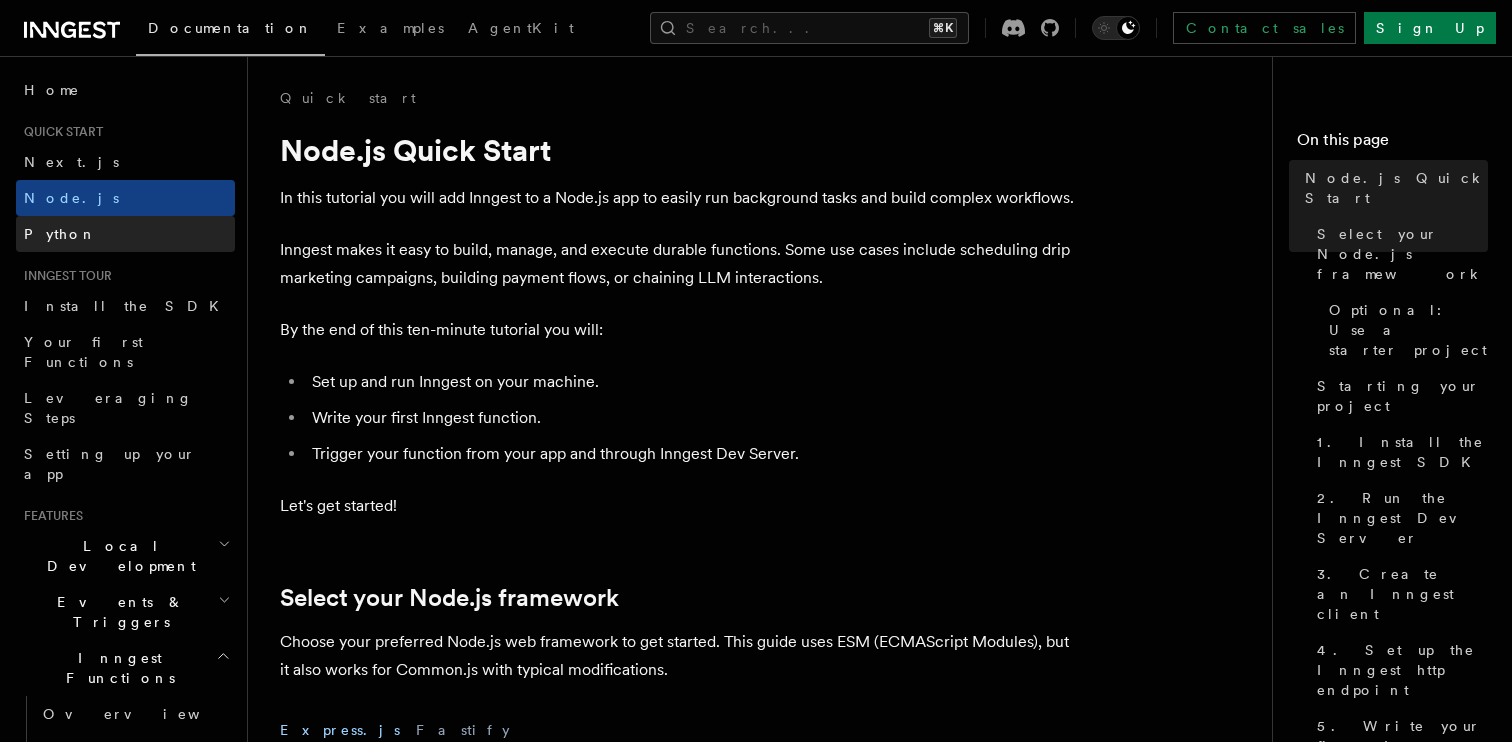 click on "Python" at bounding box center [125, 234] 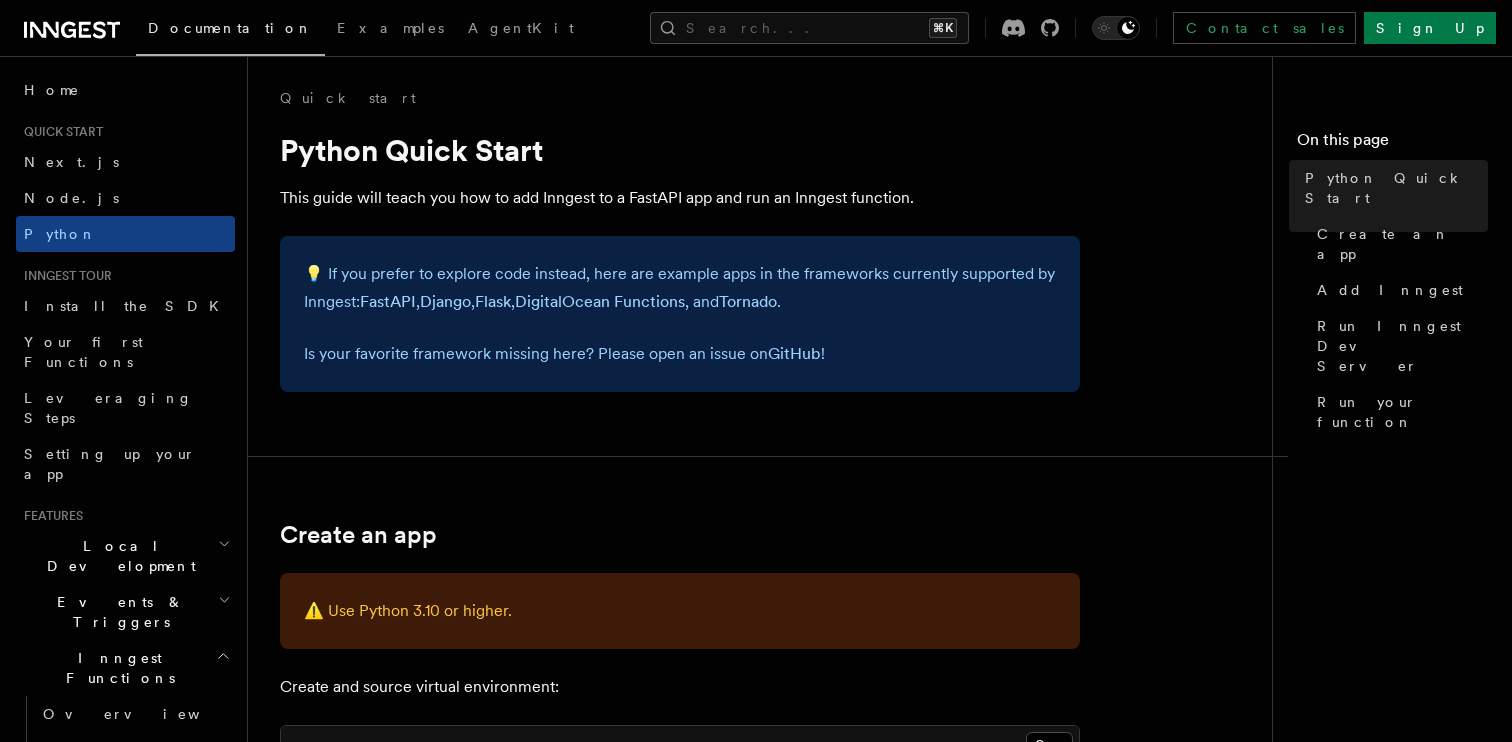click on "Local Development" at bounding box center (117, 556) 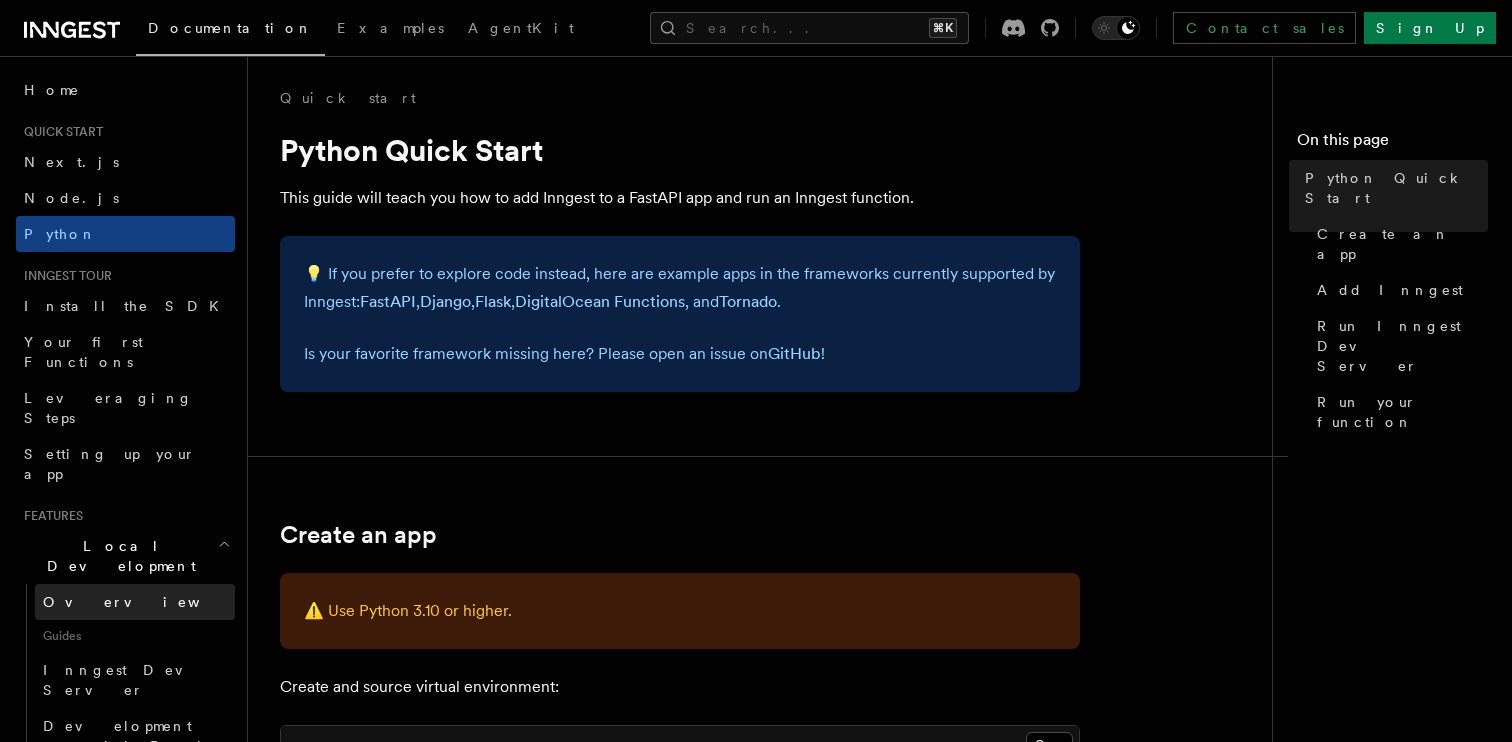 click on "Overview" at bounding box center (135, 602) 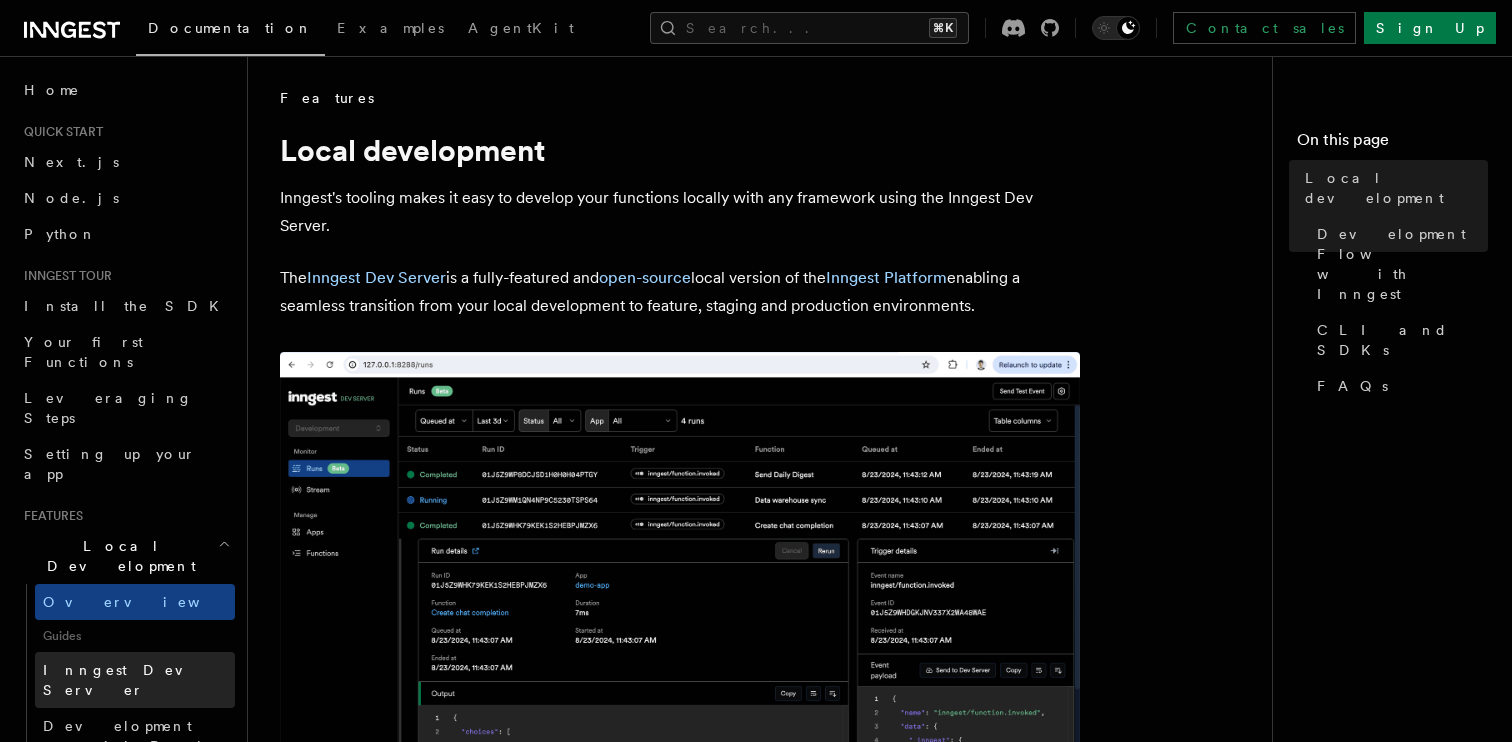 click on "Inngest Dev Server" at bounding box center [128, 680] 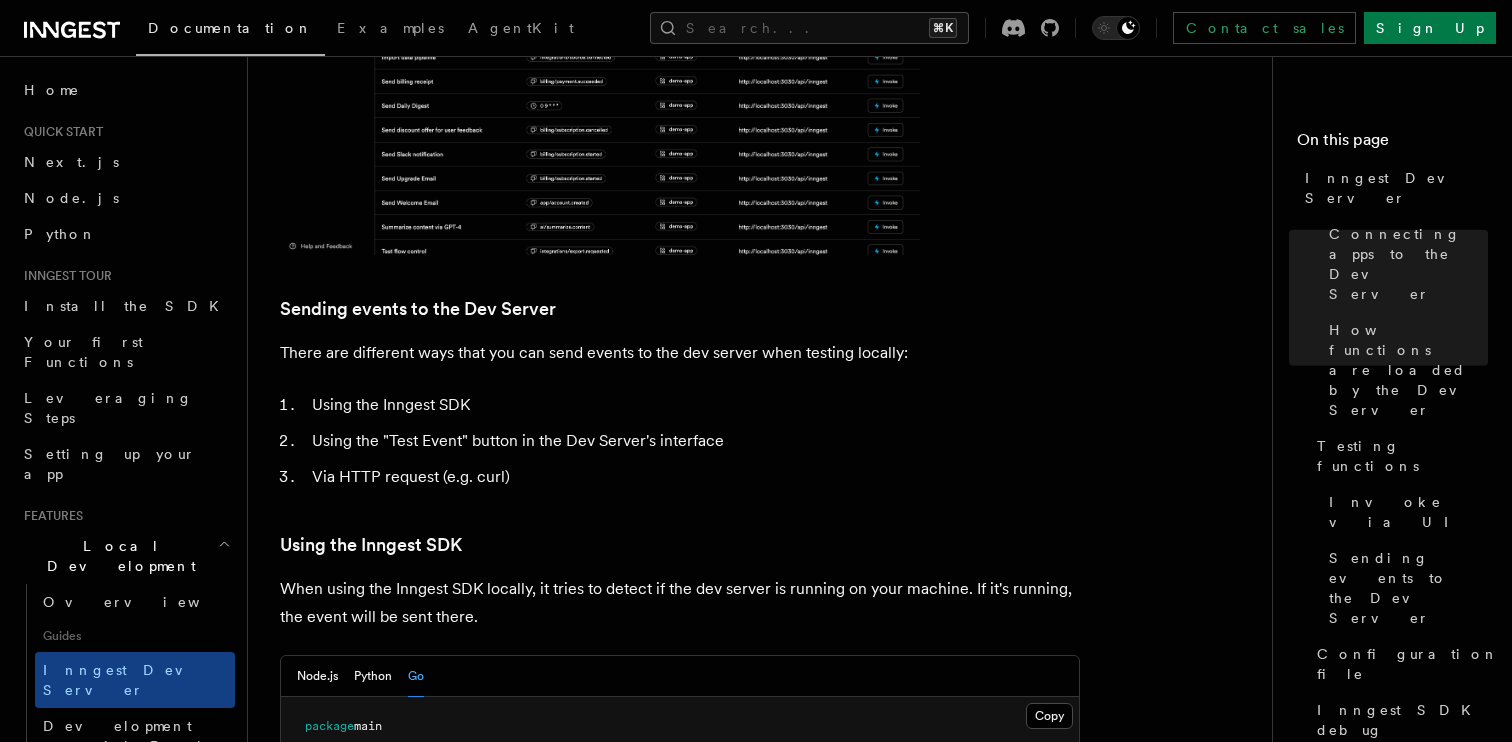 scroll, scrollTop: 2742, scrollLeft: 0, axis: vertical 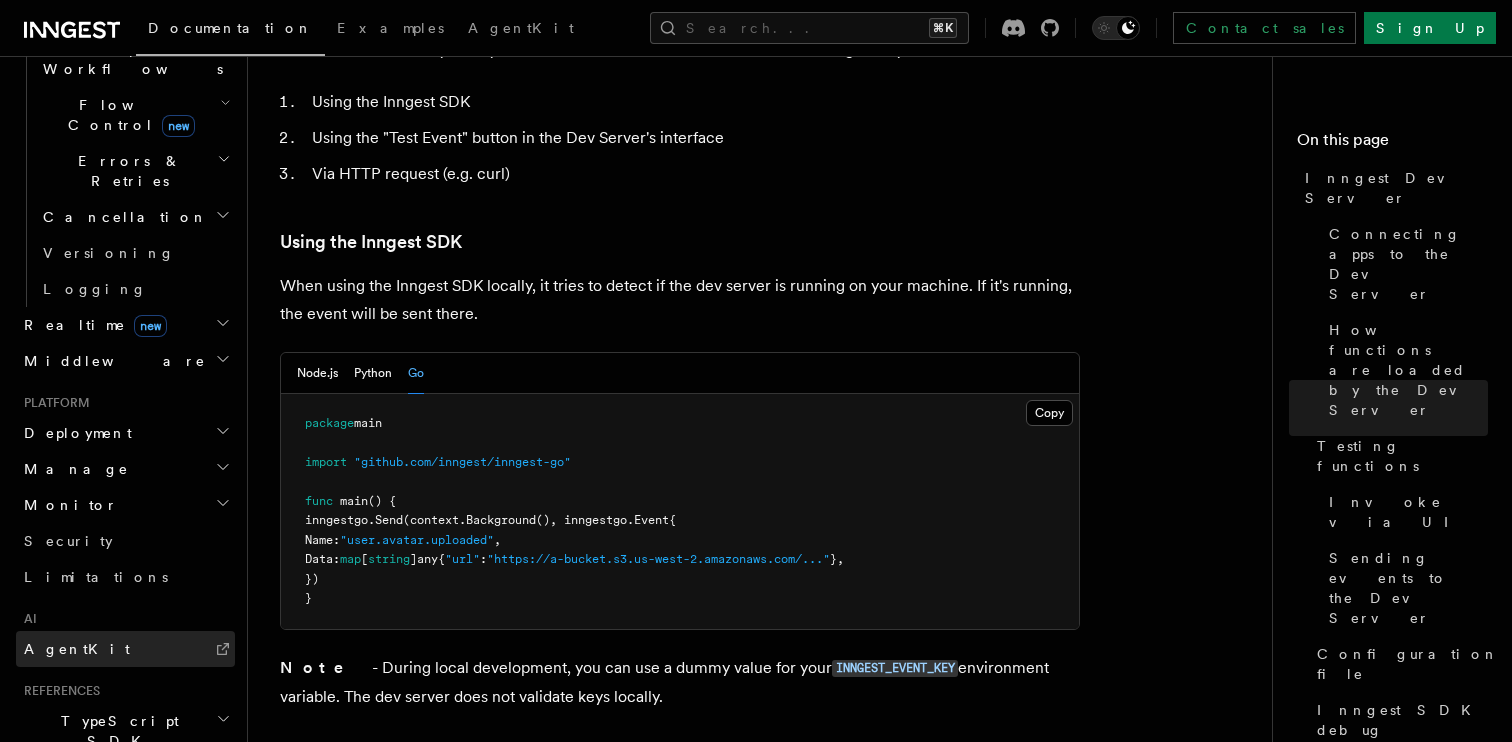 click on "AgentKit" at bounding box center (125, 649) 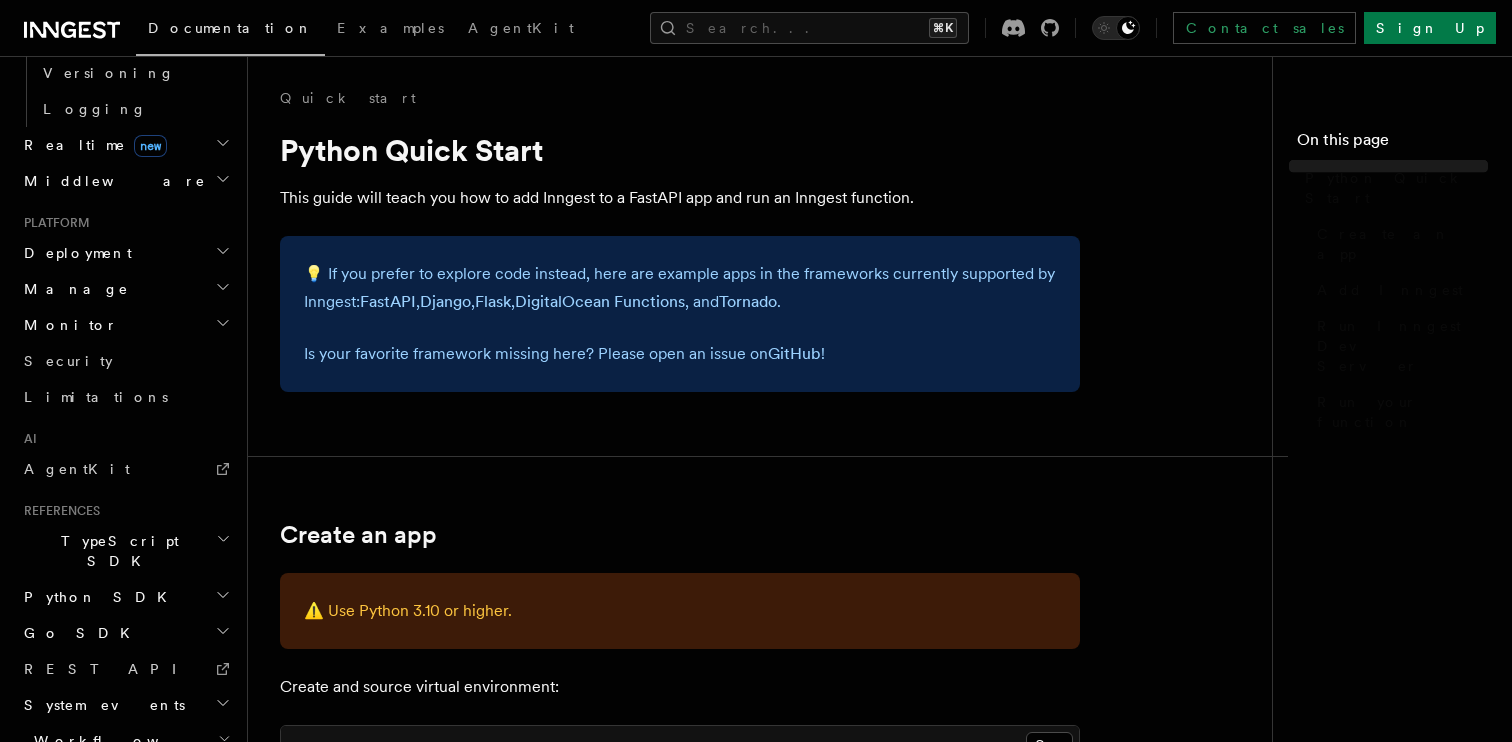 scroll, scrollTop: 858, scrollLeft: 0, axis: vertical 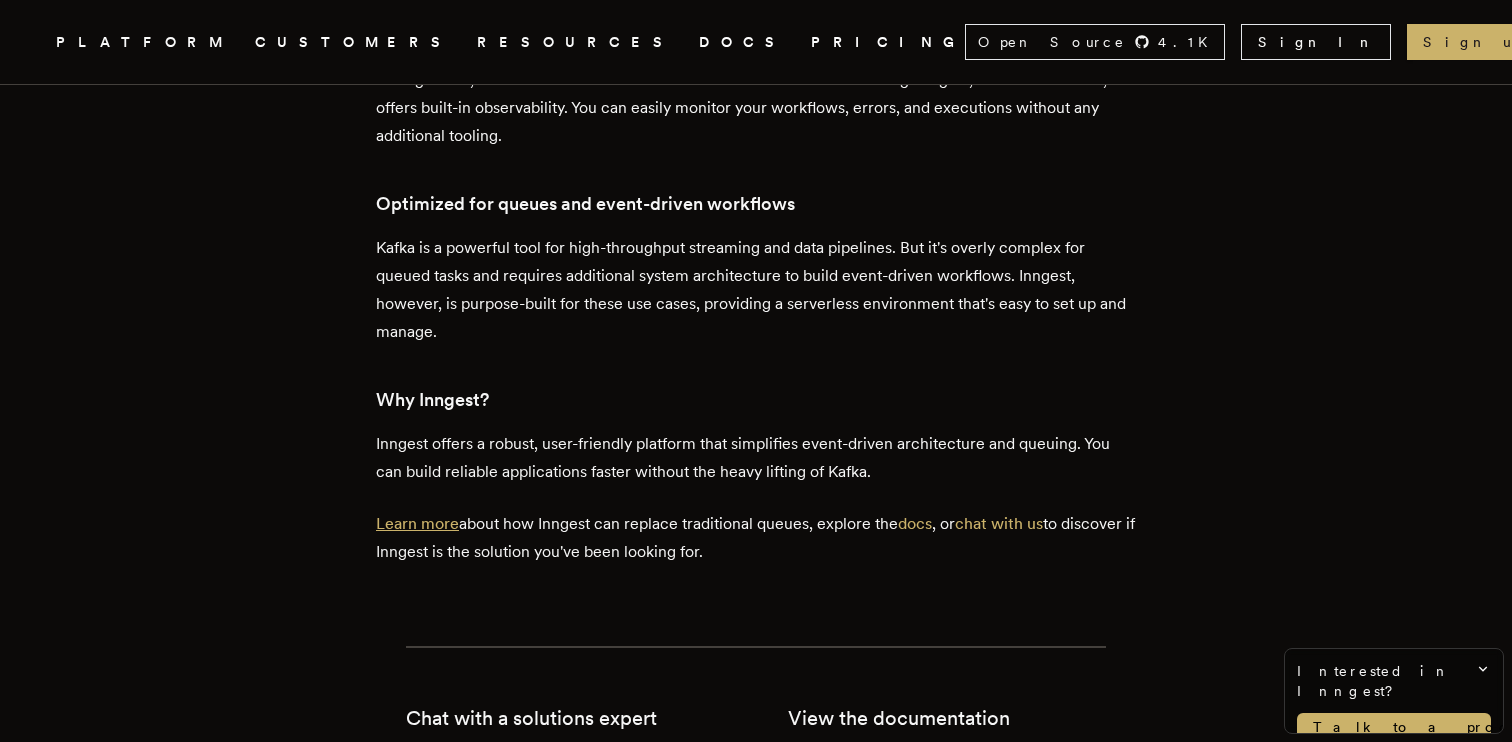 click on "Learn more" at bounding box center [417, 523] 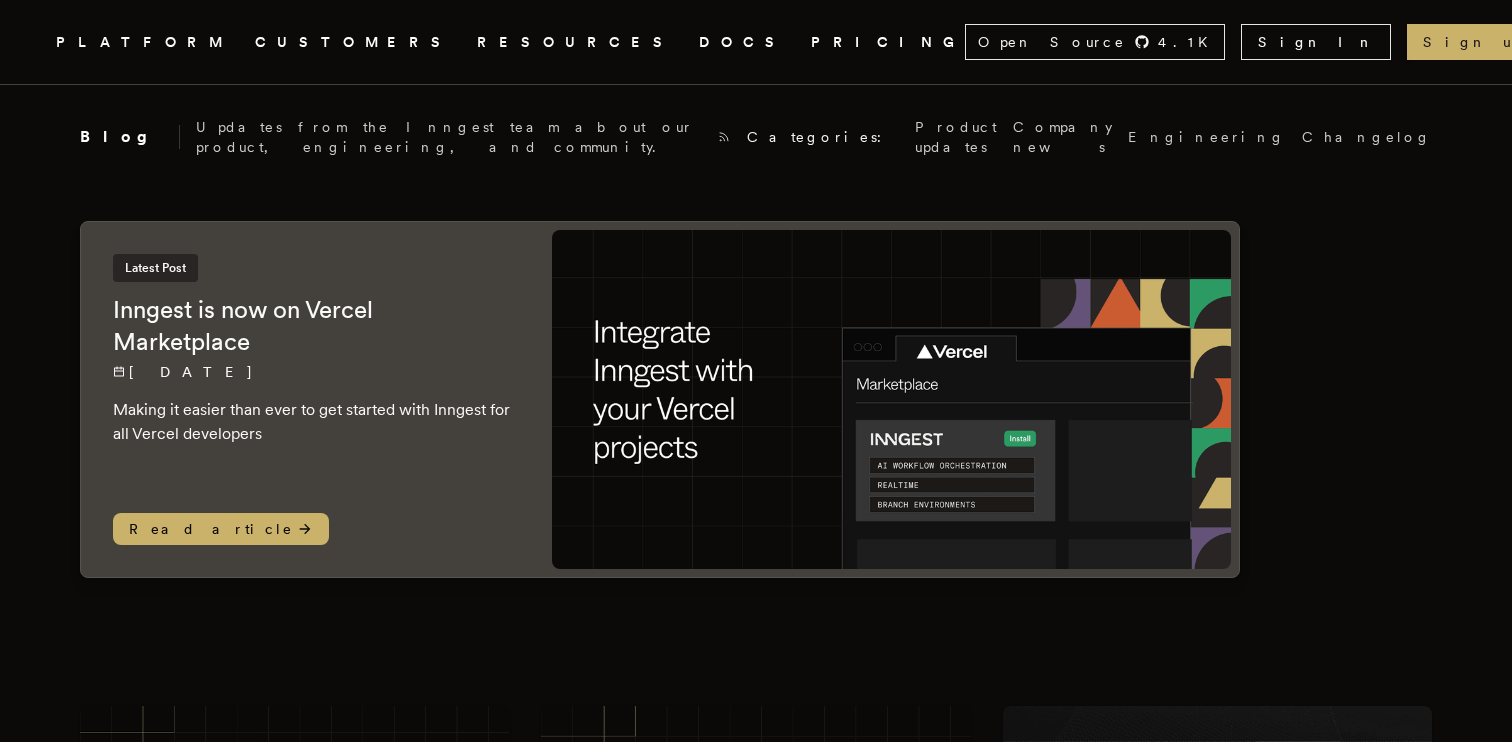 scroll, scrollTop: 0, scrollLeft: 0, axis: both 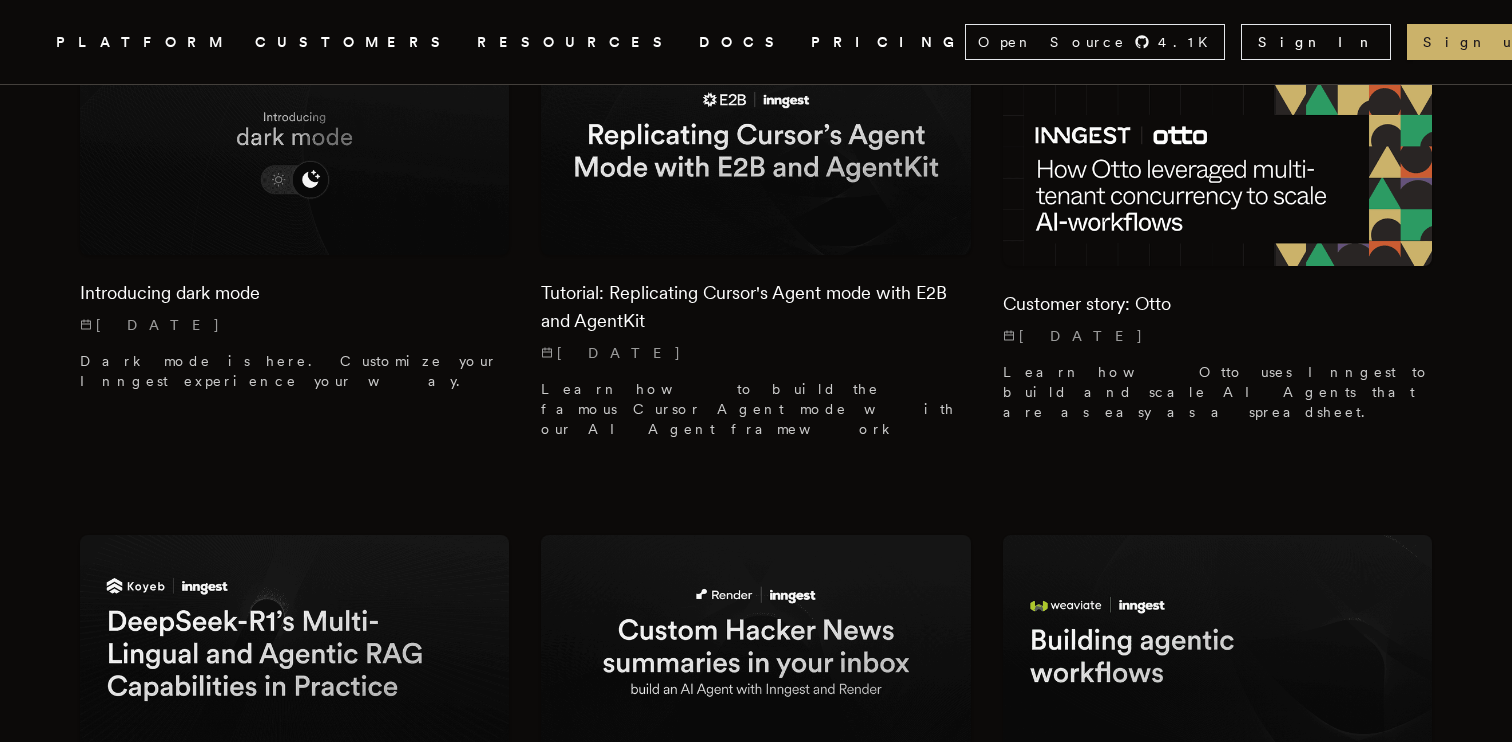 click on "Inngest .cls-1 {
fill: #FAFAF9;
} PLATFORM CUSTOMERS RESOURCES DOCS PRICING Open Source 4.1 K inngest/inngest inngest/inngest-js inngest/inngest-py inngest/inngestgo inngest/inngest-kt inngest/agent-kit Sign In Sign up  → Open main menu" at bounding box center [756, 42] 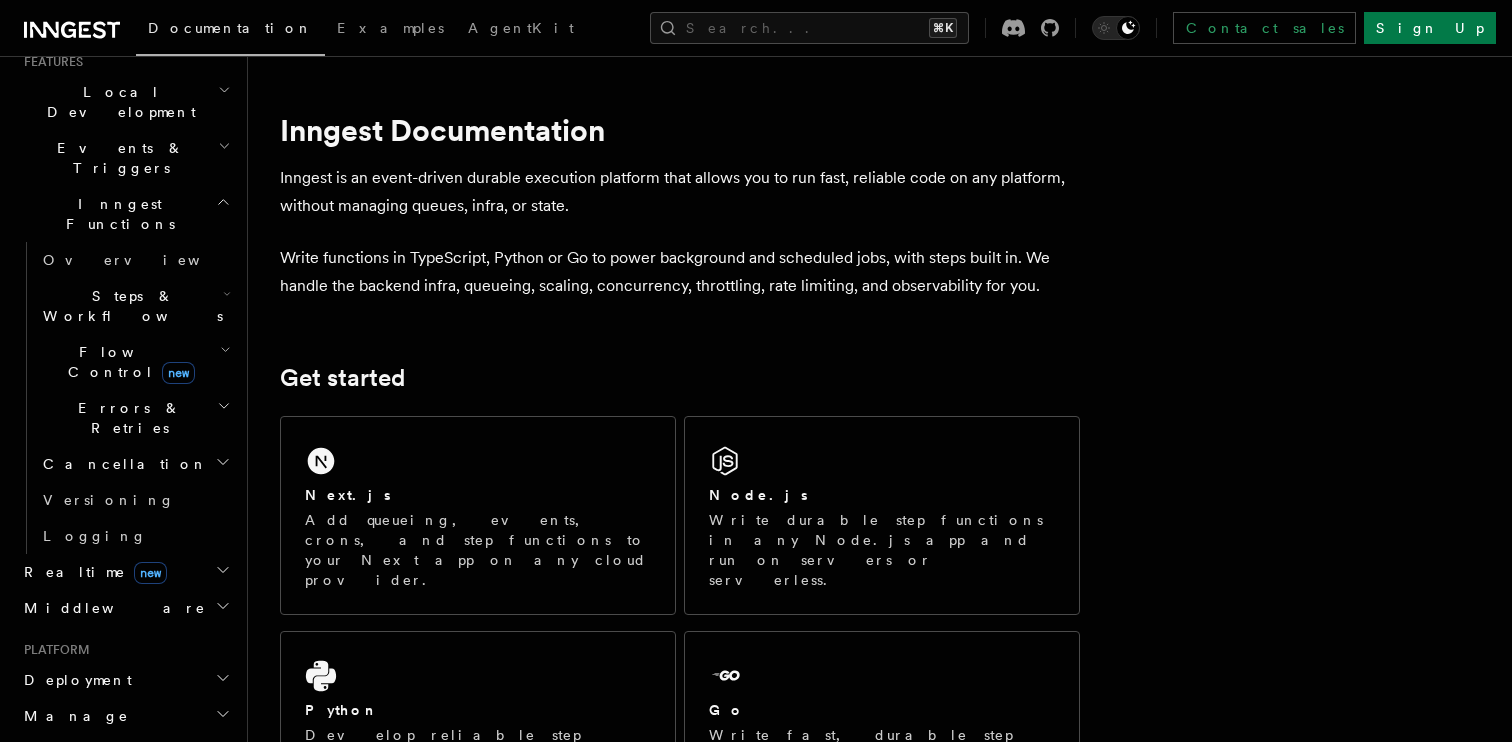 scroll, scrollTop: 458, scrollLeft: 0, axis: vertical 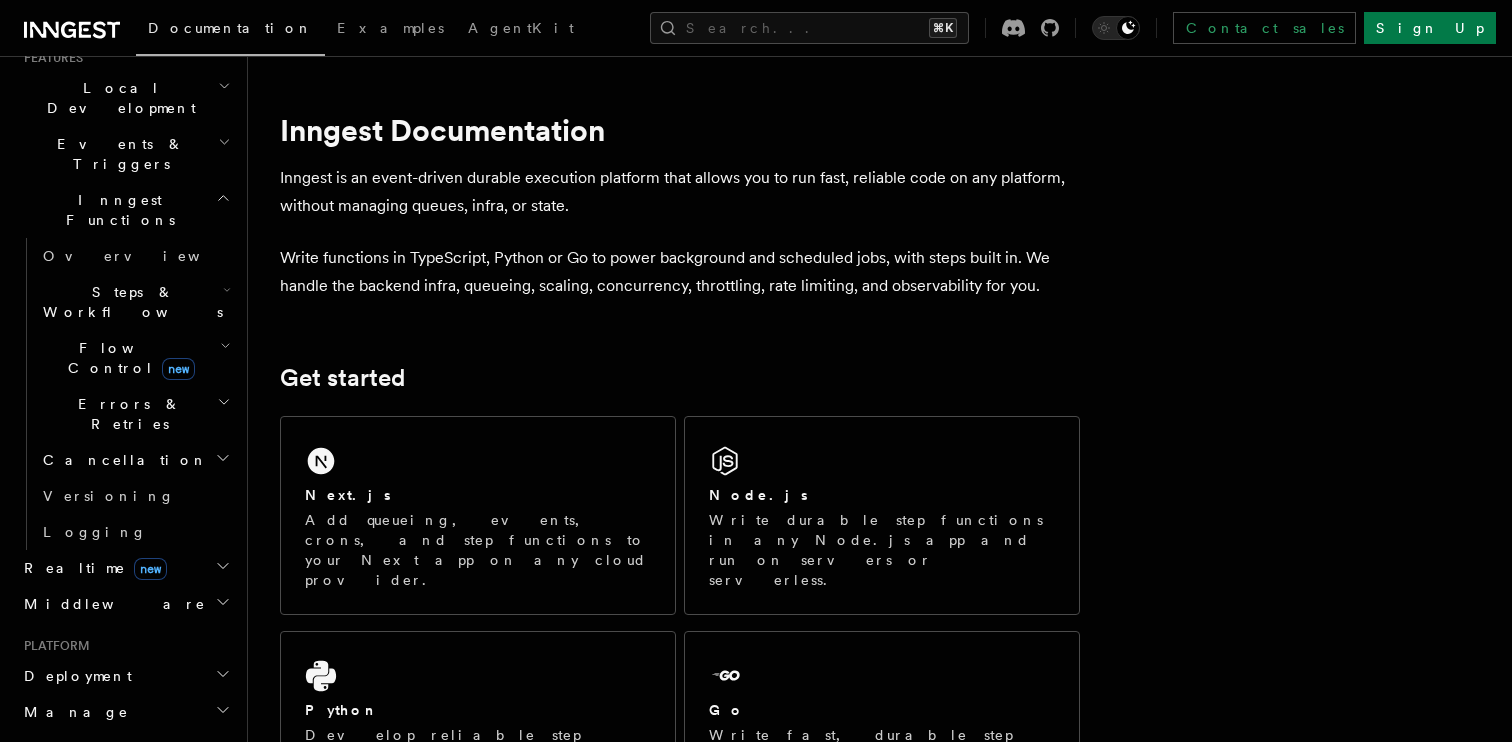 click on "Monitor" at bounding box center [125, 748] 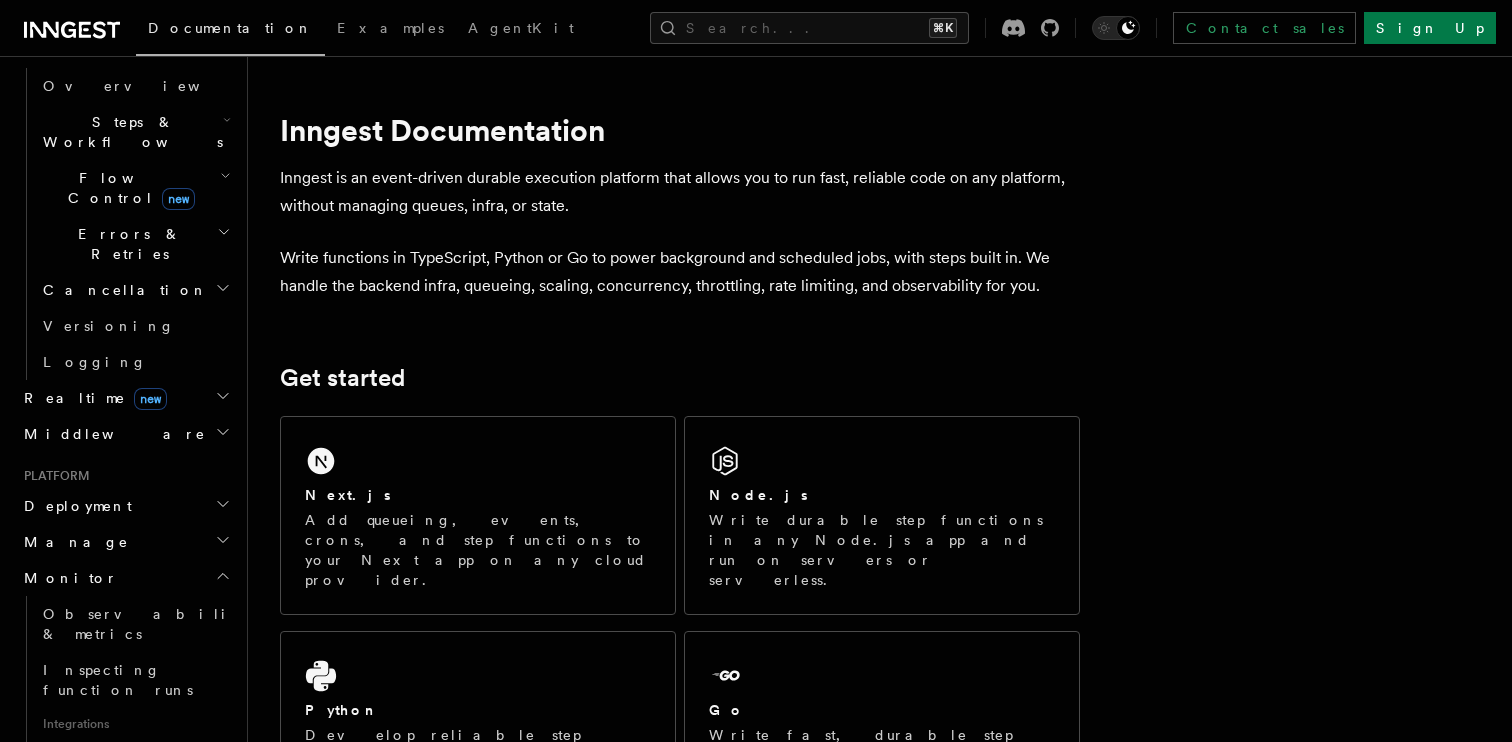 scroll, scrollTop: 630, scrollLeft: 0, axis: vertical 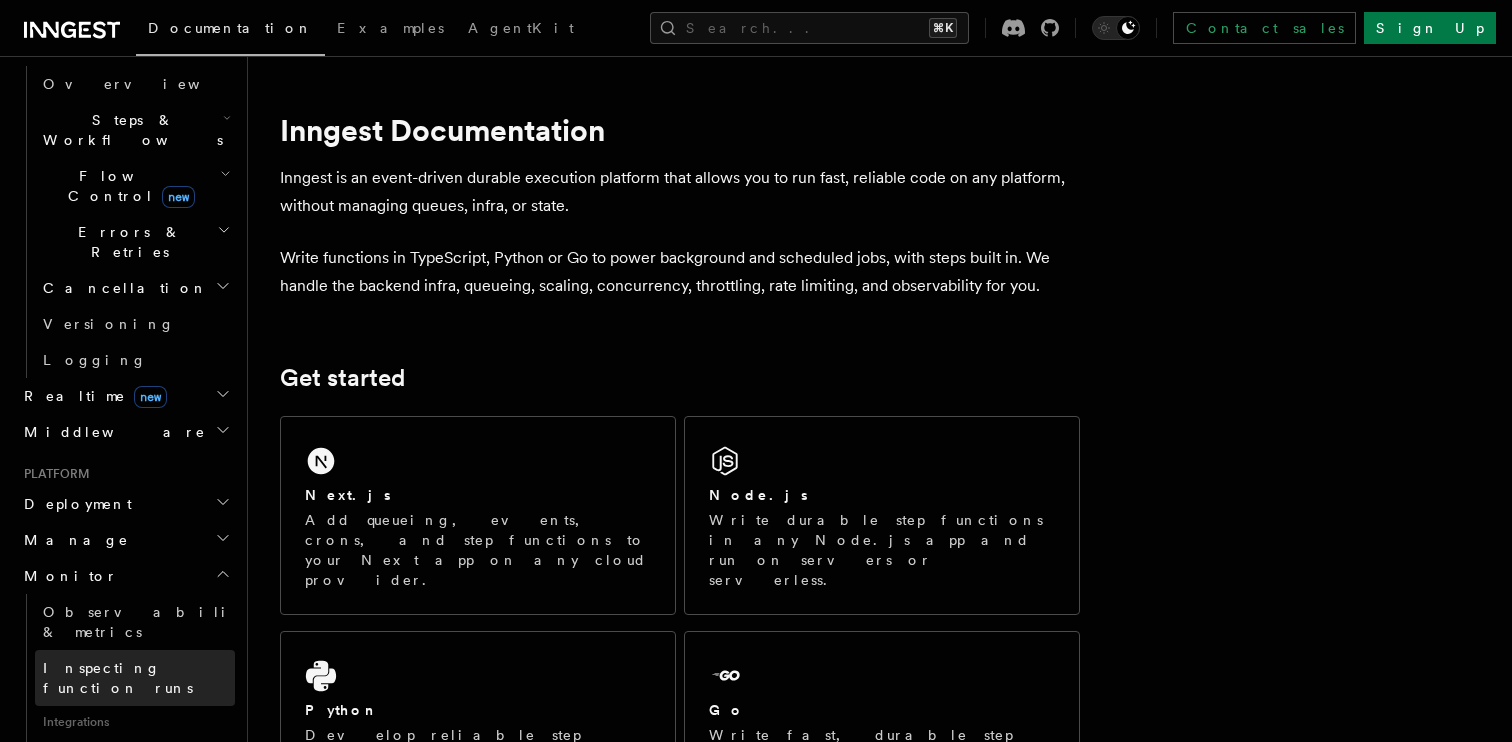 click on "Inspecting function runs" at bounding box center (135, 678) 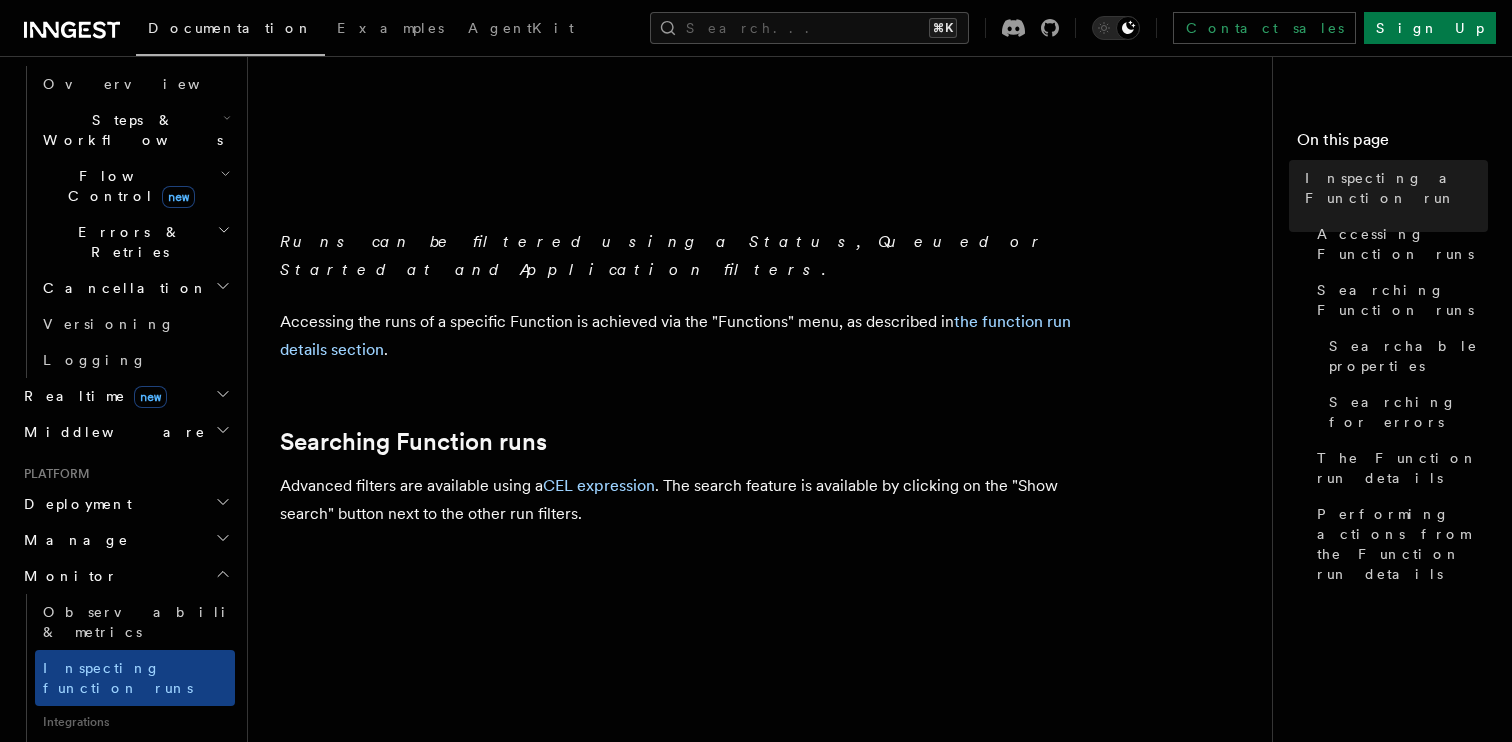 scroll, scrollTop: 810, scrollLeft: 0, axis: vertical 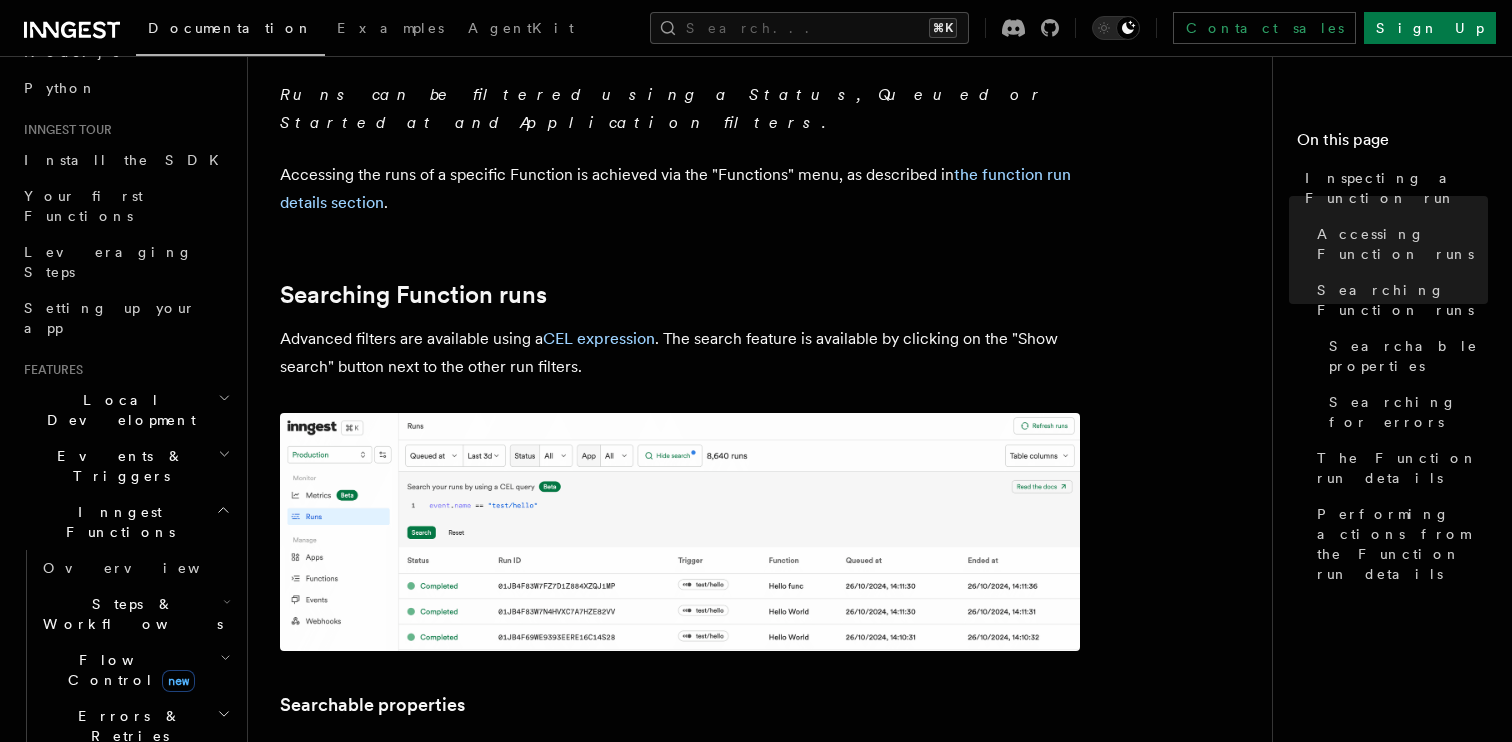 click on "Inngest Functions" at bounding box center [125, 522] 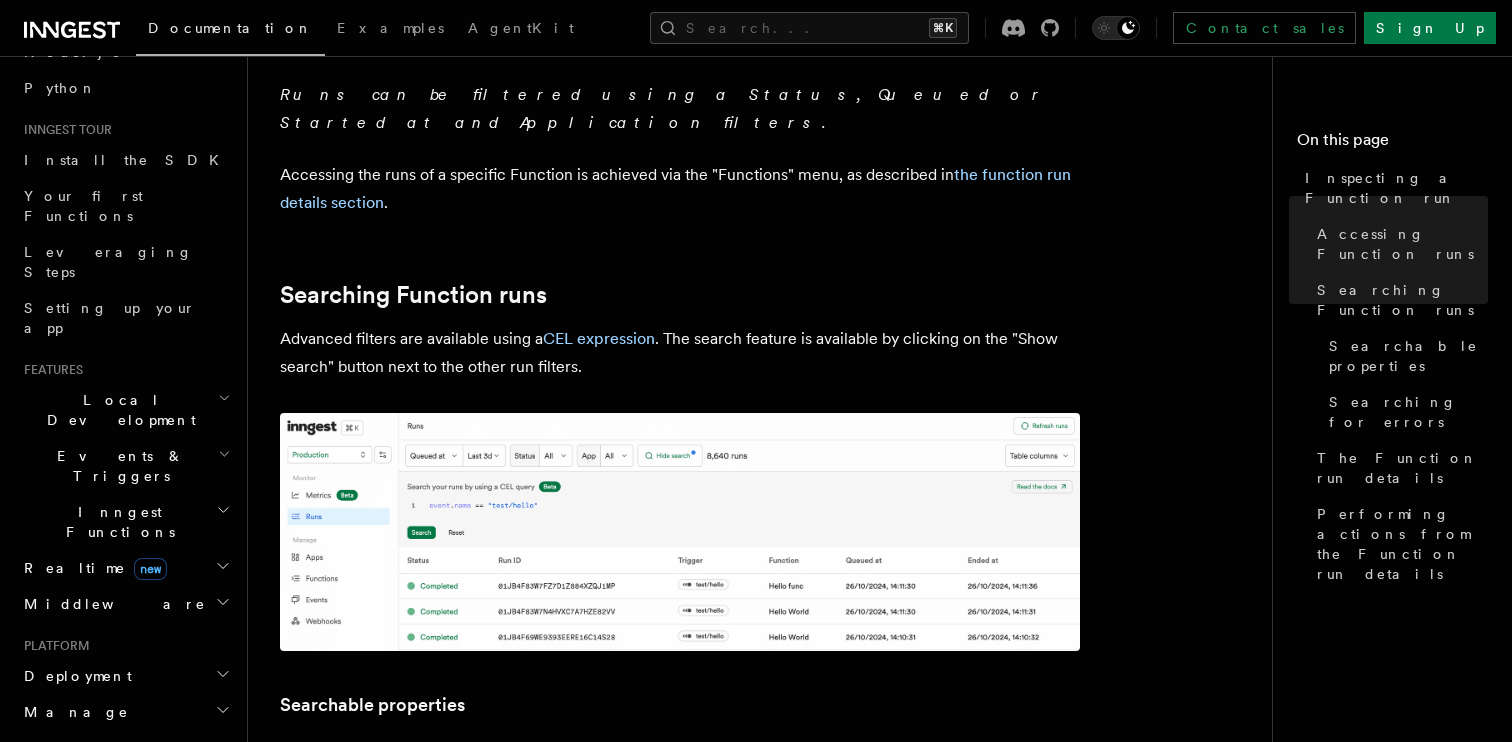 click on "Events & Triggers" at bounding box center [117, 466] 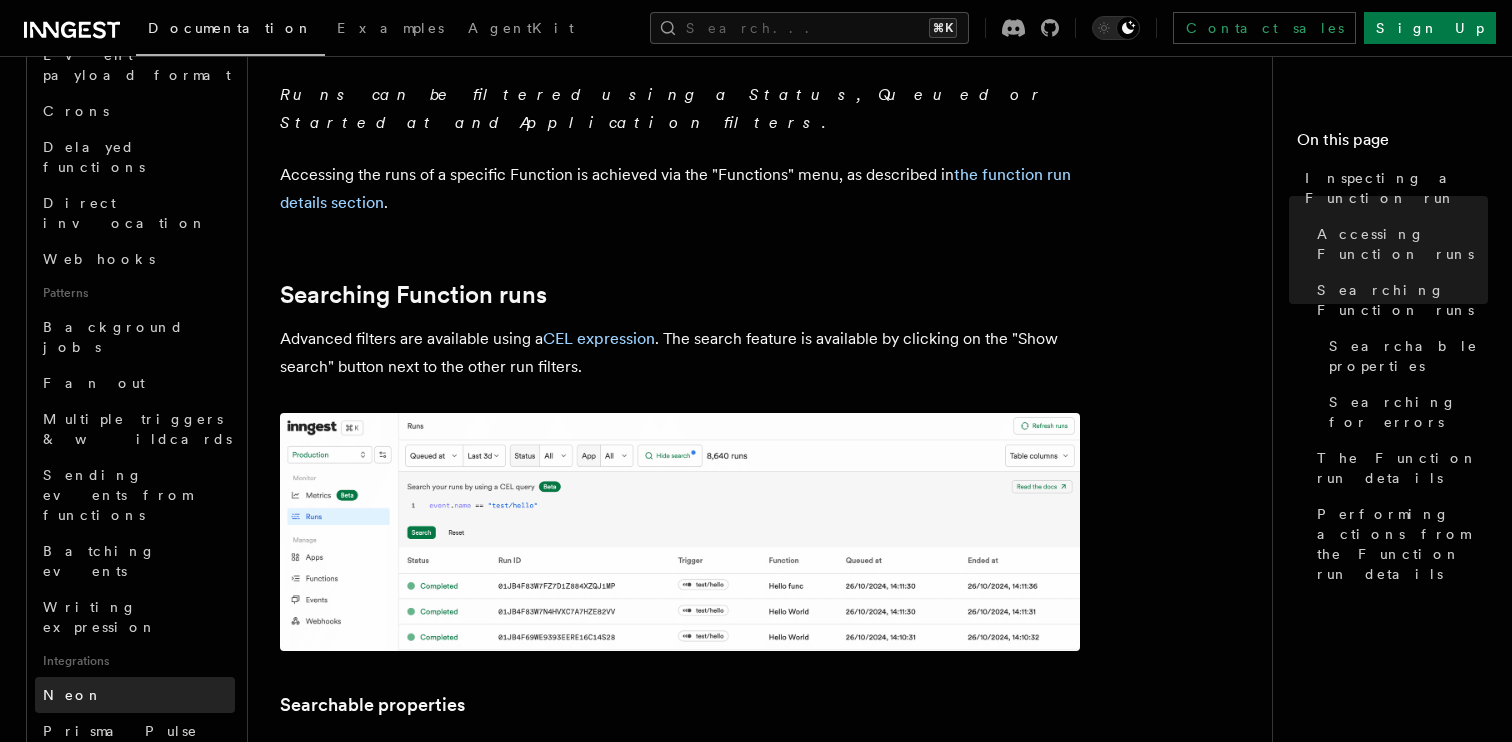 scroll, scrollTop: 730, scrollLeft: 0, axis: vertical 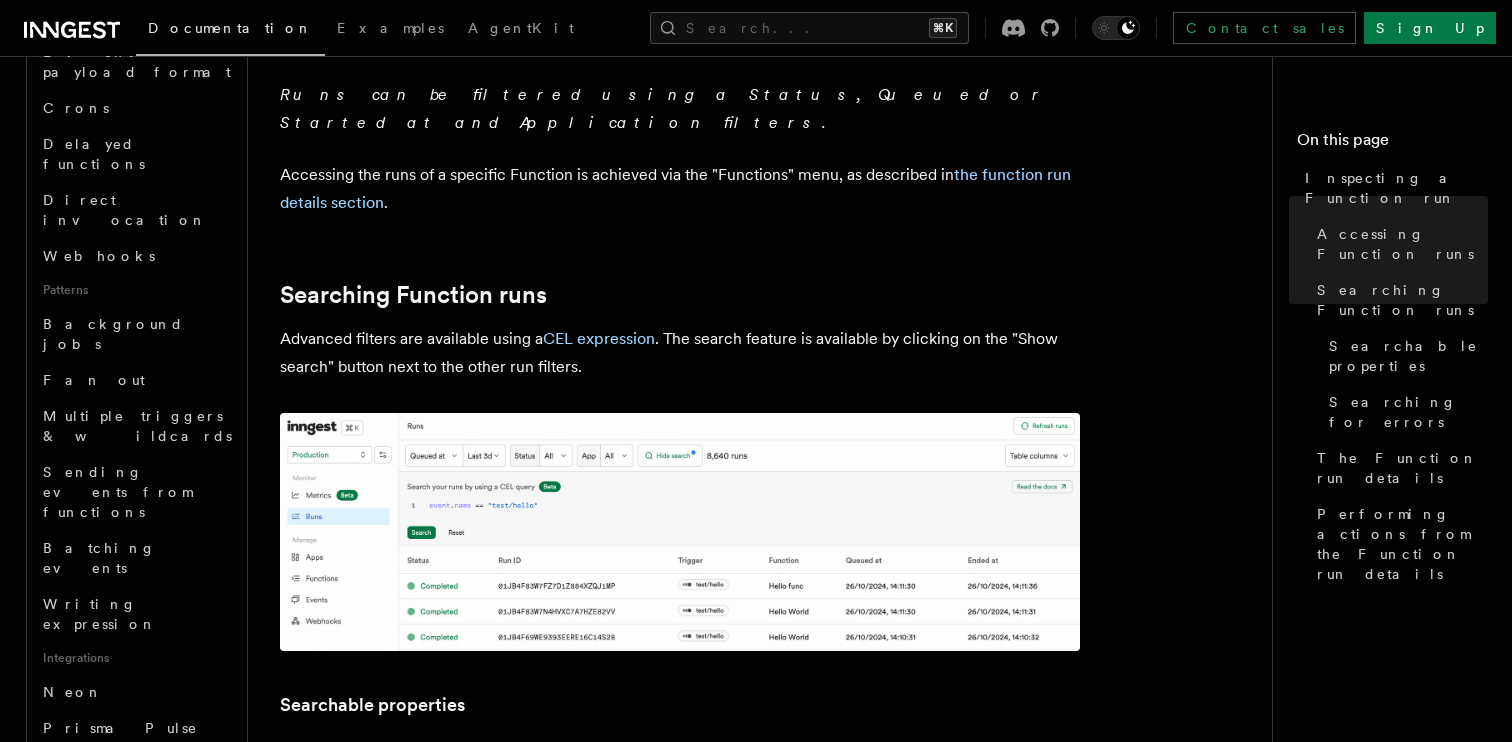 click on "Inngest Functions" at bounding box center [125, 918] 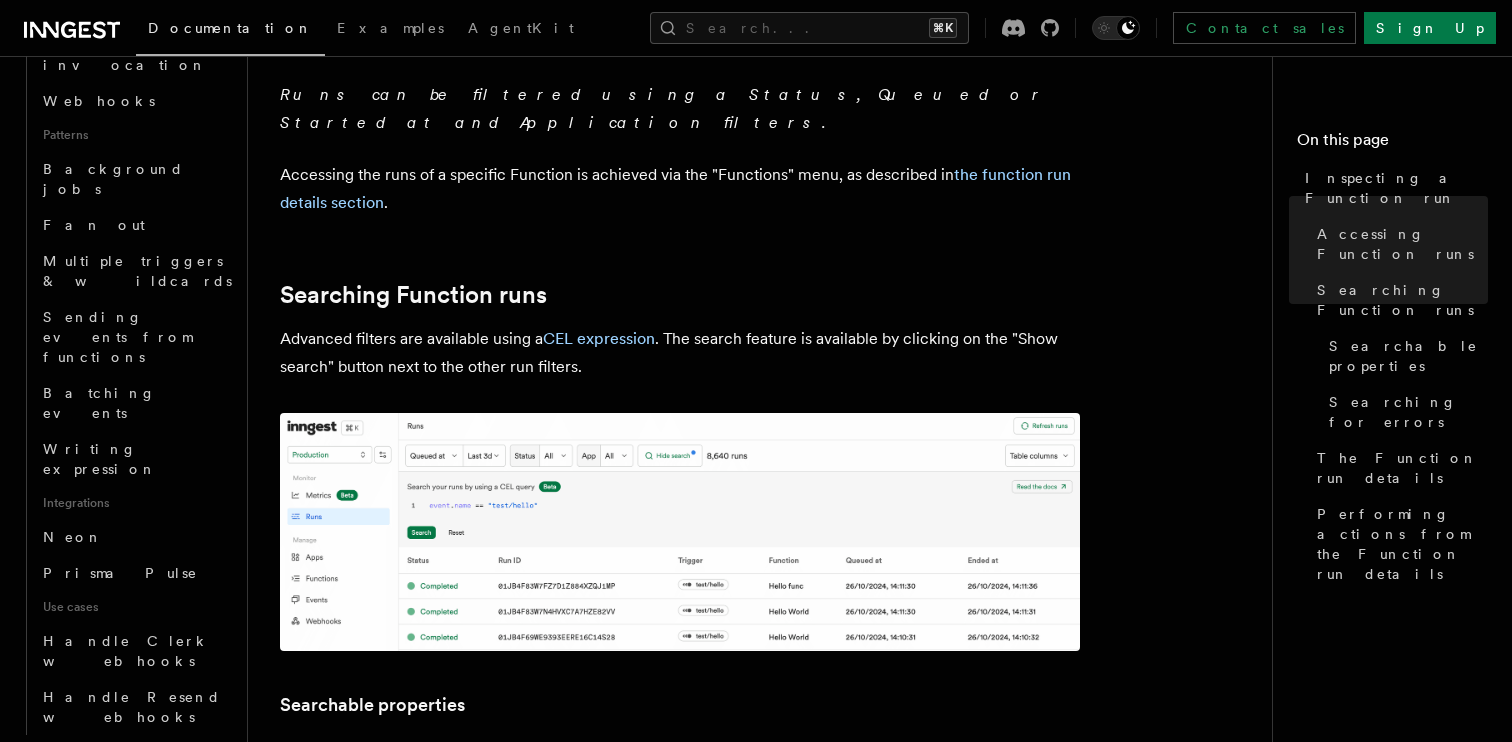 scroll, scrollTop: 886, scrollLeft: 0, axis: vertical 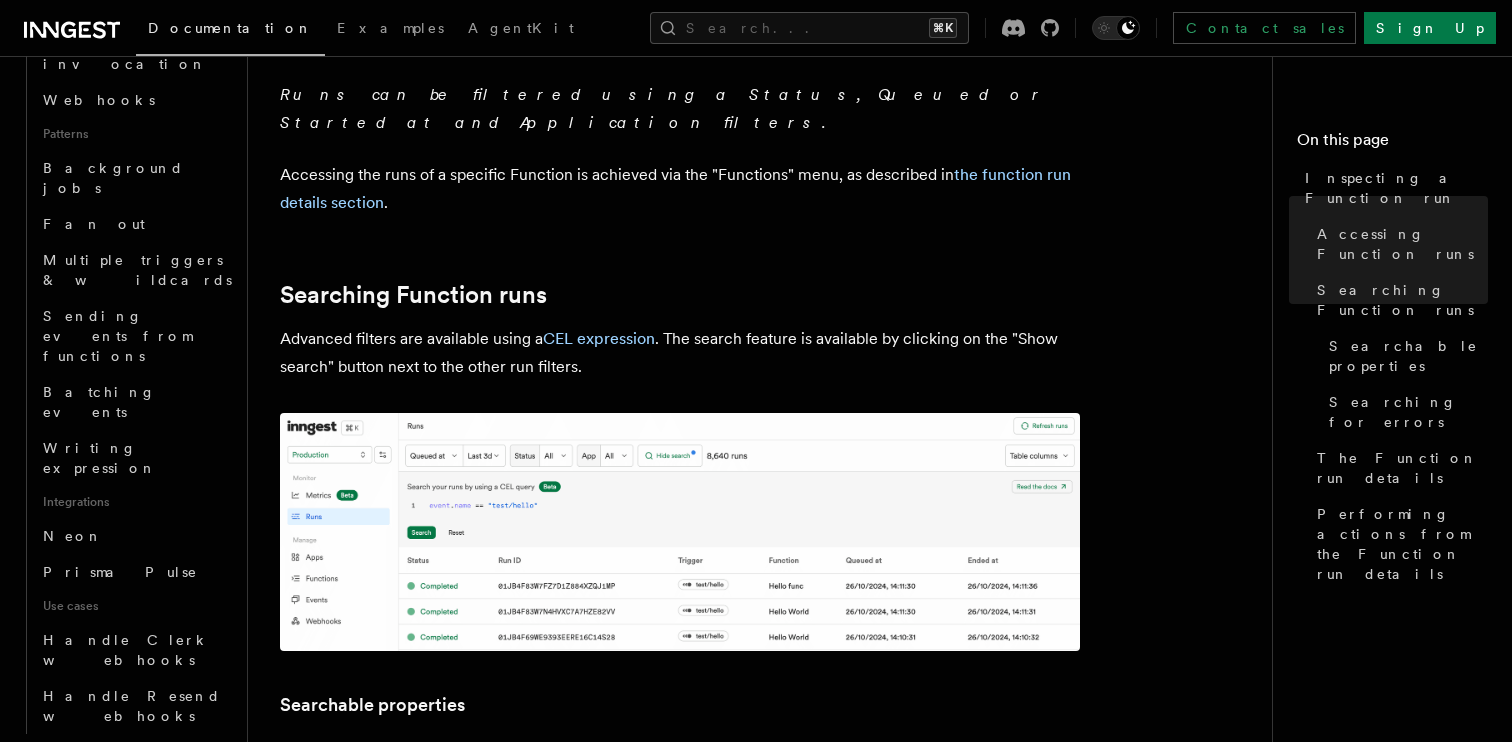 click on "Errors & Retries" at bounding box center (135, 966) 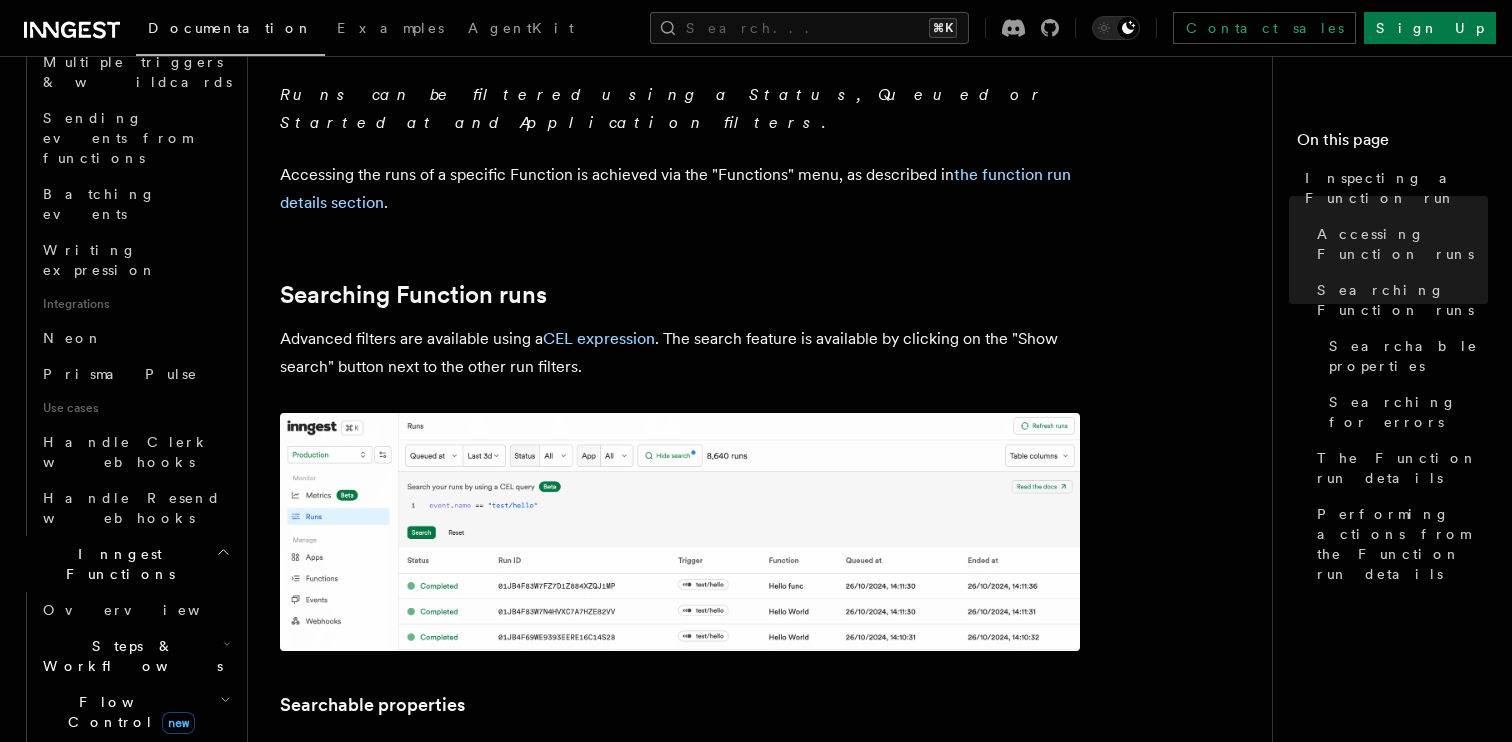 click on "Cancellation" at bounding box center (135, 1102) 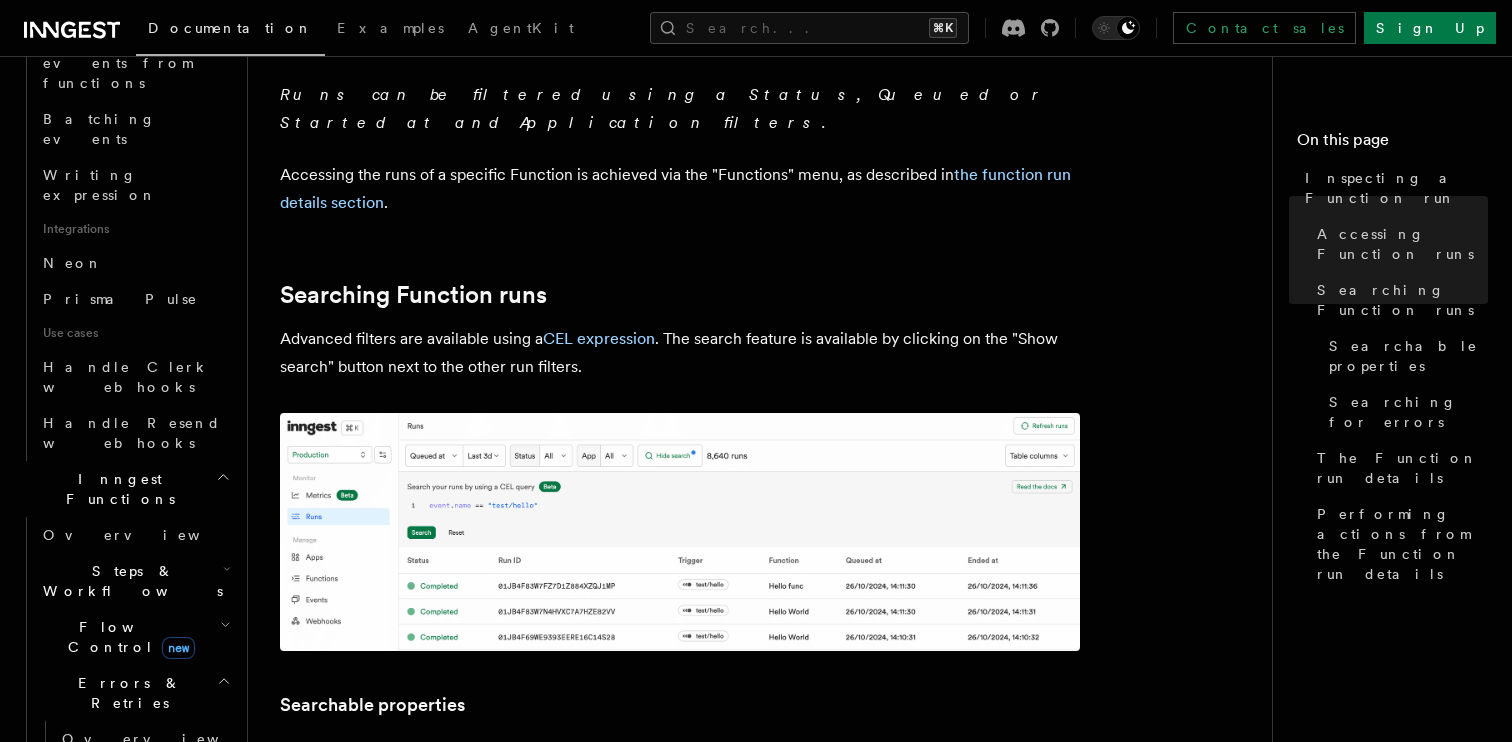 scroll, scrollTop: 1161, scrollLeft: 0, axis: vertical 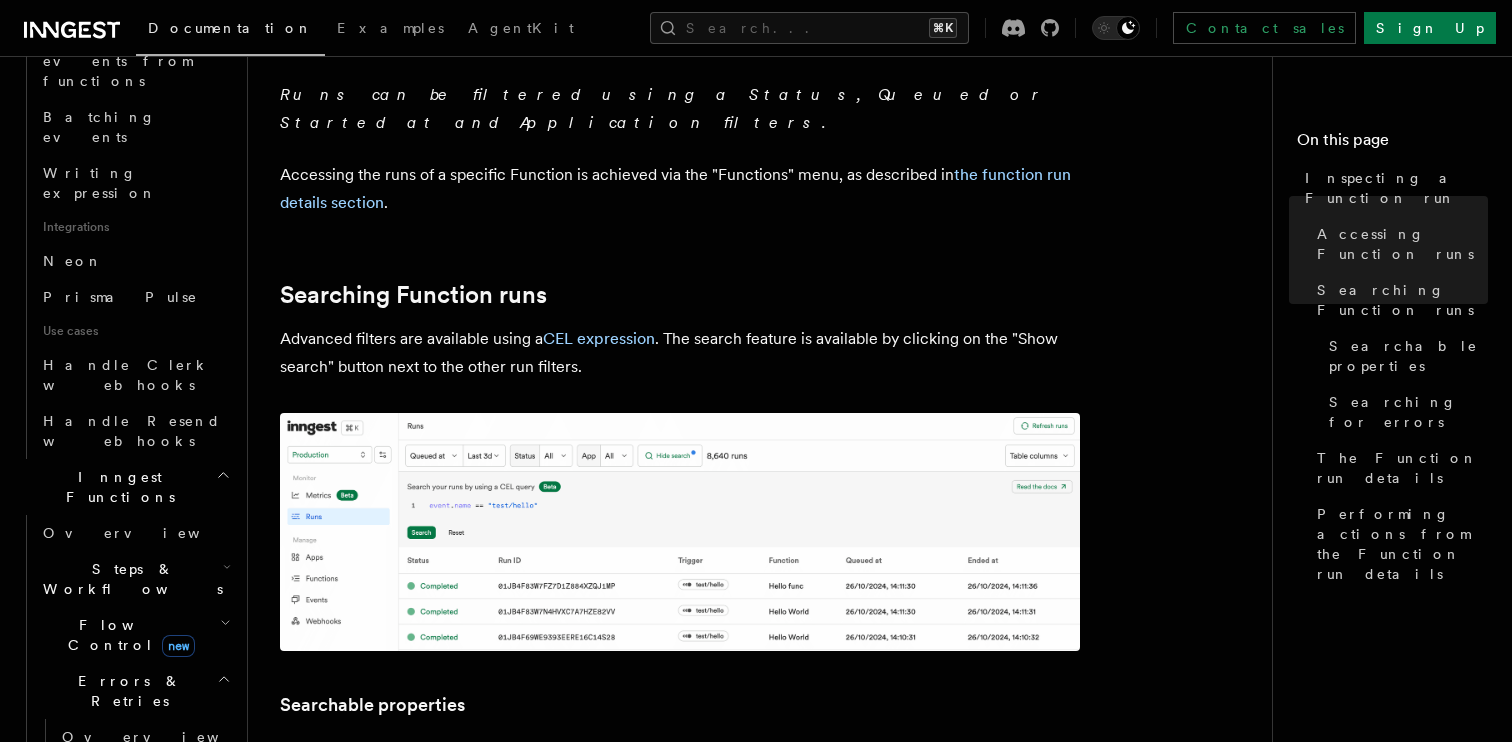 click on "Handling idempotency" at bounding box center [122, 979] 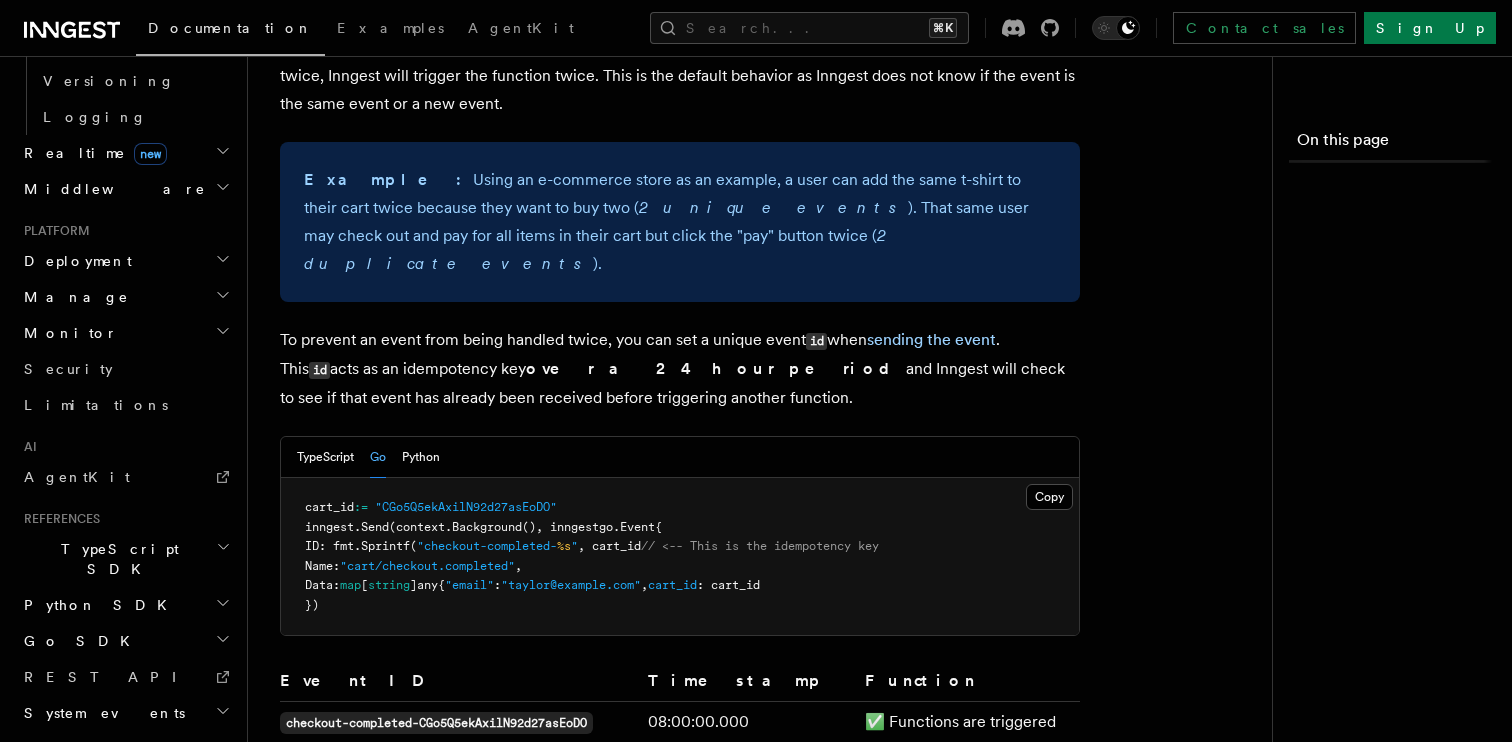 scroll, scrollTop: 0, scrollLeft: 0, axis: both 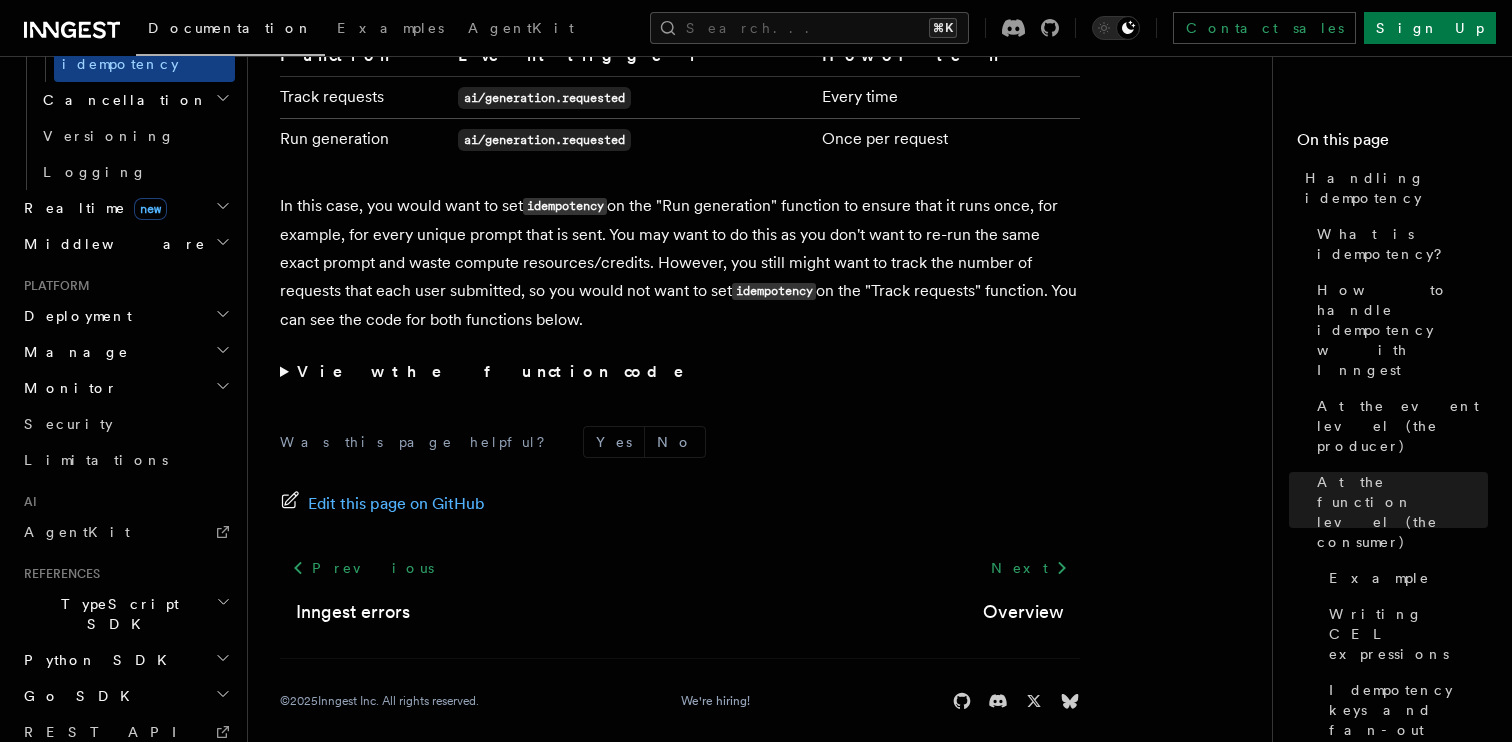 click on "System events" at bounding box center (125, 768) 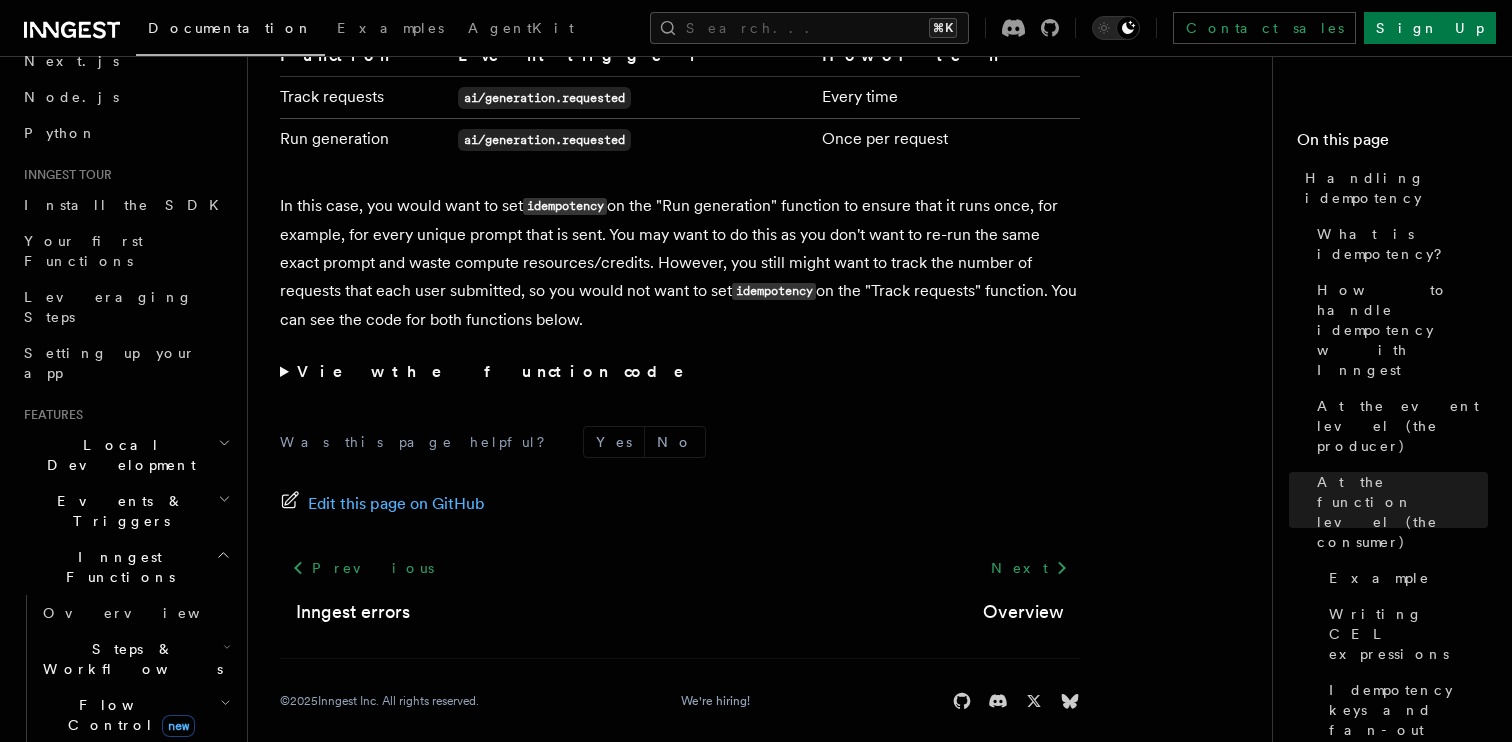 scroll, scrollTop: 71, scrollLeft: 0, axis: vertical 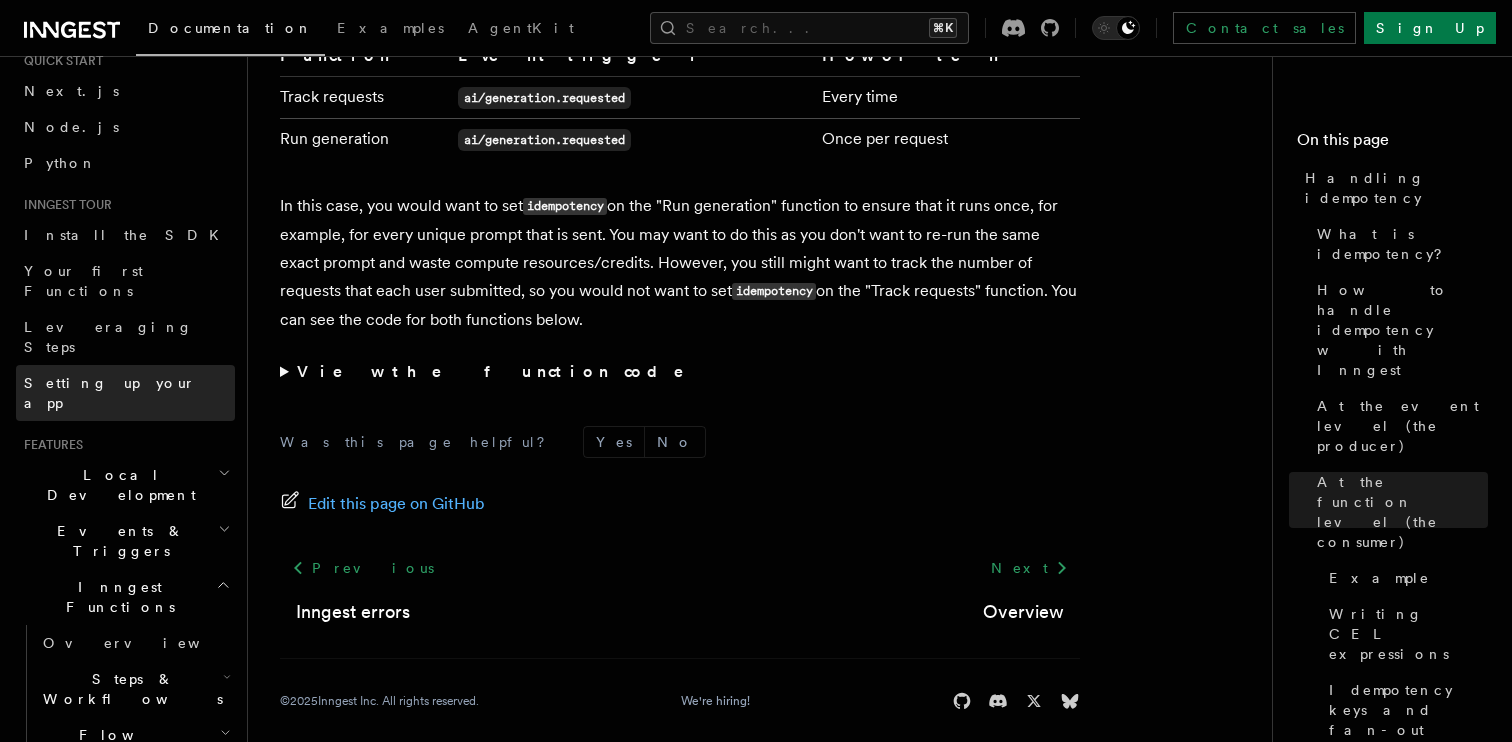 click on "Setting up your app" at bounding box center [110, 393] 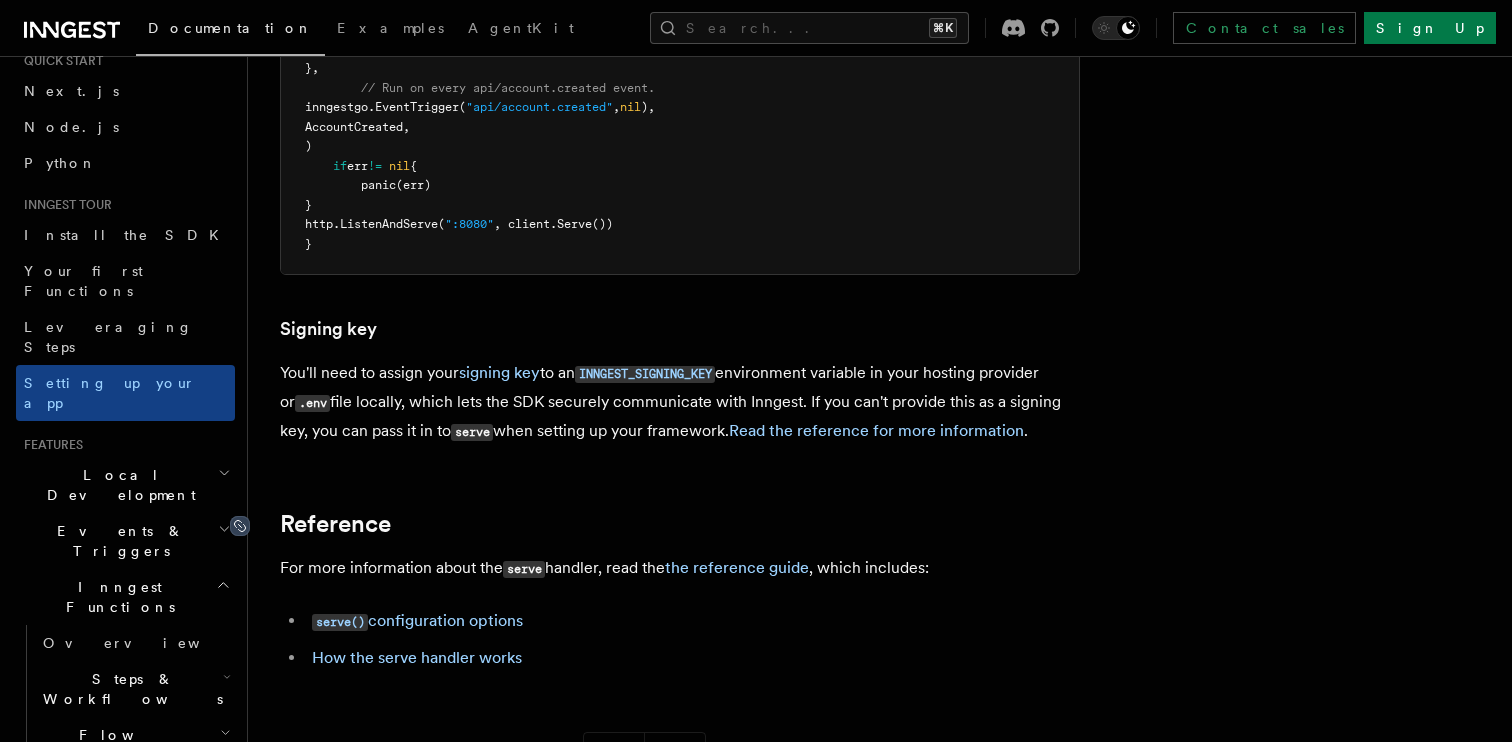 scroll, scrollTop: 1473, scrollLeft: 0, axis: vertical 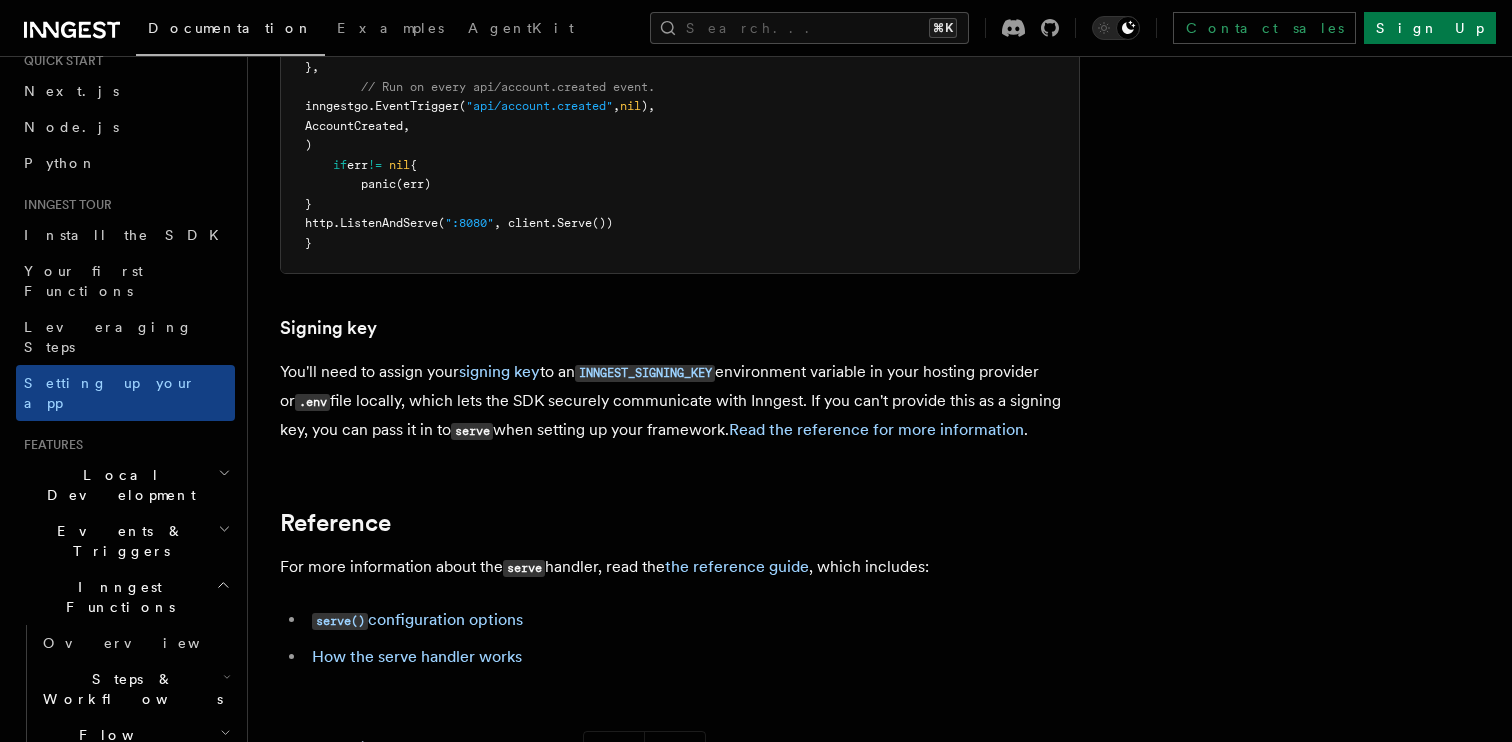 click on "Local Development" at bounding box center (125, 485) 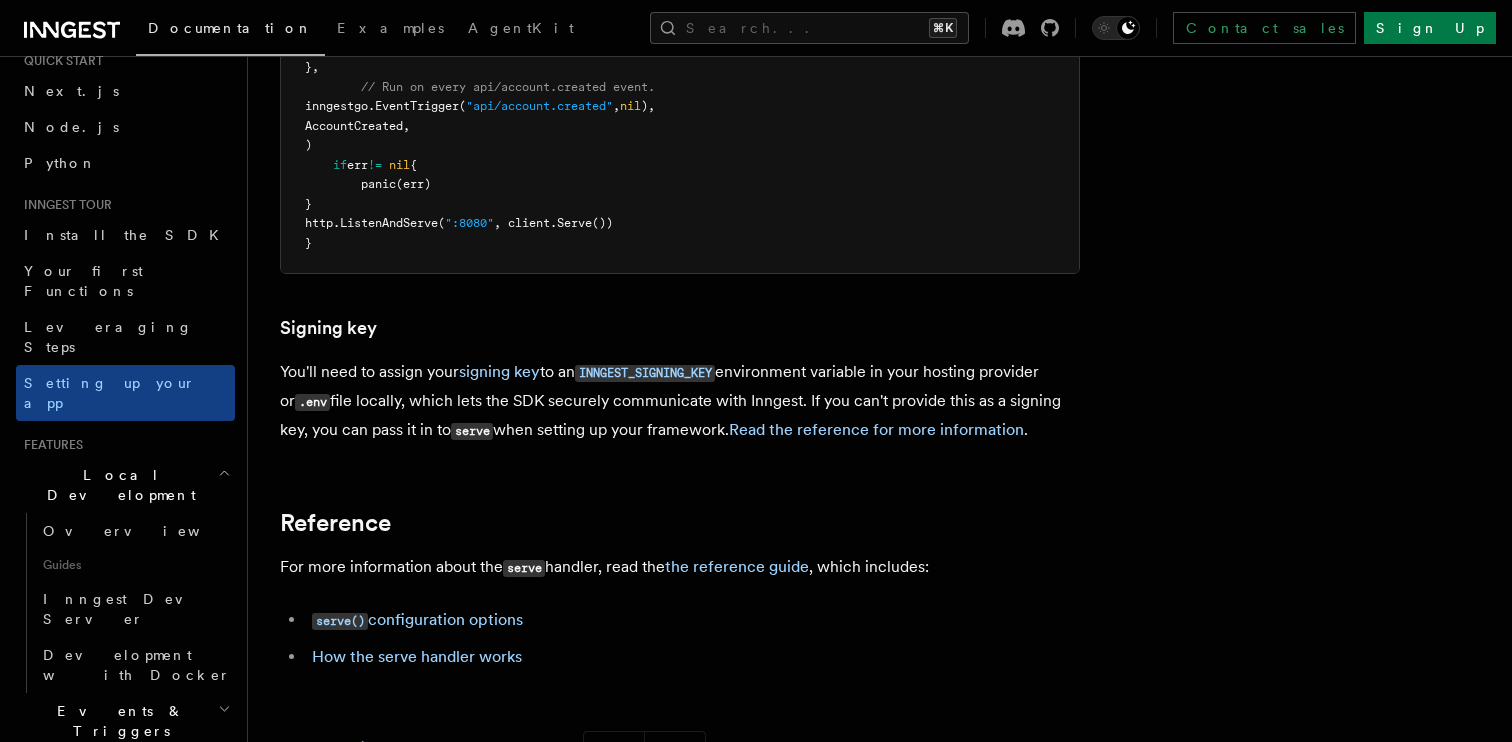 scroll, scrollTop: 120, scrollLeft: 0, axis: vertical 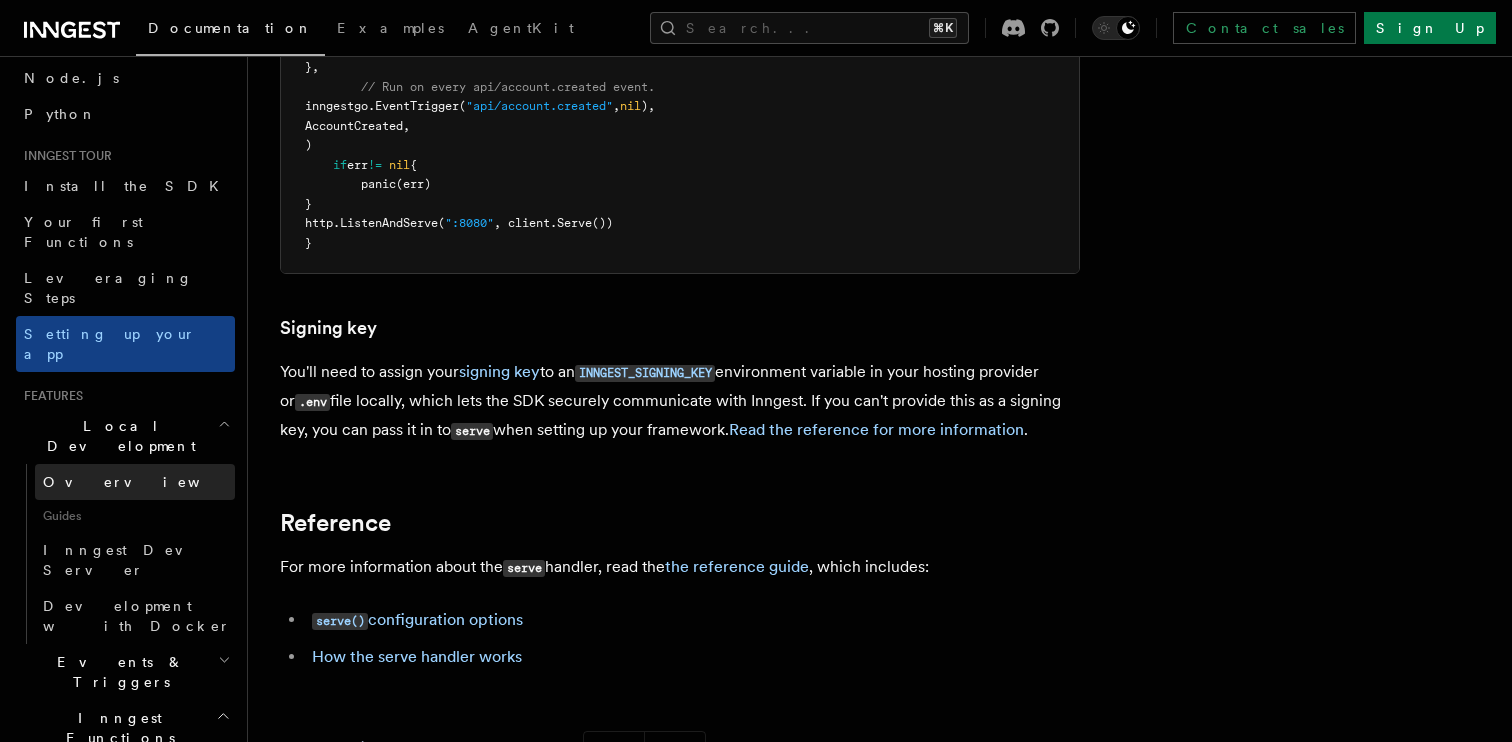 click on "Overview" at bounding box center (135, 482) 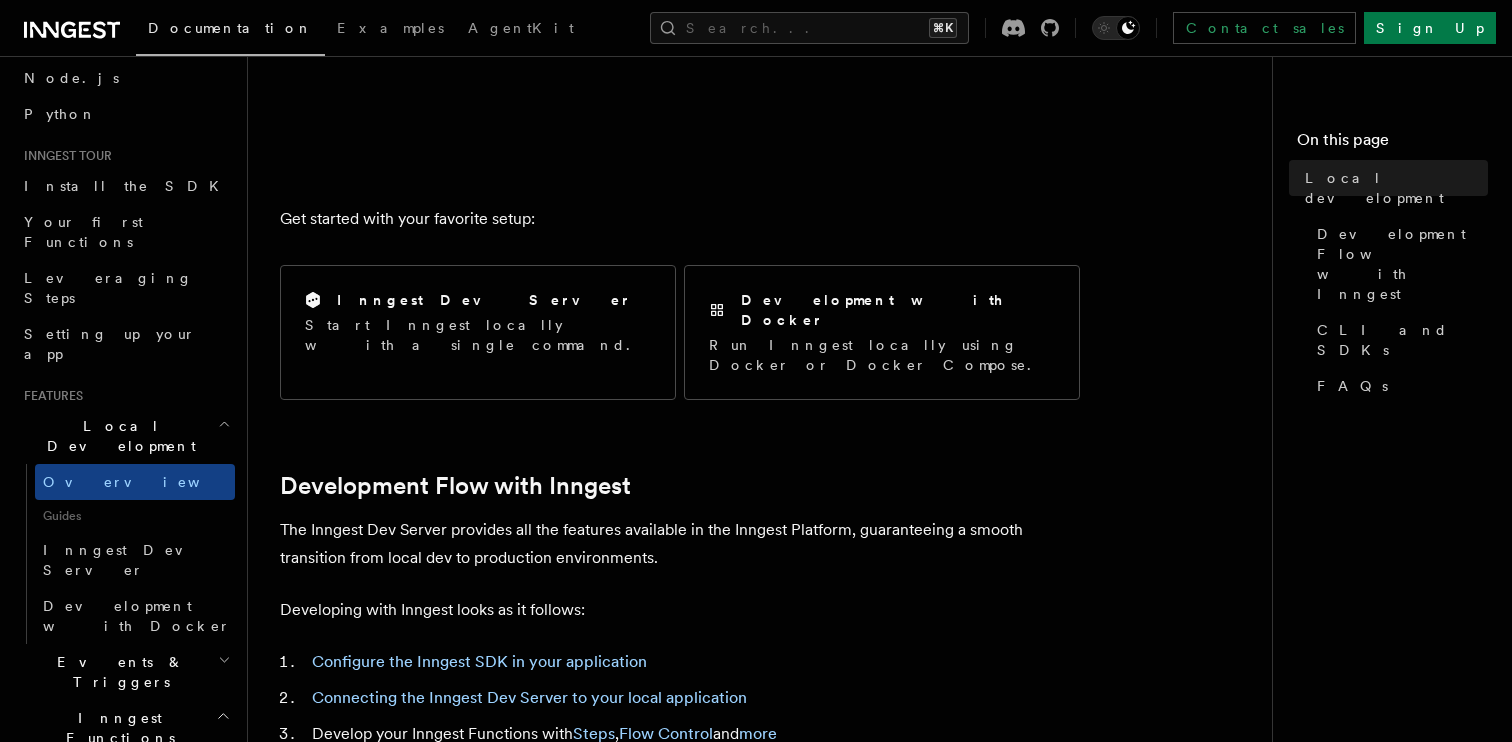 scroll, scrollTop: 815, scrollLeft: 0, axis: vertical 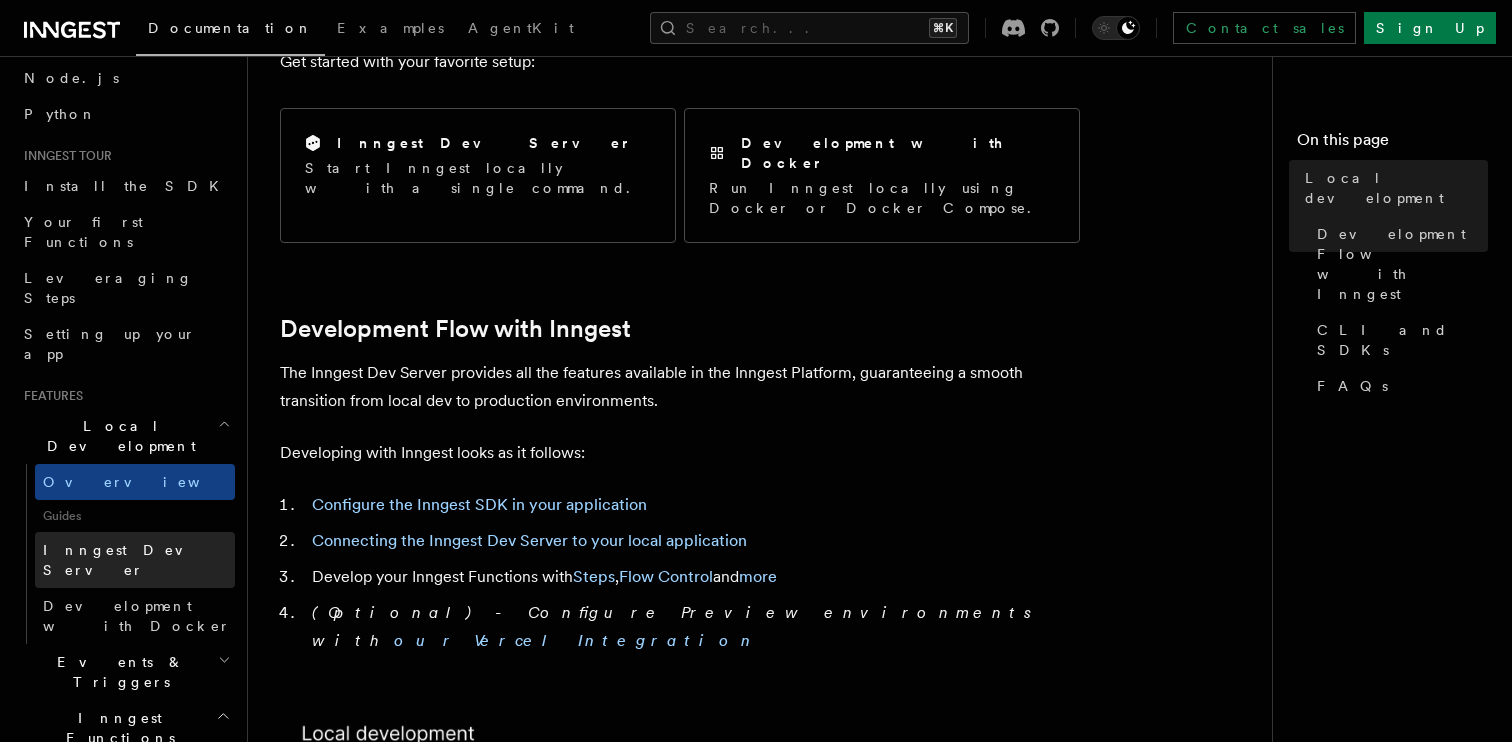 click on "Inngest Dev Server" at bounding box center (135, 560) 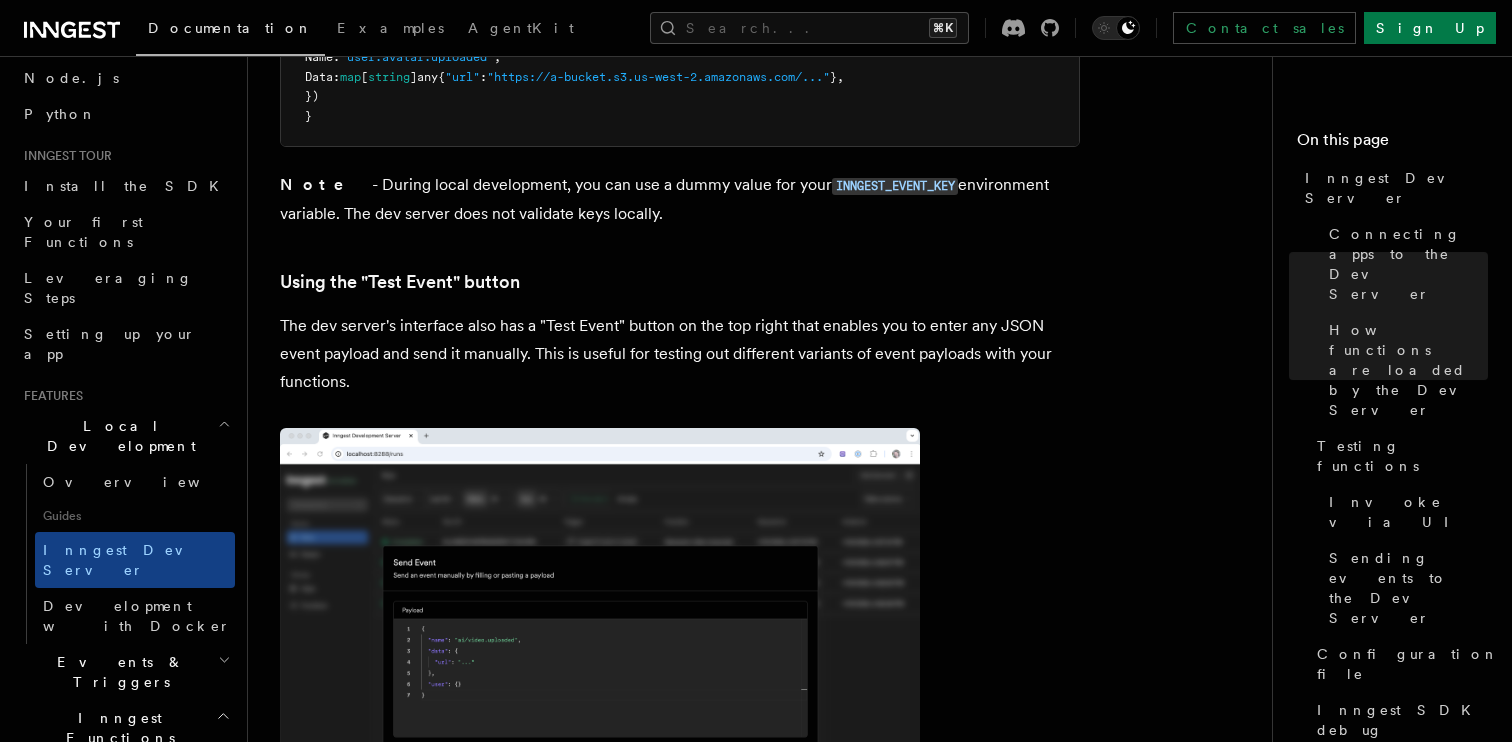 scroll, scrollTop: 4057, scrollLeft: 0, axis: vertical 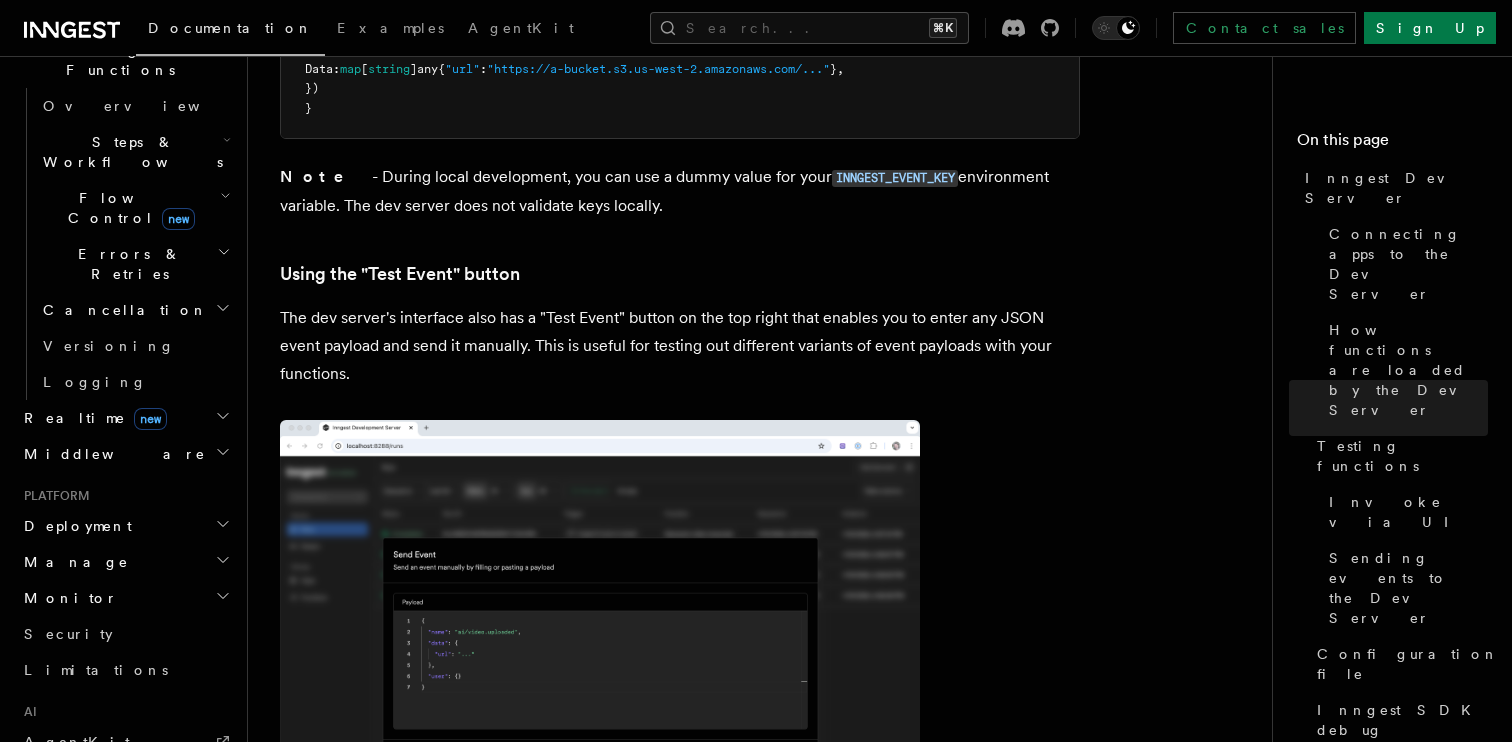 click on "Monitor" at bounding box center [125, 598] 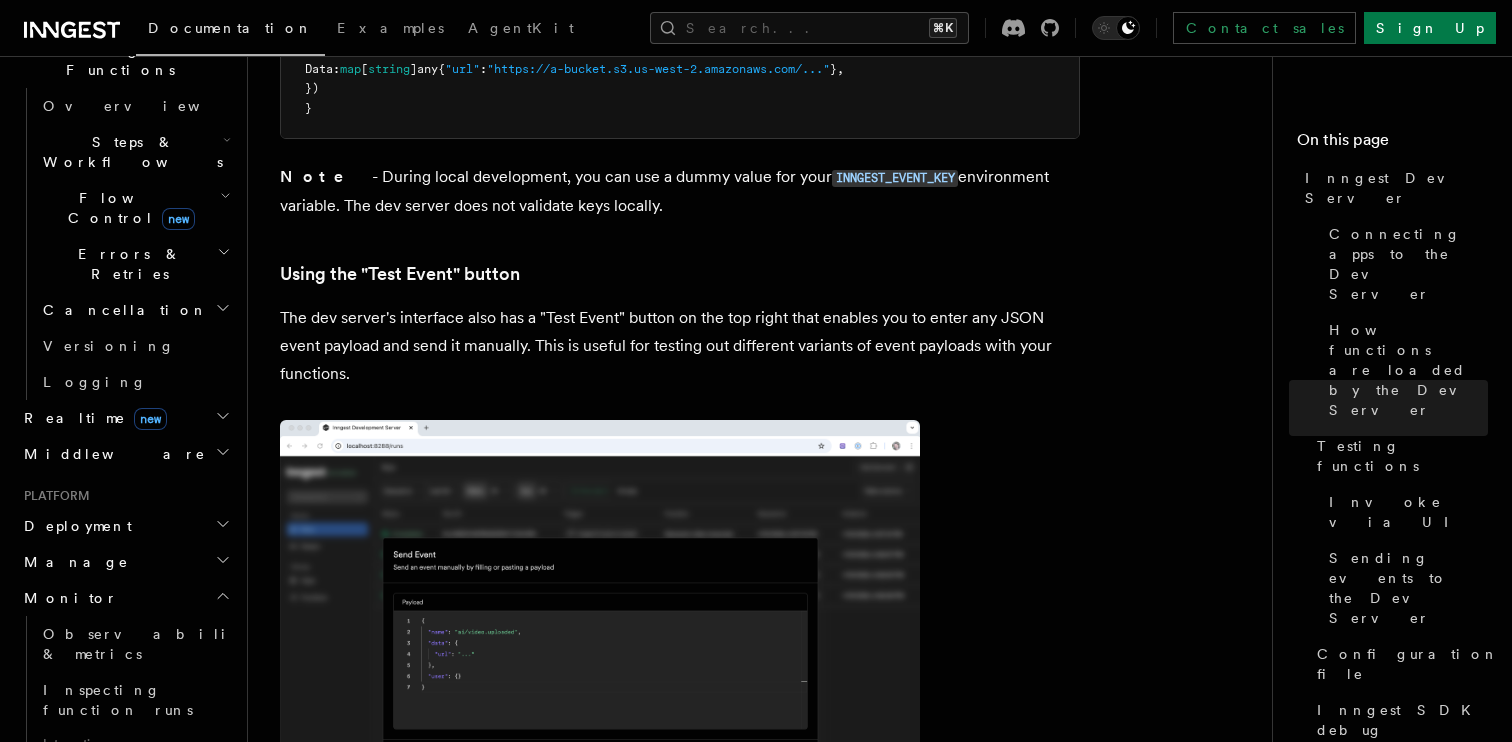 click on "Manage" at bounding box center (125, 562) 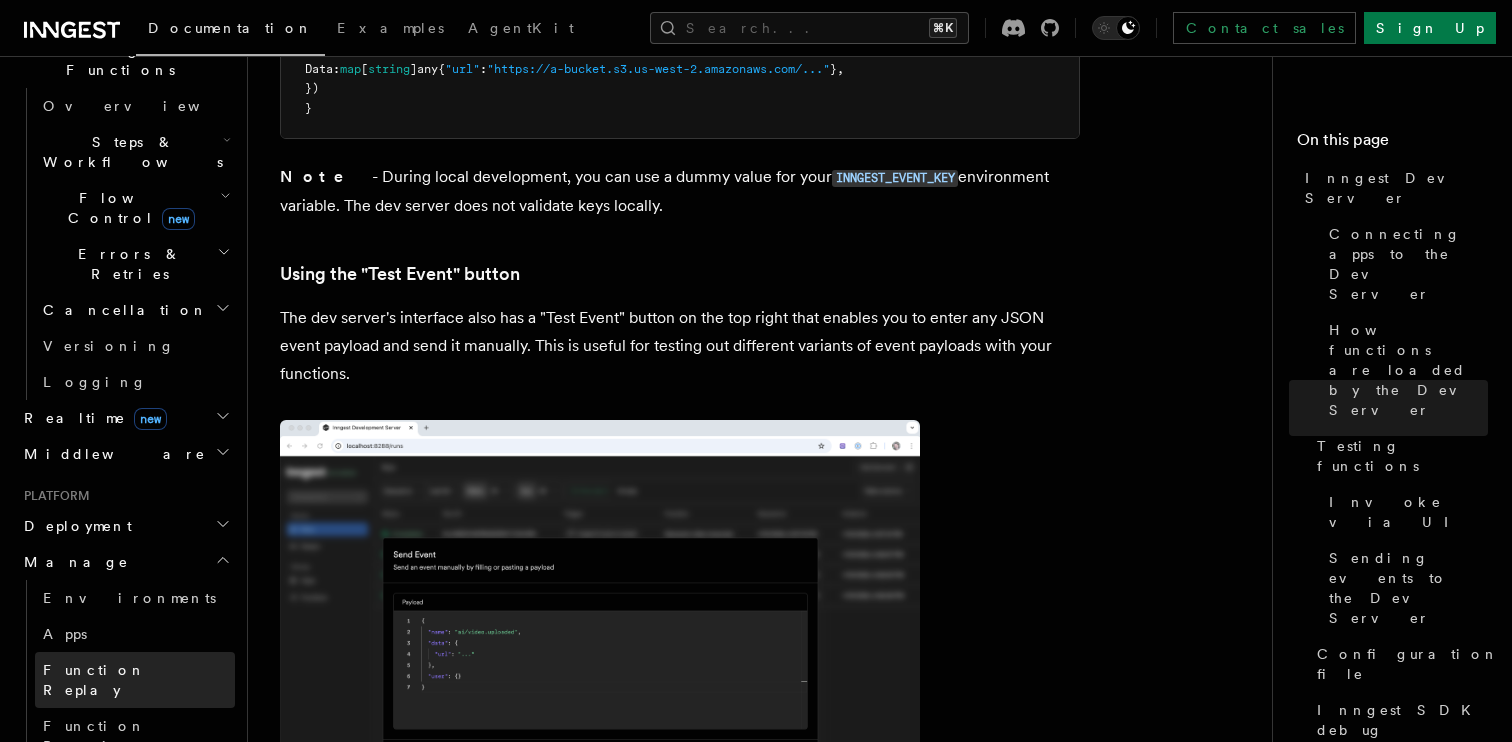 click on "Function Replay" at bounding box center (135, 680) 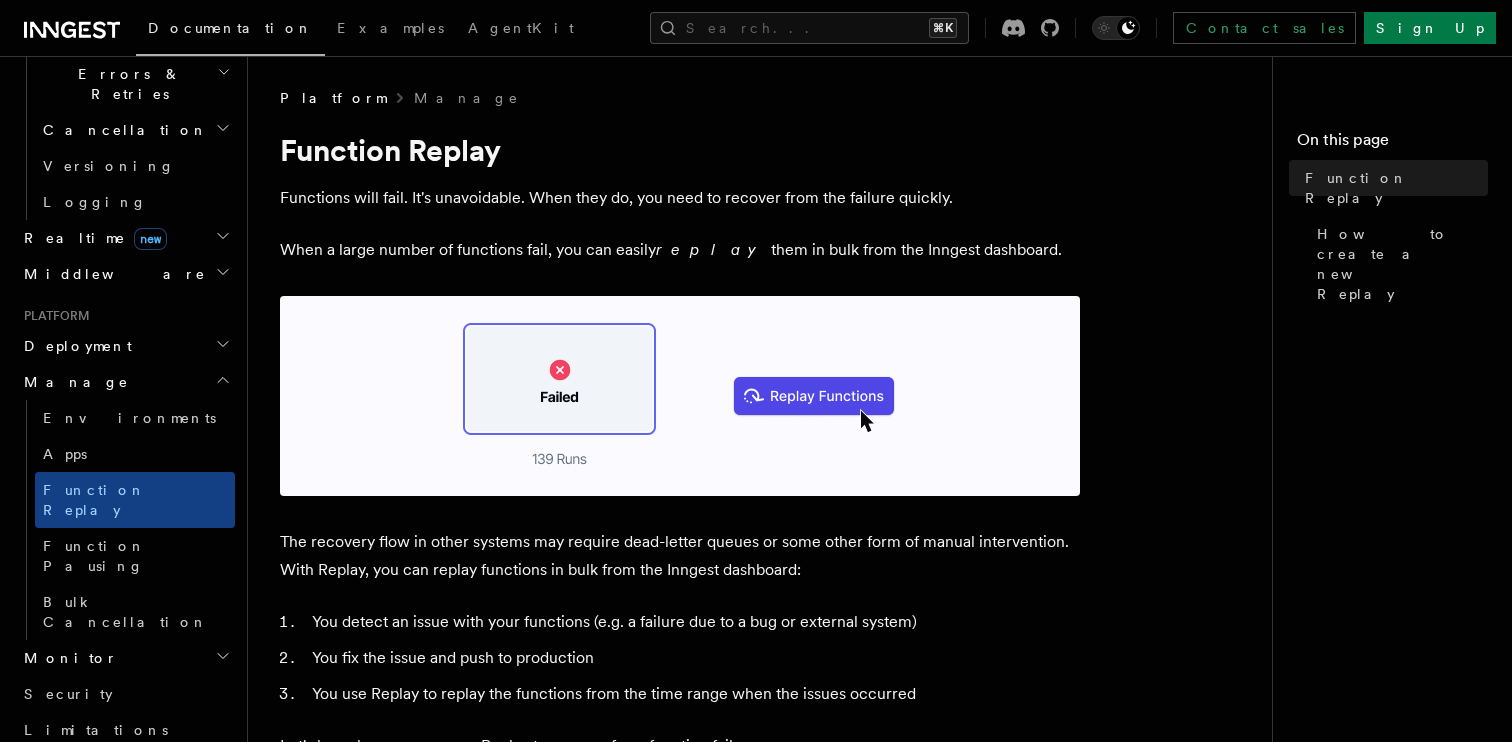 scroll, scrollTop: 425, scrollLeft: 0, axis: vertical 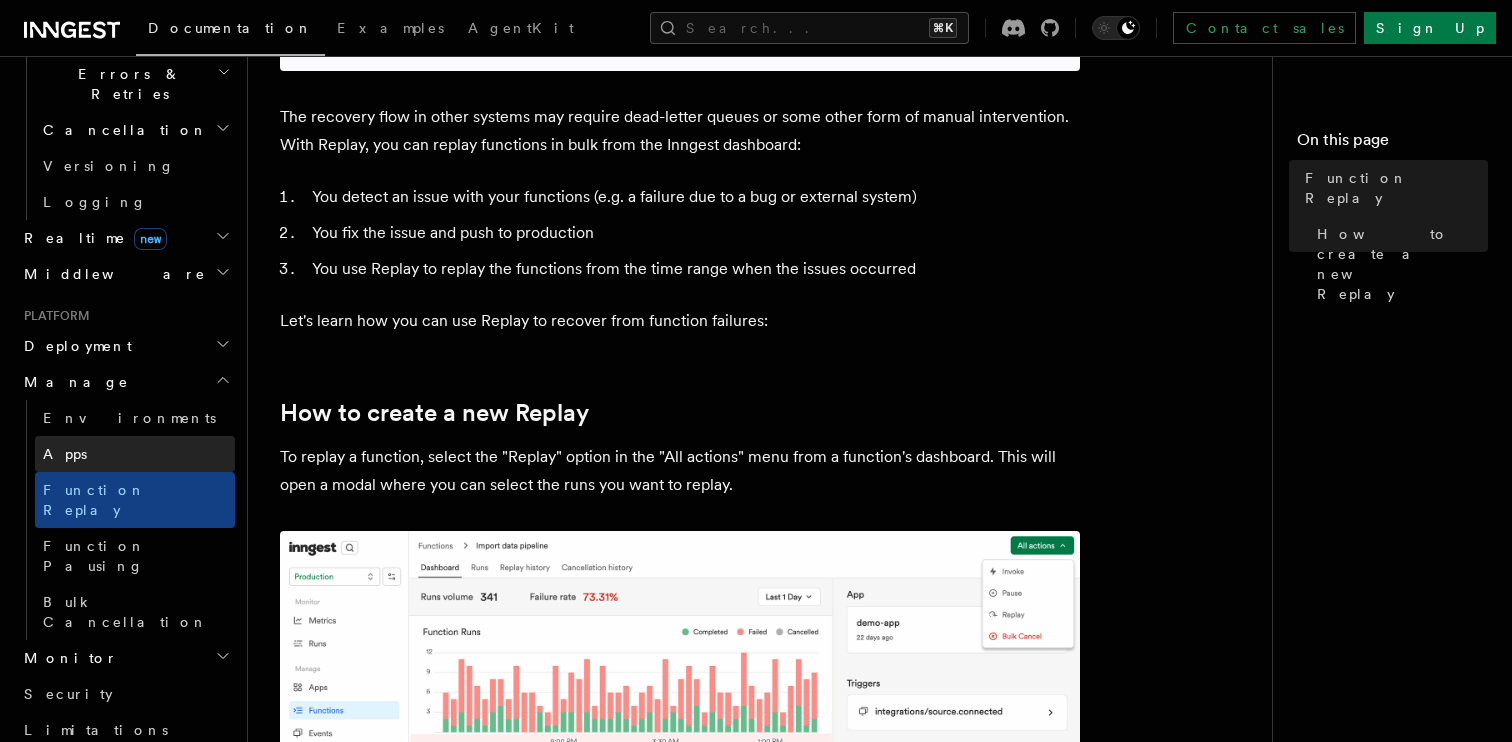 click on "Apps" at bounding box center [135, 454] 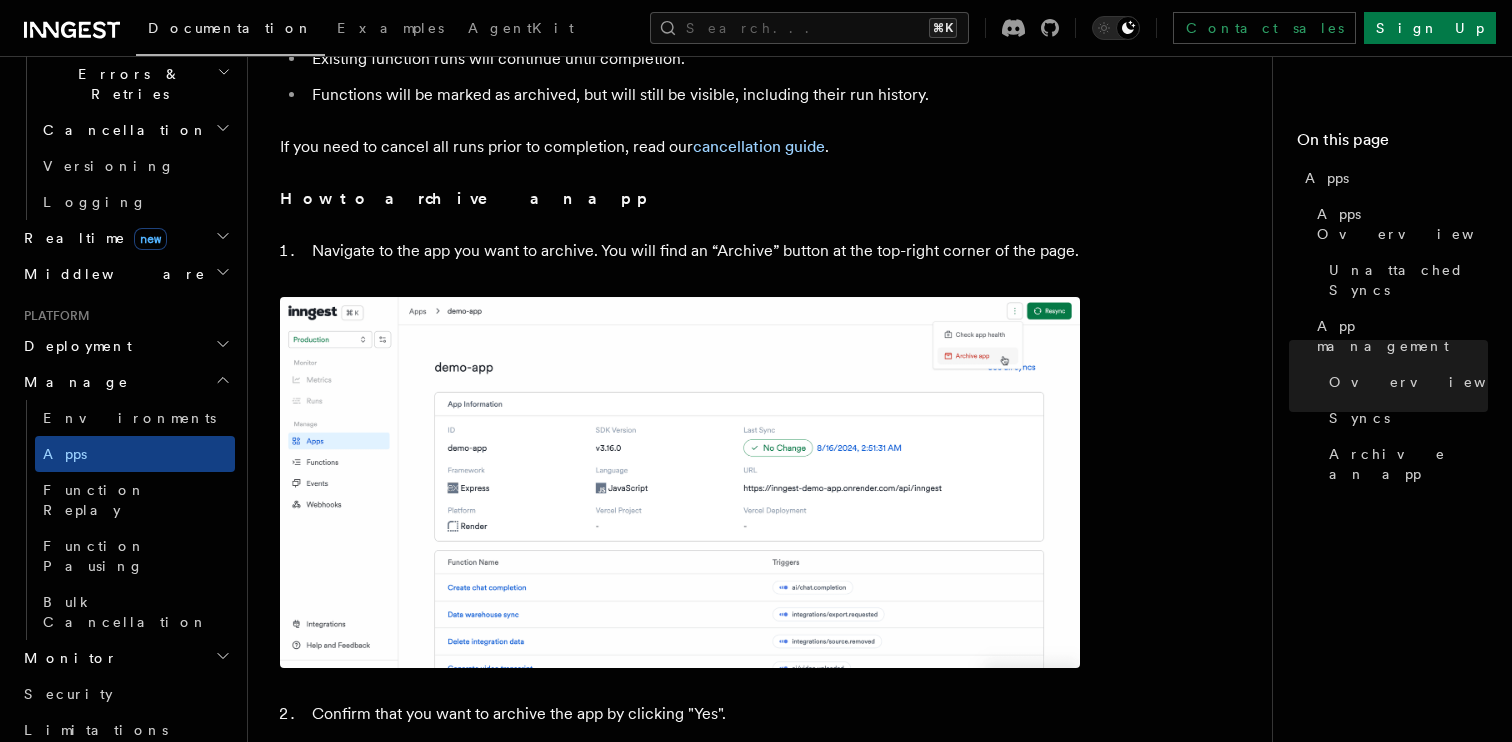 scroll, scrollTop: 3860, scrollLeft: 0, axis: vertical 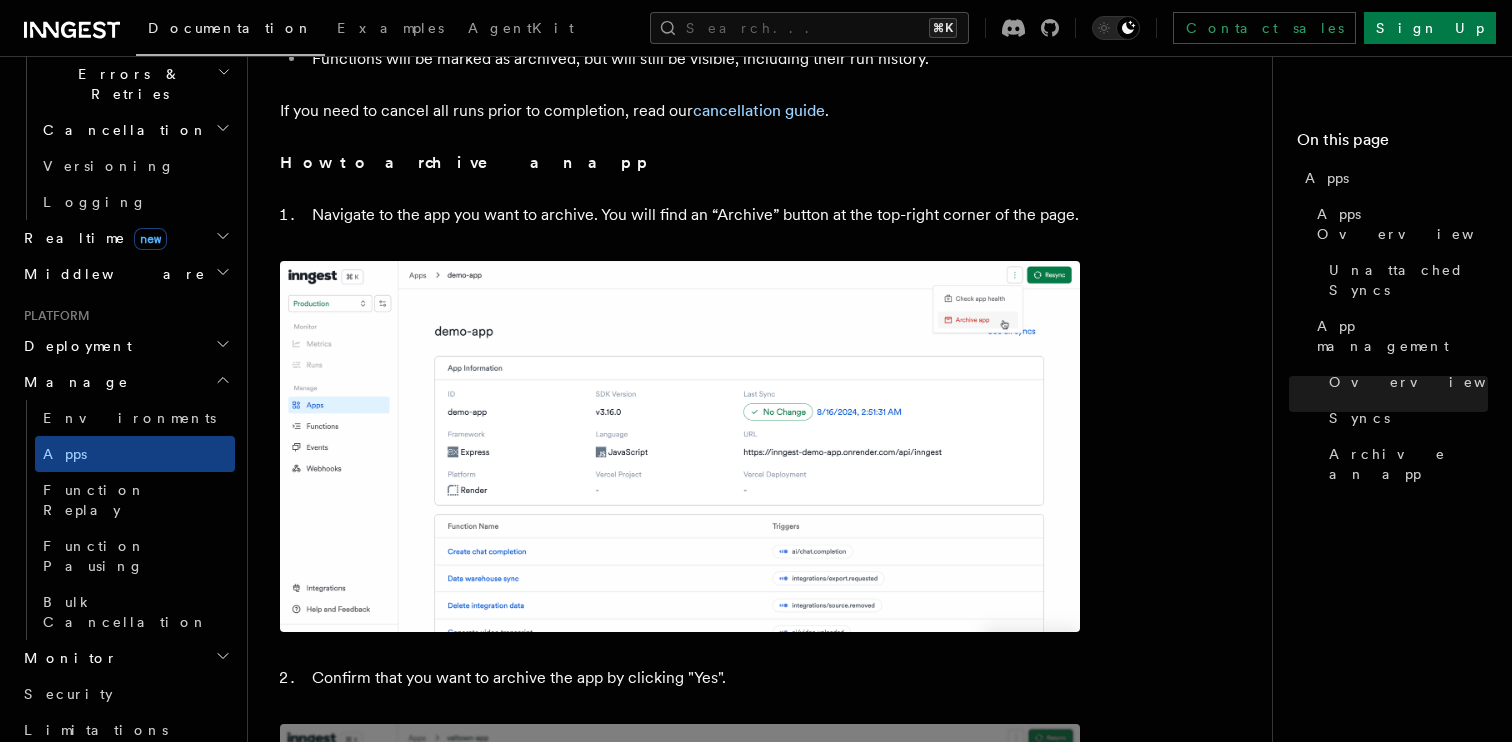 click on "Deployment" at bounding box center [125, 346] 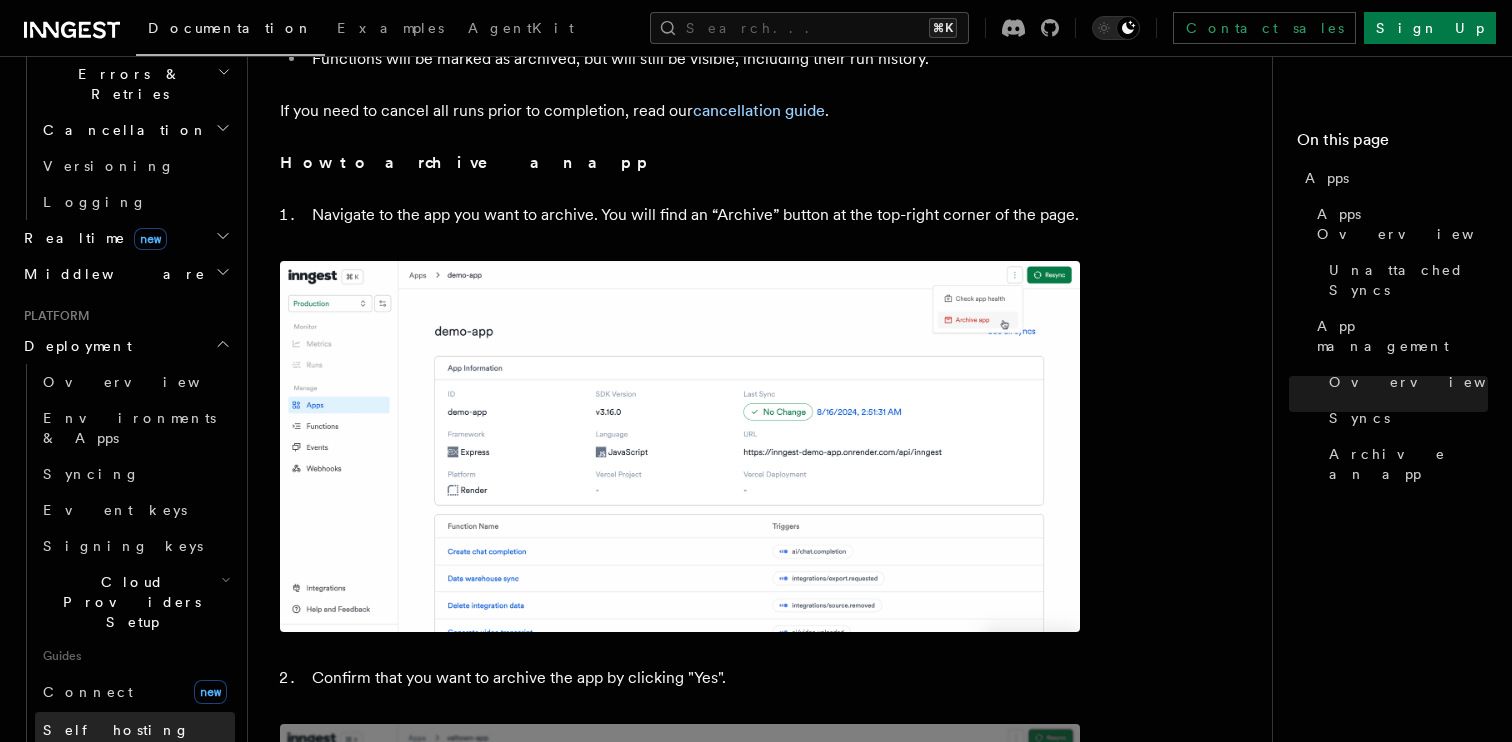 click on "Self hosting" at bounding box center (135, 730) 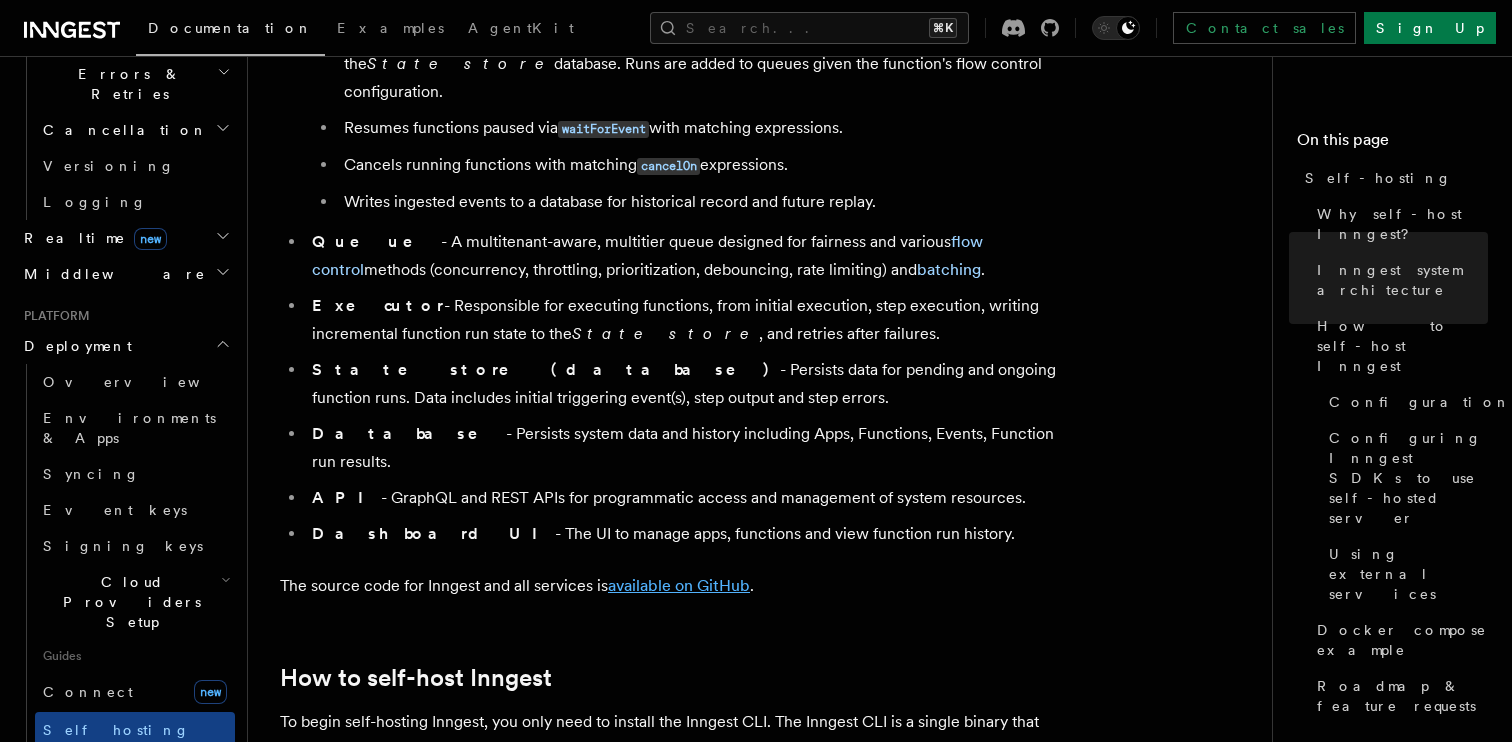 scroll, scrollTop: 1626, scrollLeft: 0, axis: vertical 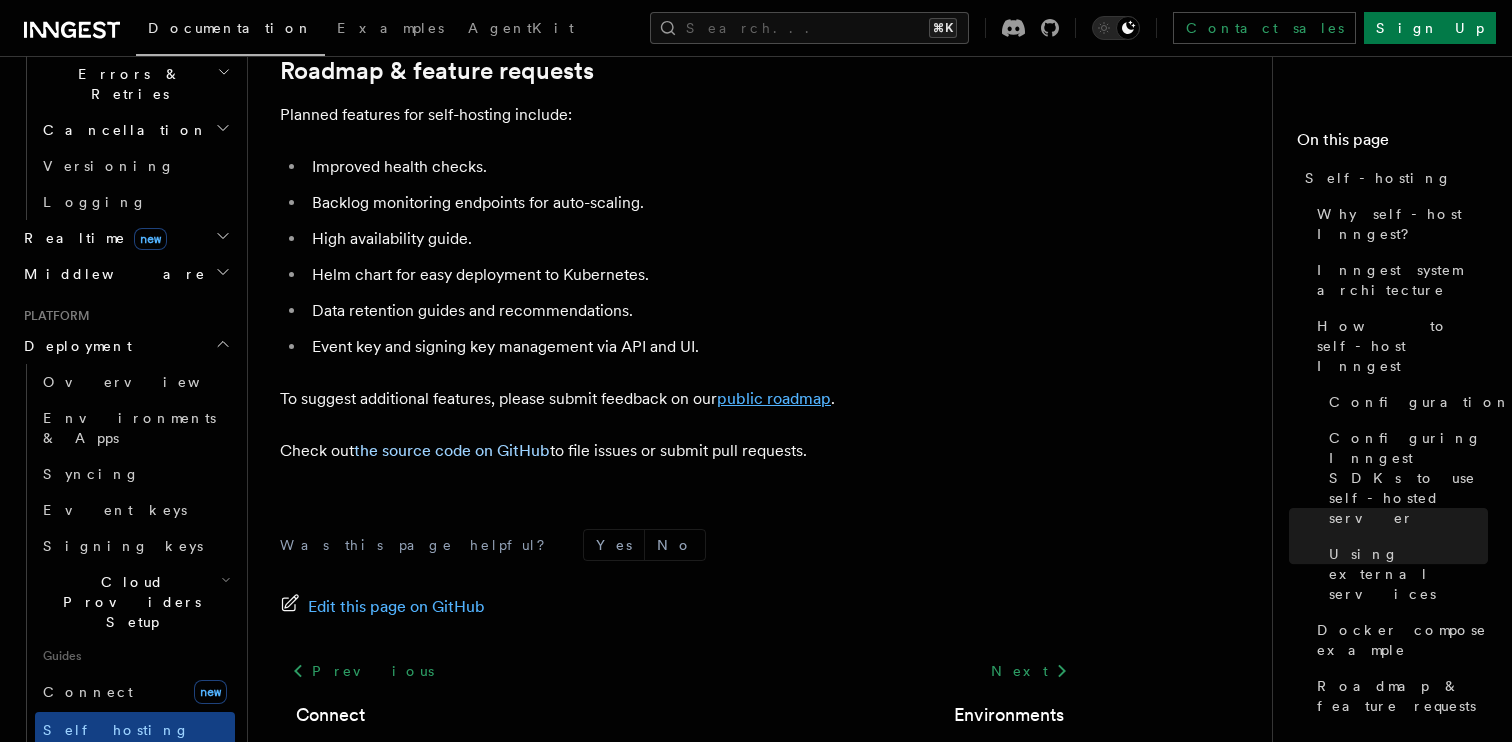 click on "public roadmap" at bounding box center [774, 398] 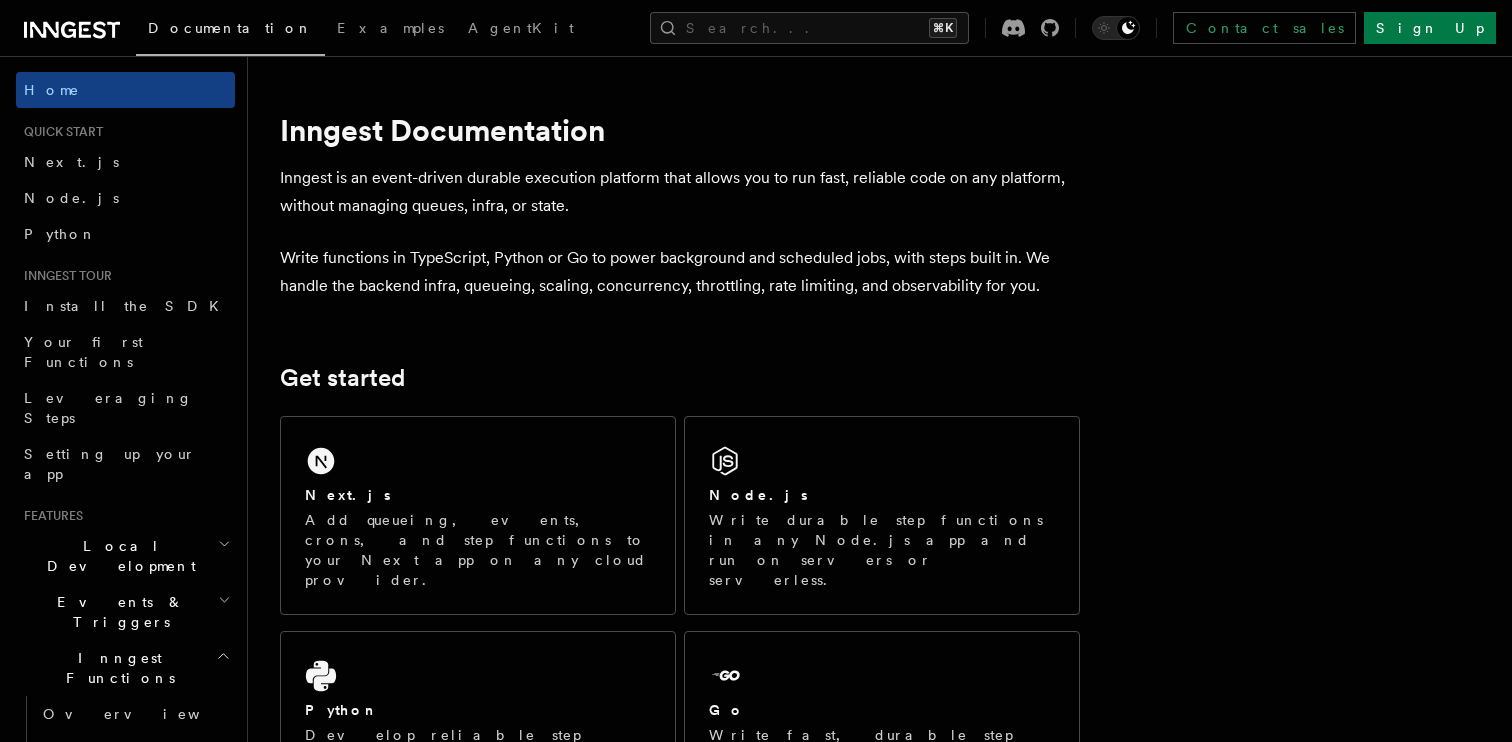 scroll, scrollTop: 0, scrollLeft: 0, axis: both 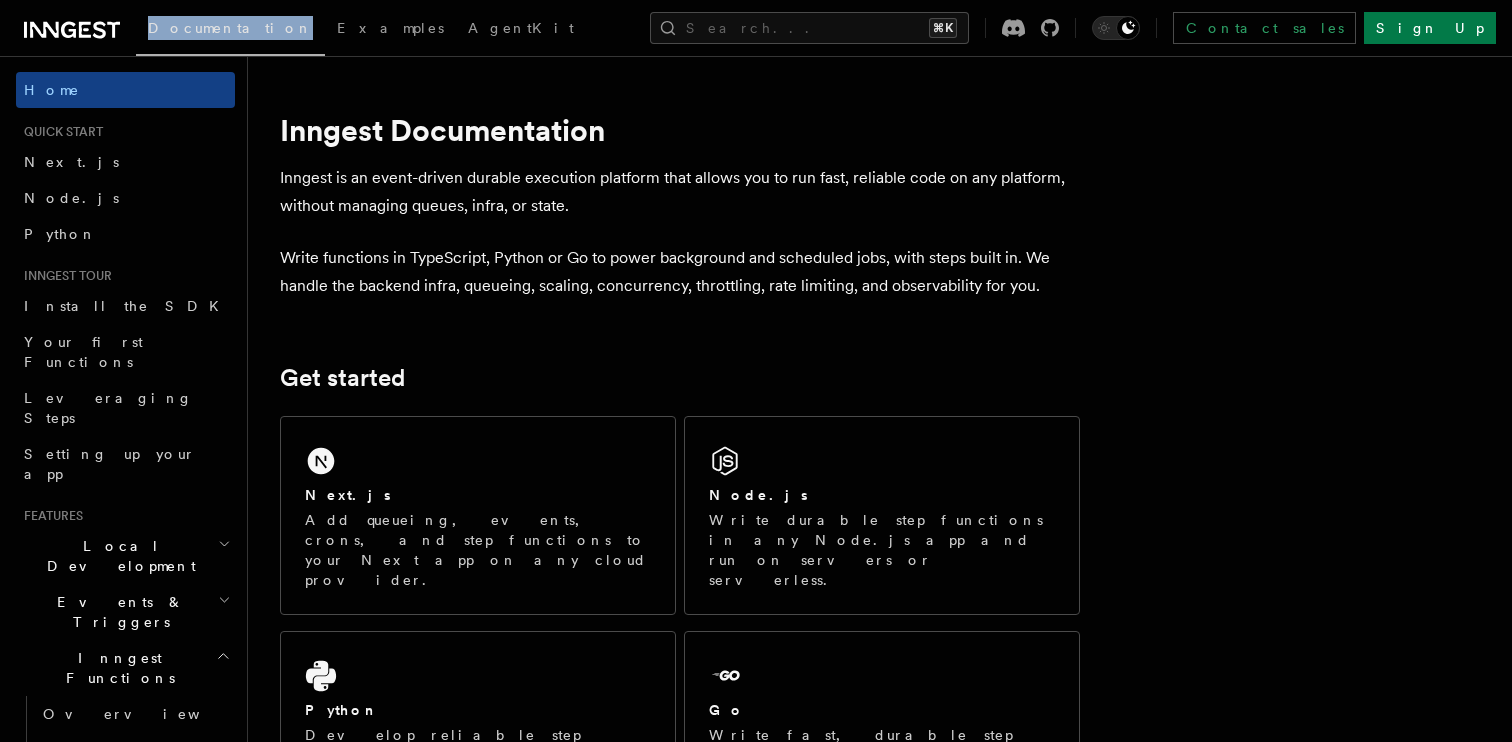 click on "Documentation Examples AgentKit Search... ⌘K   Contact sales Sign Up" at bounding box center [756, 28] 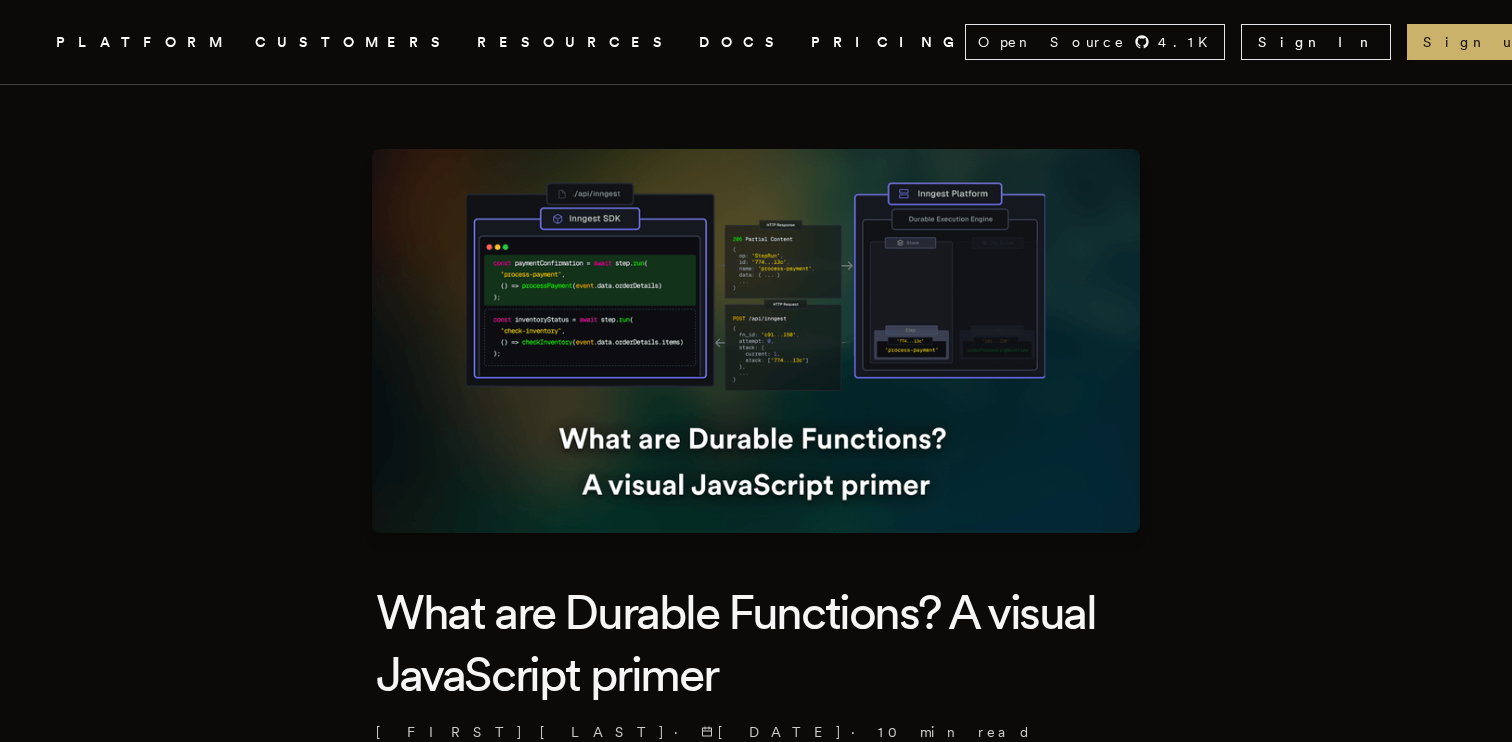 scroll, scrollTop: 0, scrollLeft: 0, axis: both 